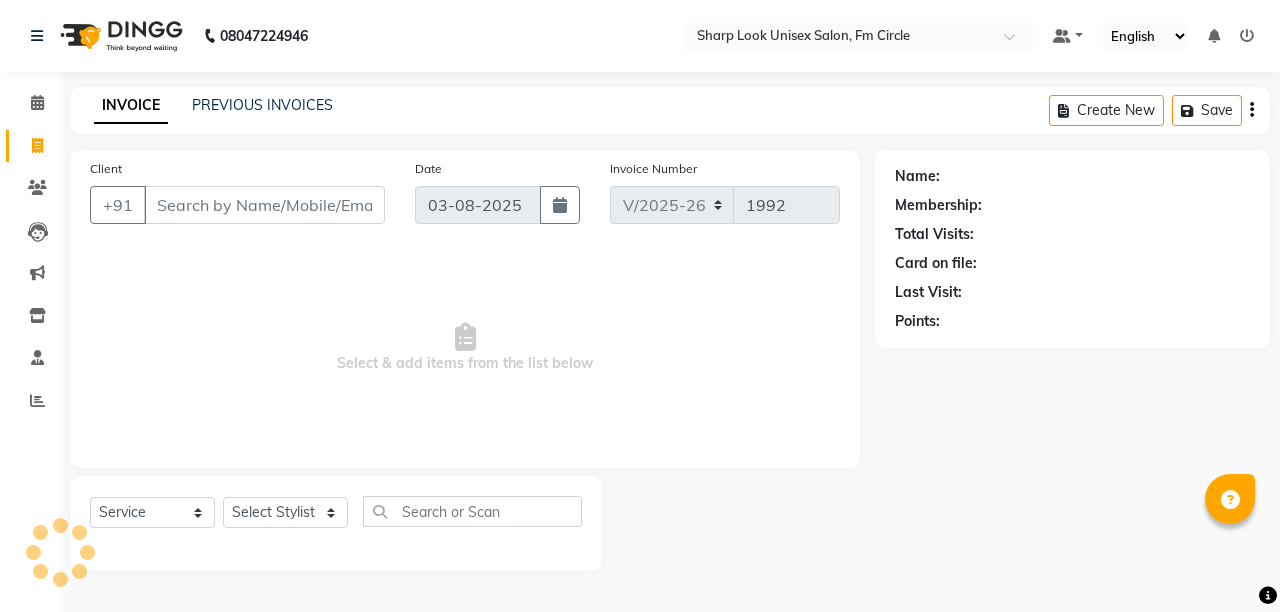 select on "804" 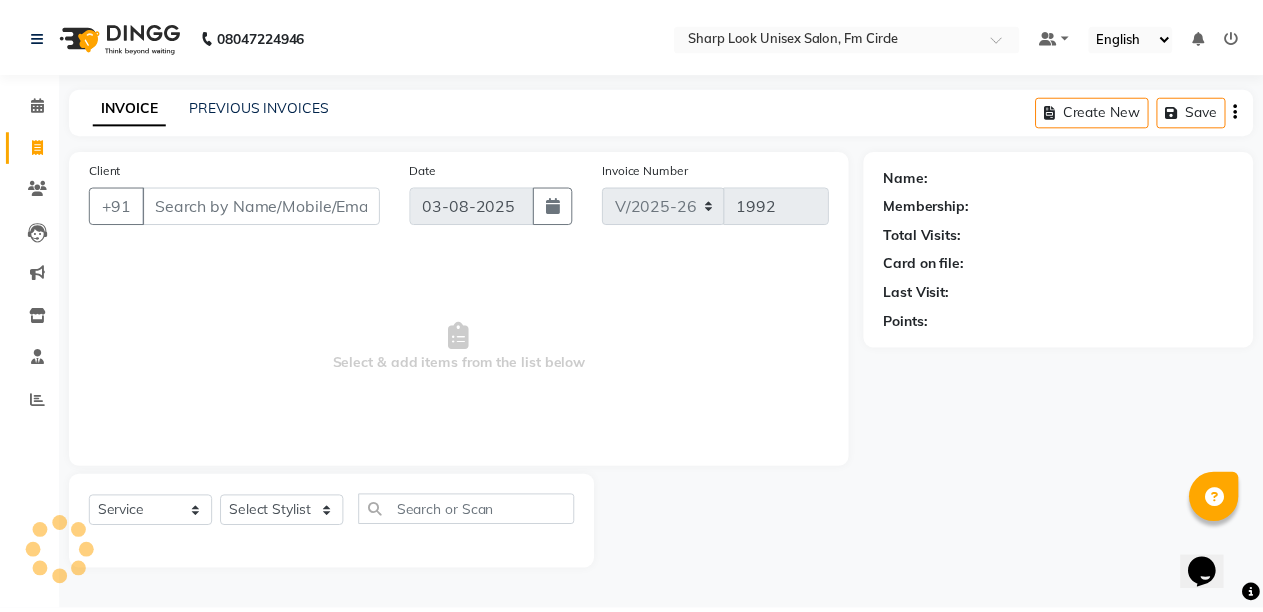 scroll, scrollTop: 0, scrollLeft: 0, axis: both 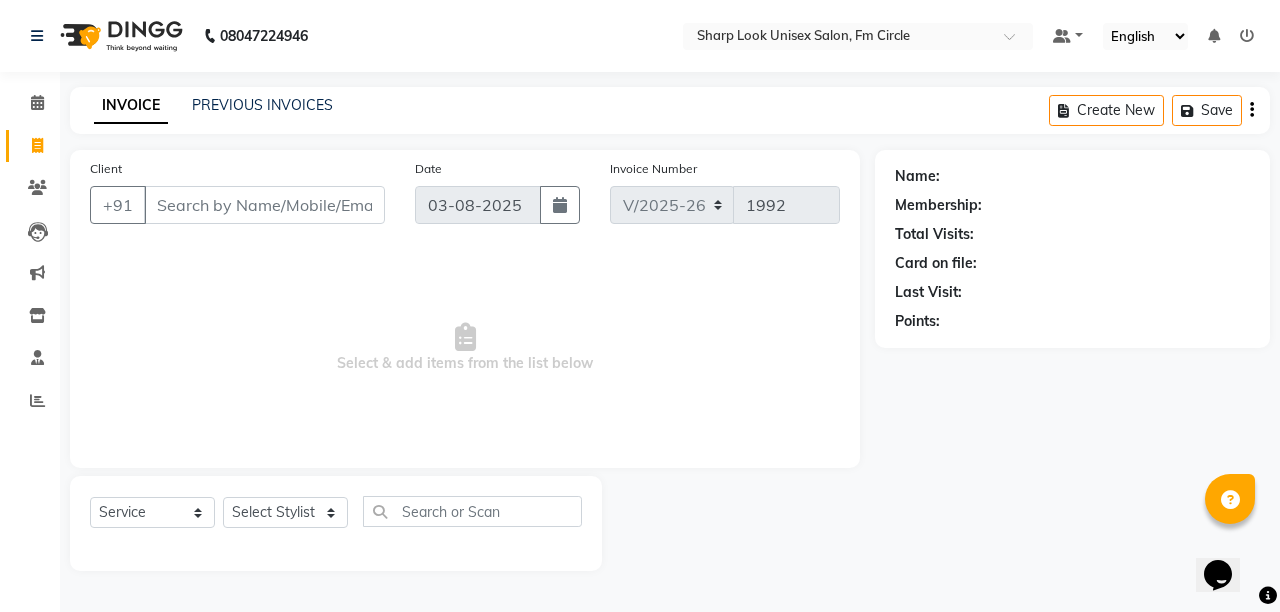 click on "Client" at bounding box center (264, 205) 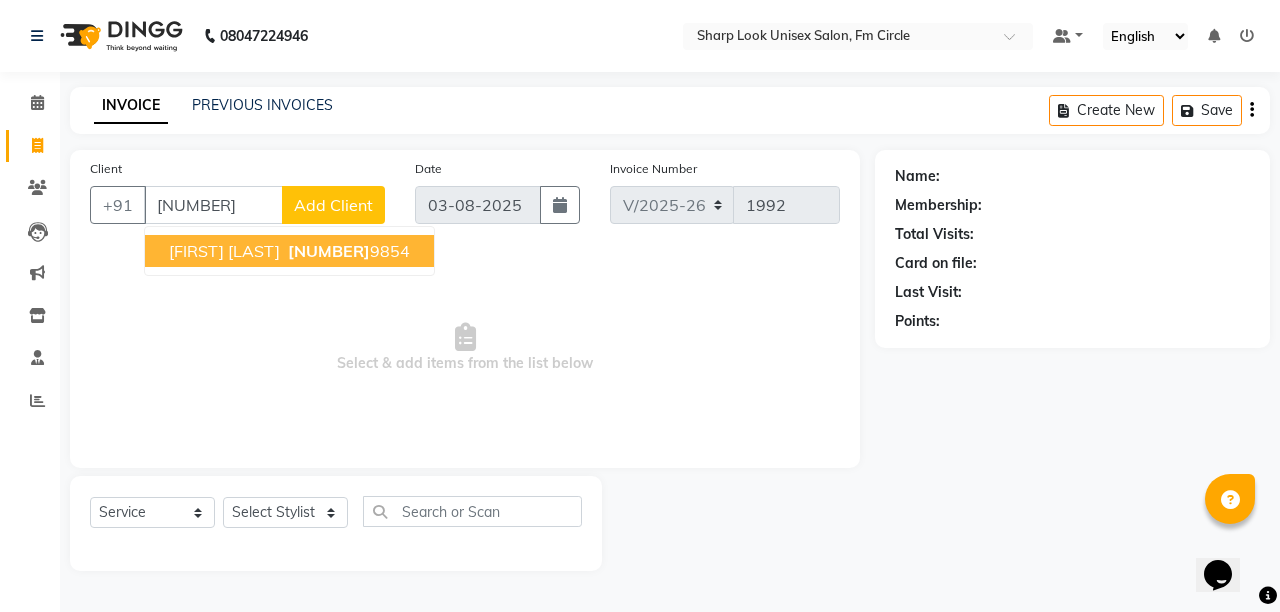 click on "[NUMBER]" at bounding box center [329, 251] 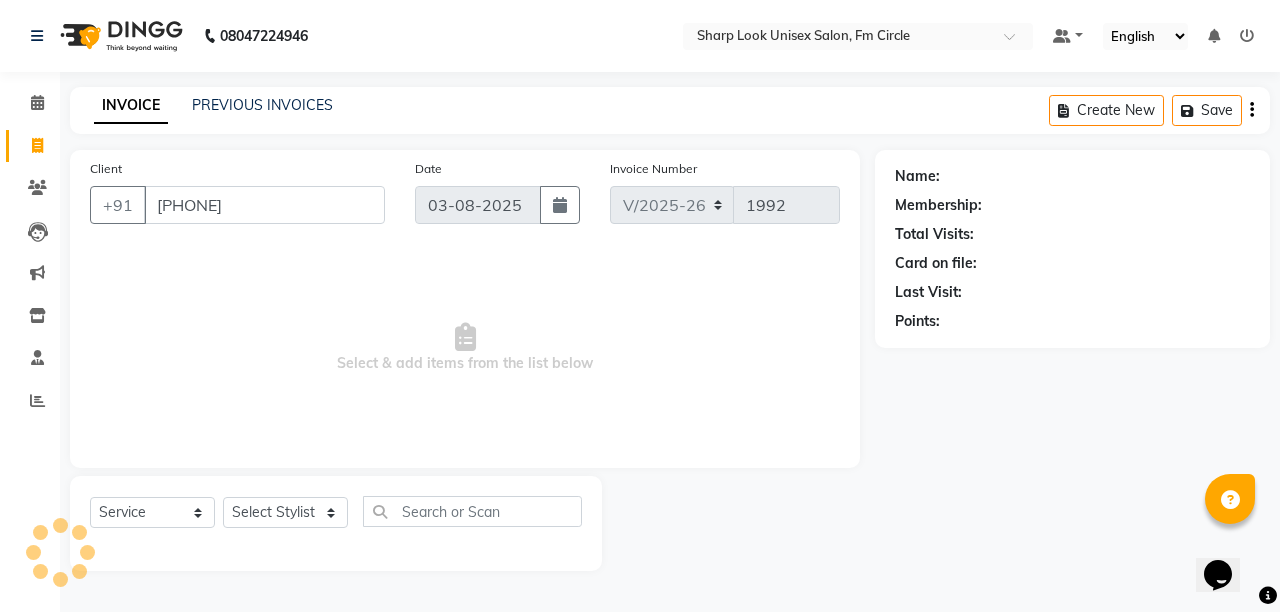 type on "[PHONE]" 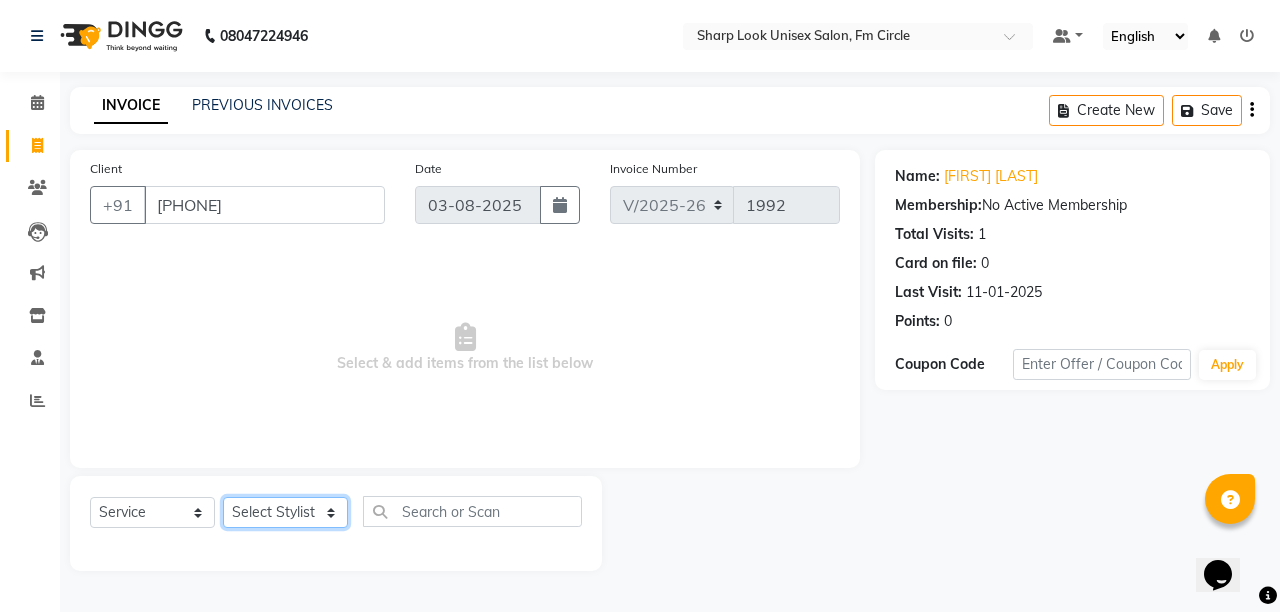 click on "Select Stylist Admin Anil Babu Budhia Monalisa  Nisha Priti" 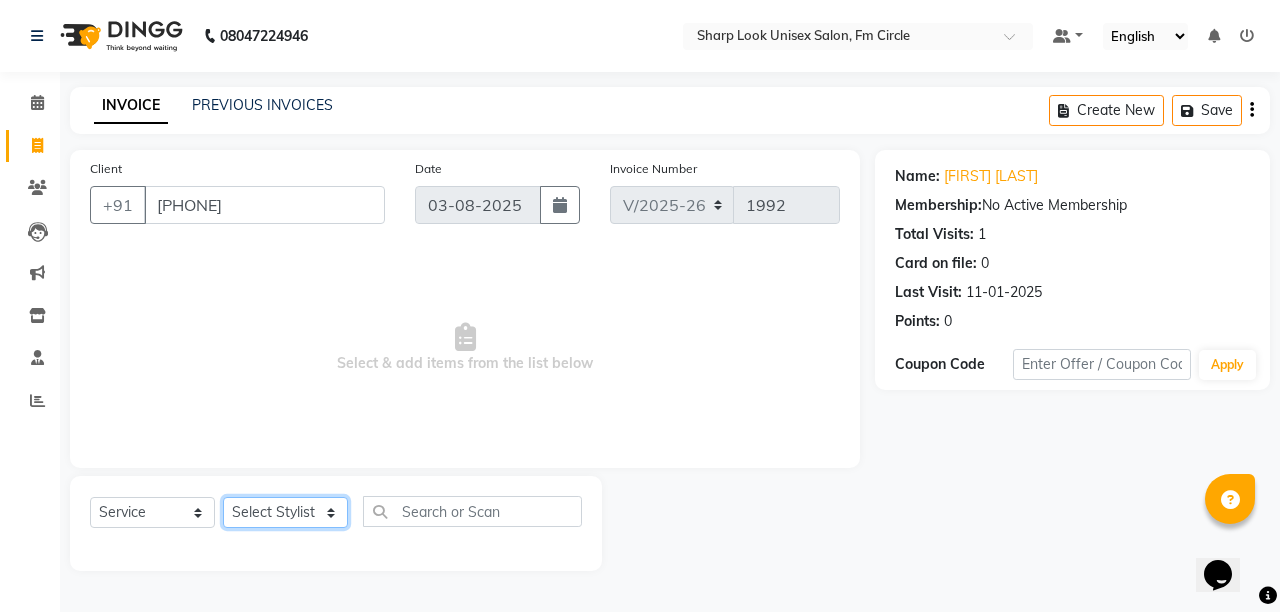 select on "80321" 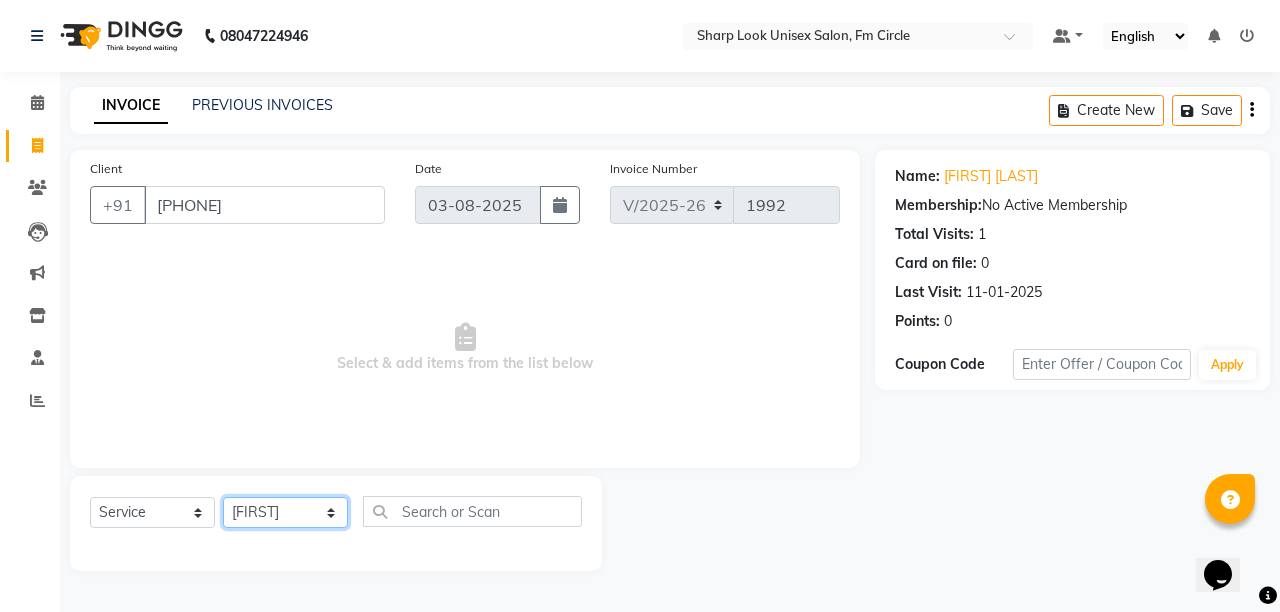click on "Select Stylist Admin Anil Babu Budhia Monalisa  Nisha Priti" 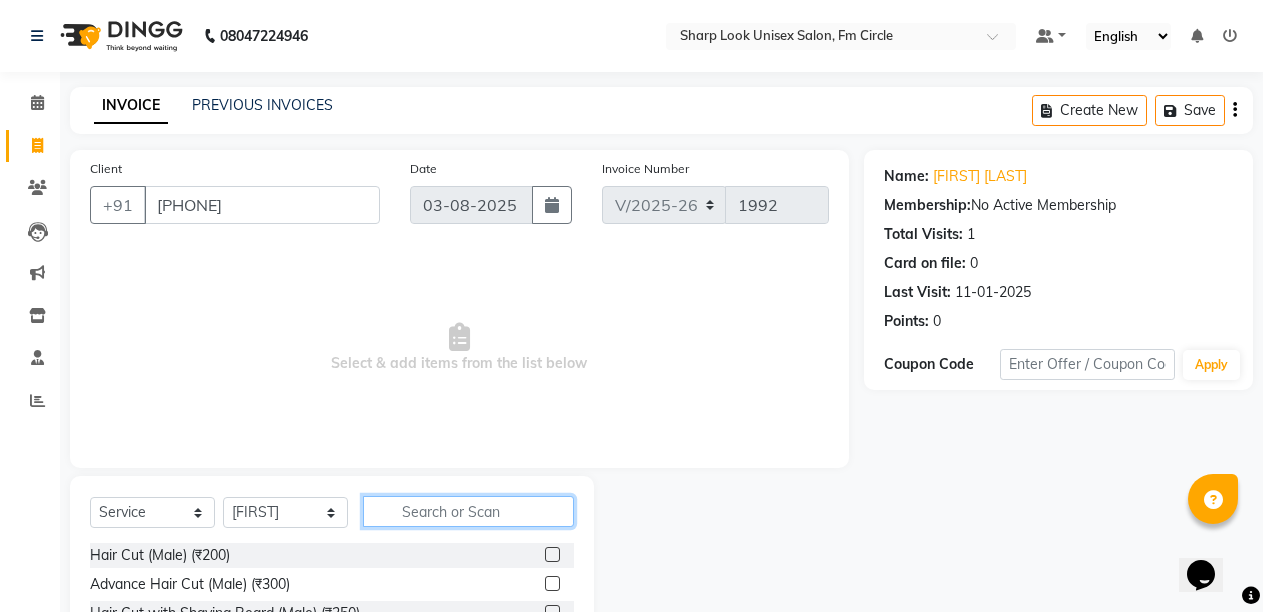 click 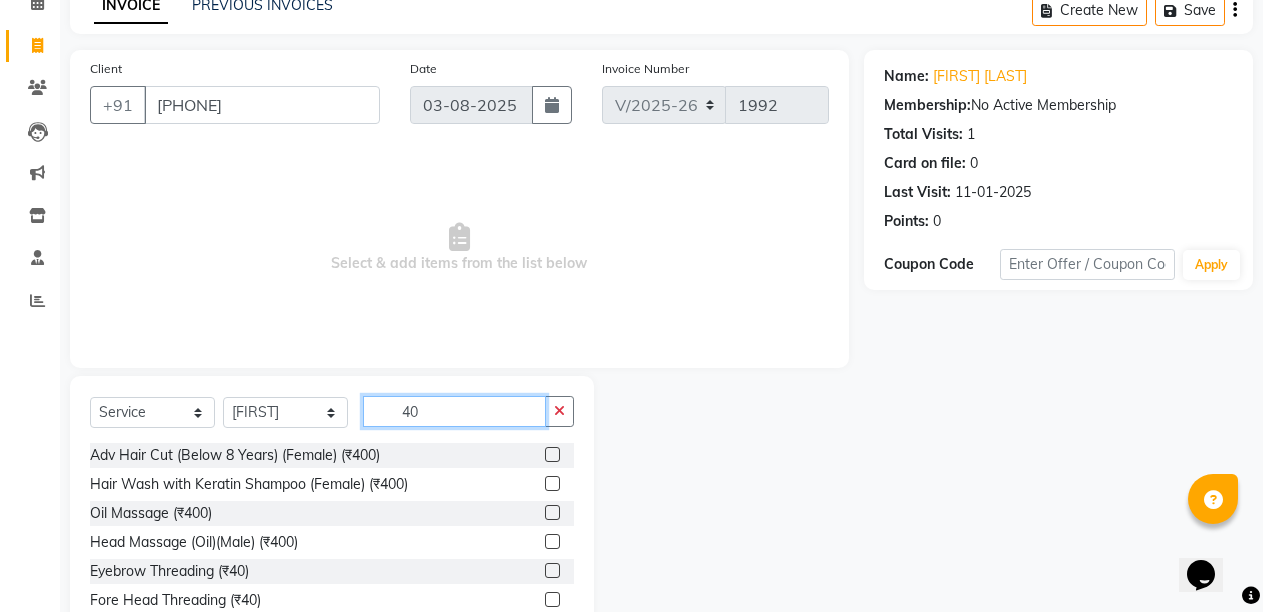 scroll, scrollTop: 189, scrollLeft: 0, axis: vertical 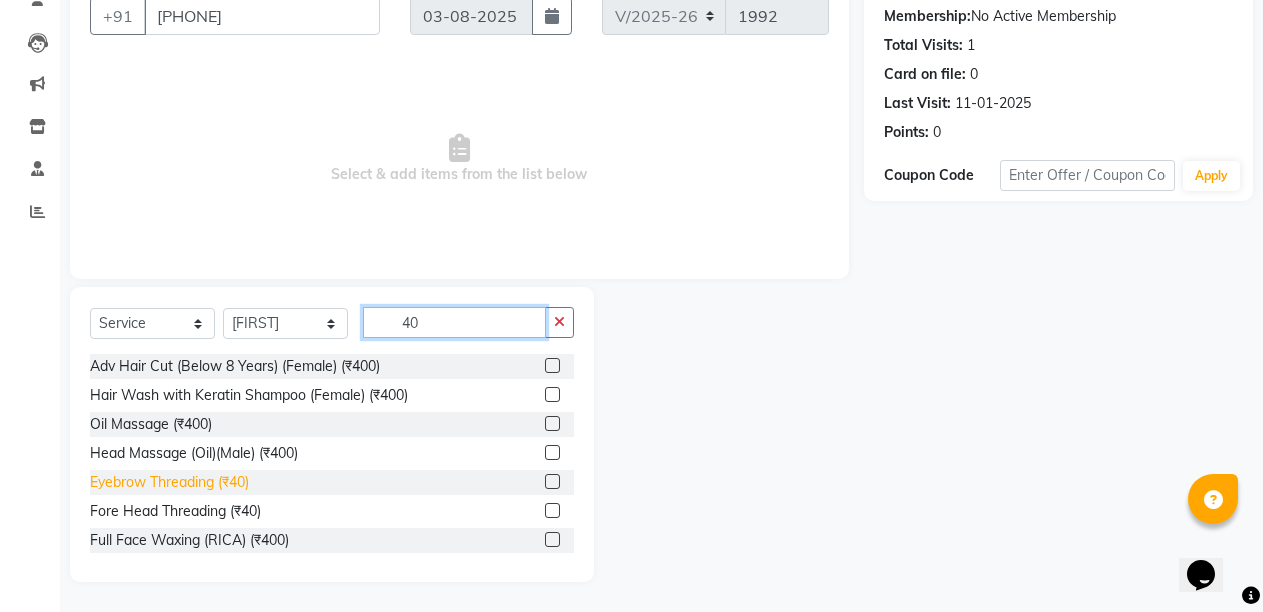type on "40" 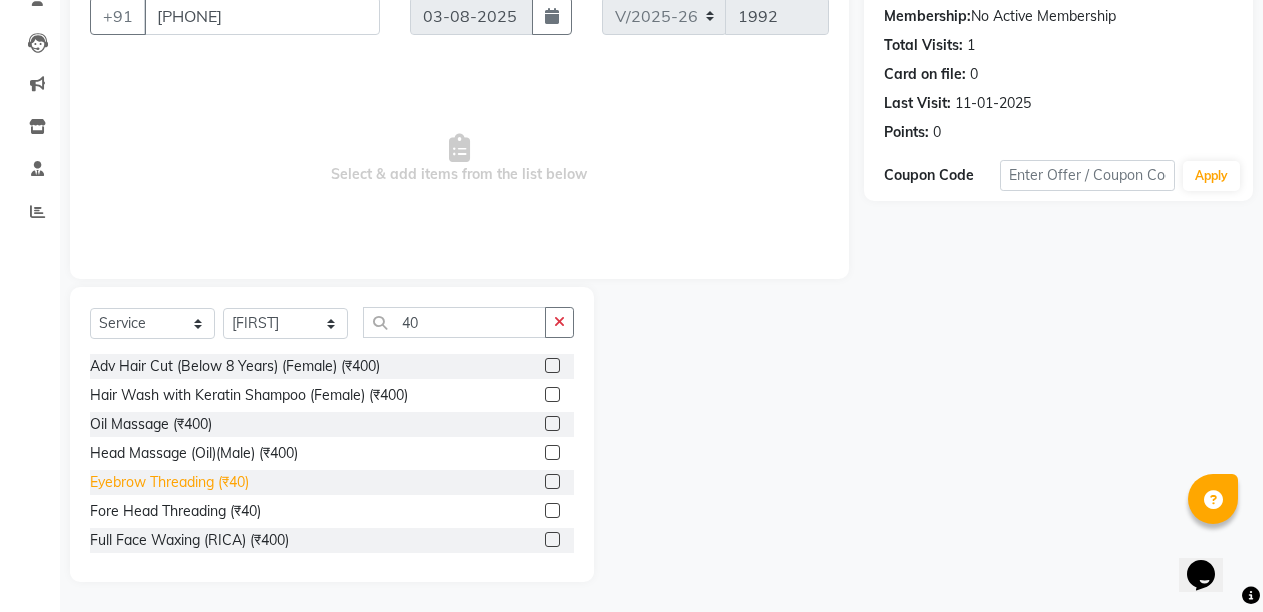 click on "Eyebrow Threading (₹40)" 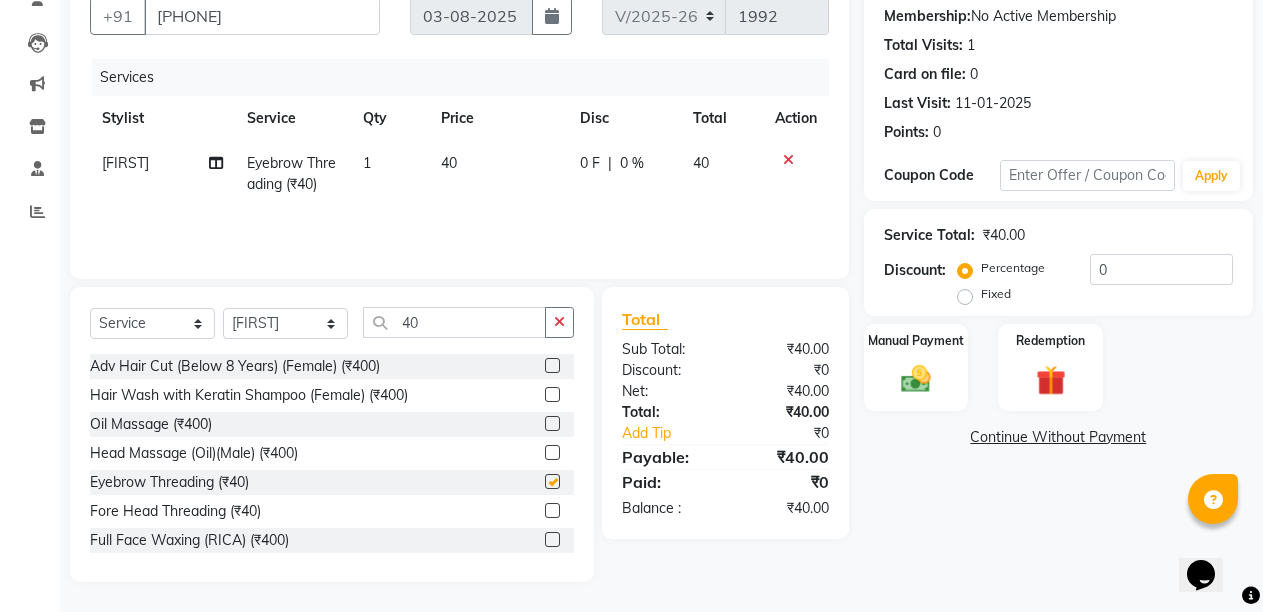 checkbox on "false" 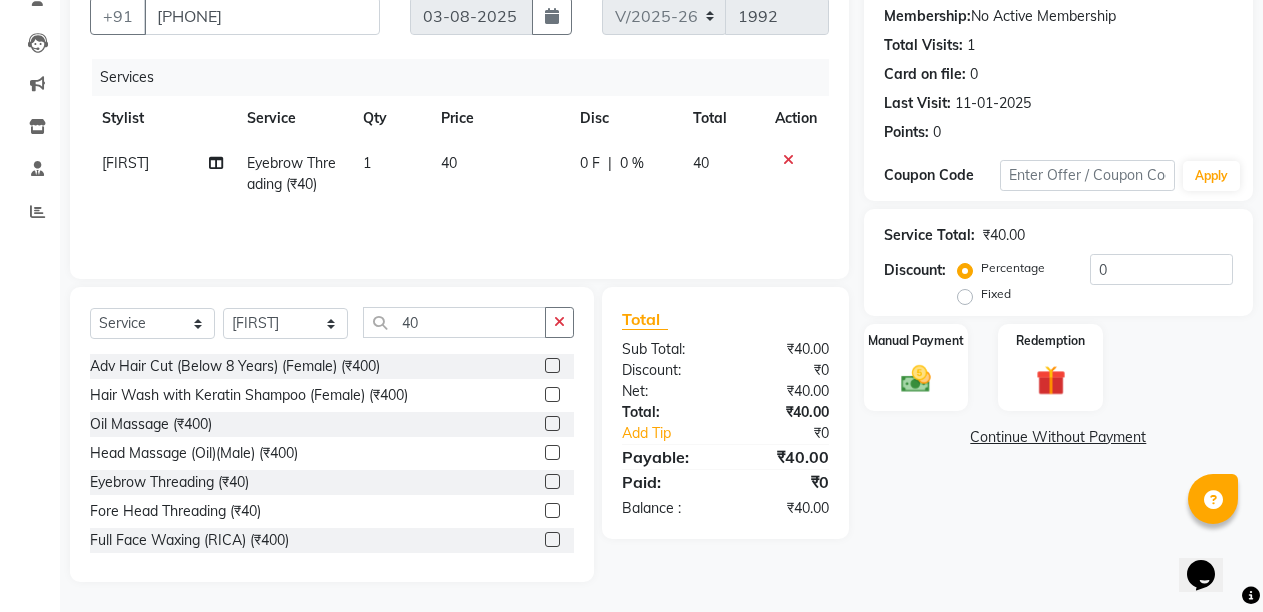 click on "Fixed" 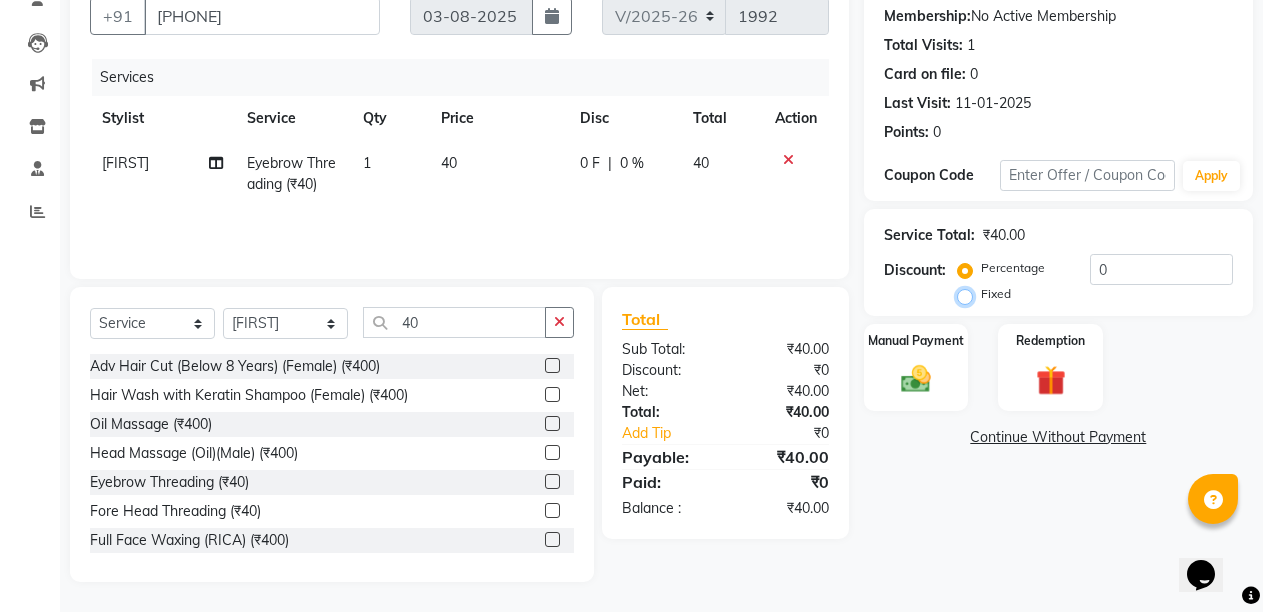 click on "Fixed" at bounding box center [969, 294] 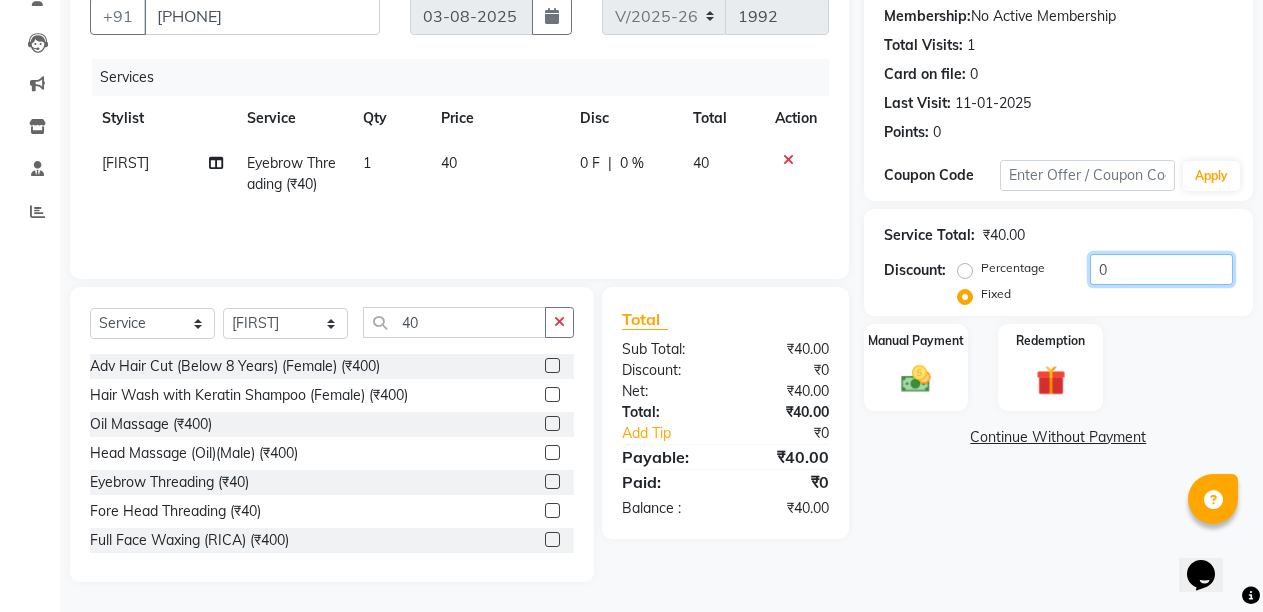 click on "0" 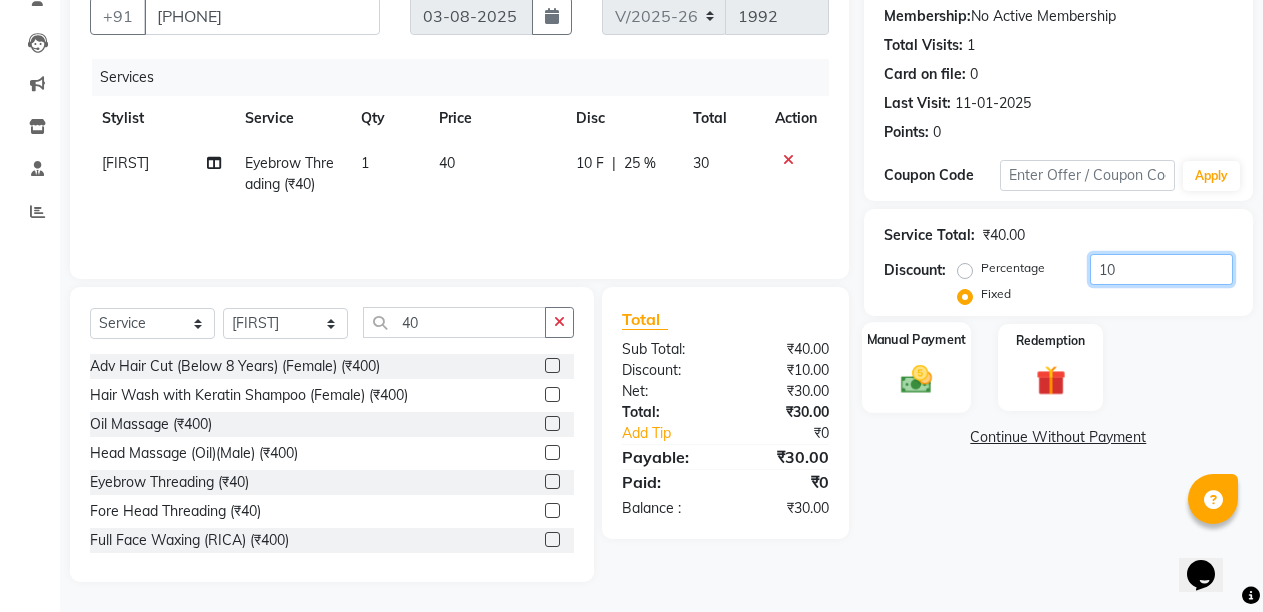 type on "10" 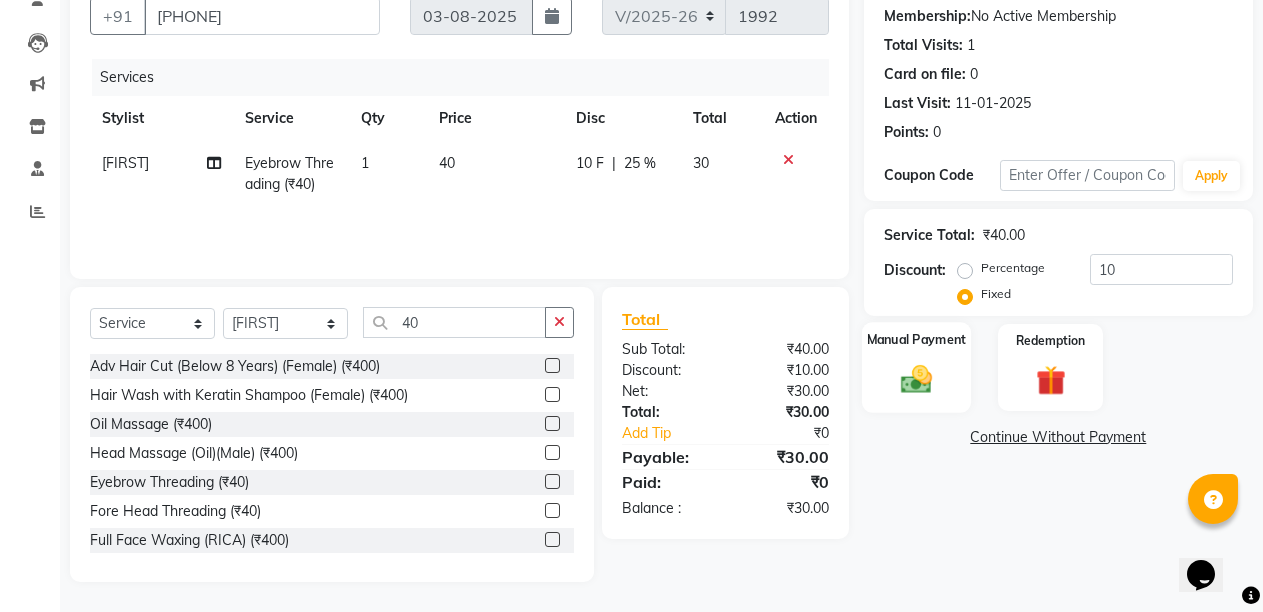 click on "Manual Payment" 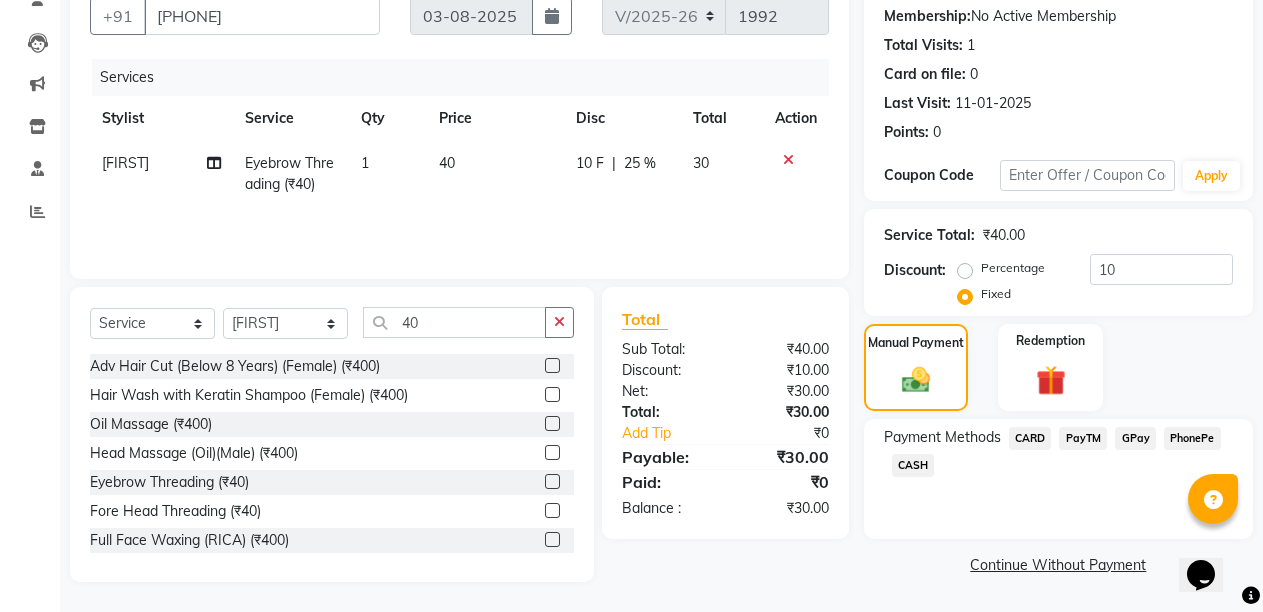 click on "CASH" 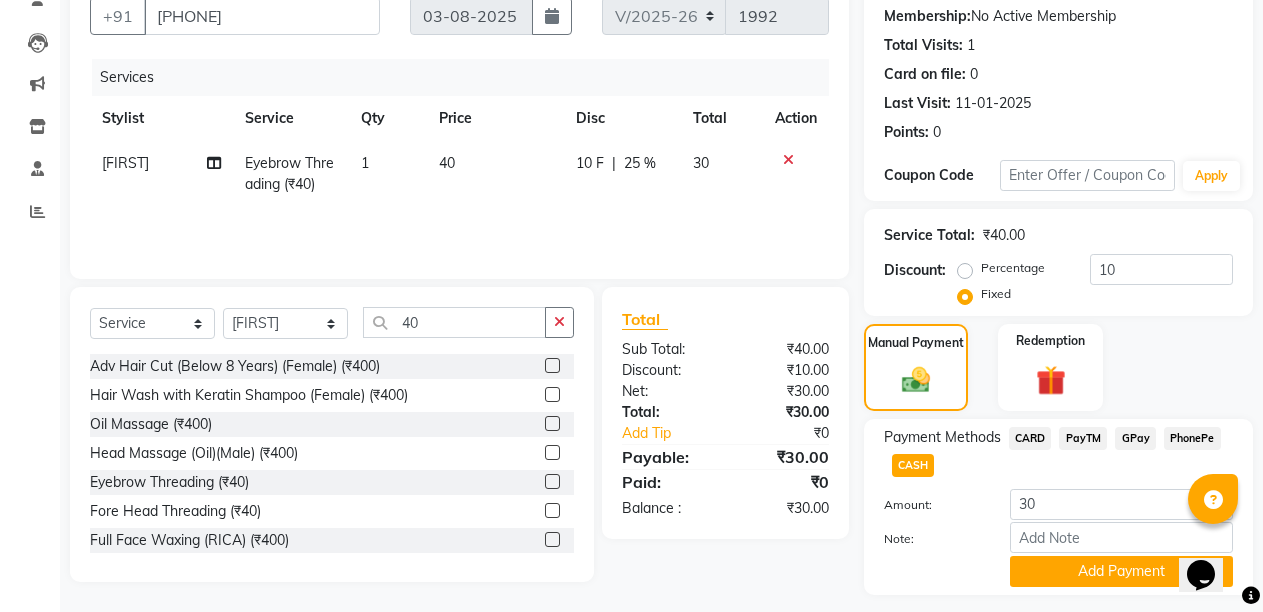 scroll, scrollTop: 243, scrollLeft: 0, axis: vertical 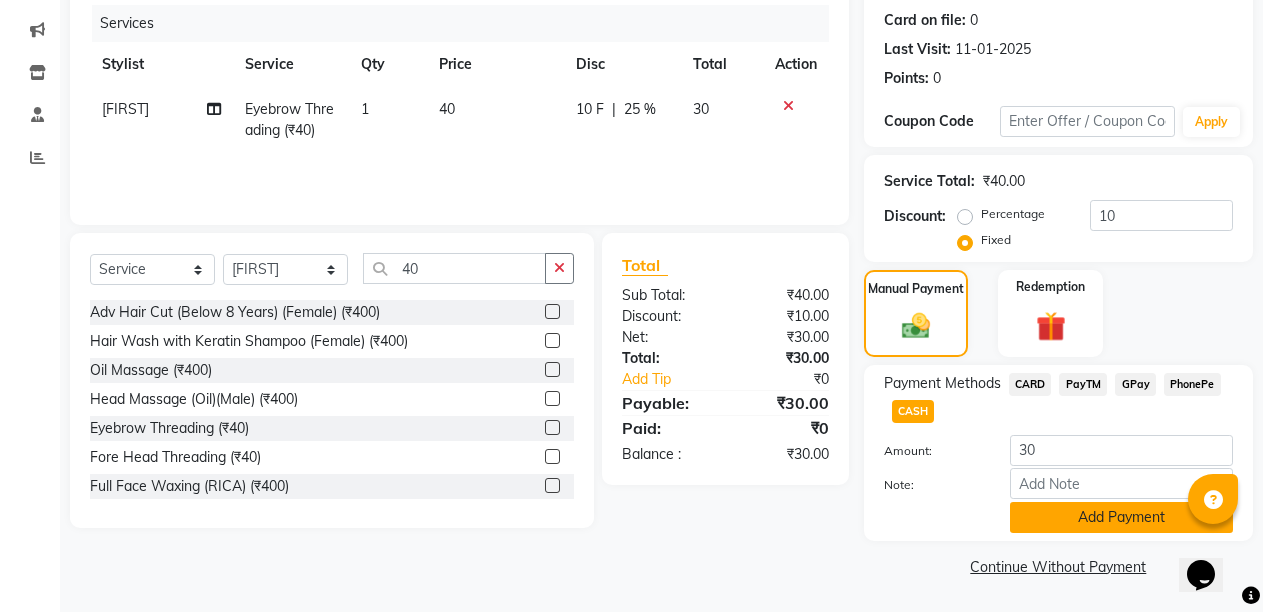 click on "Add Payment" 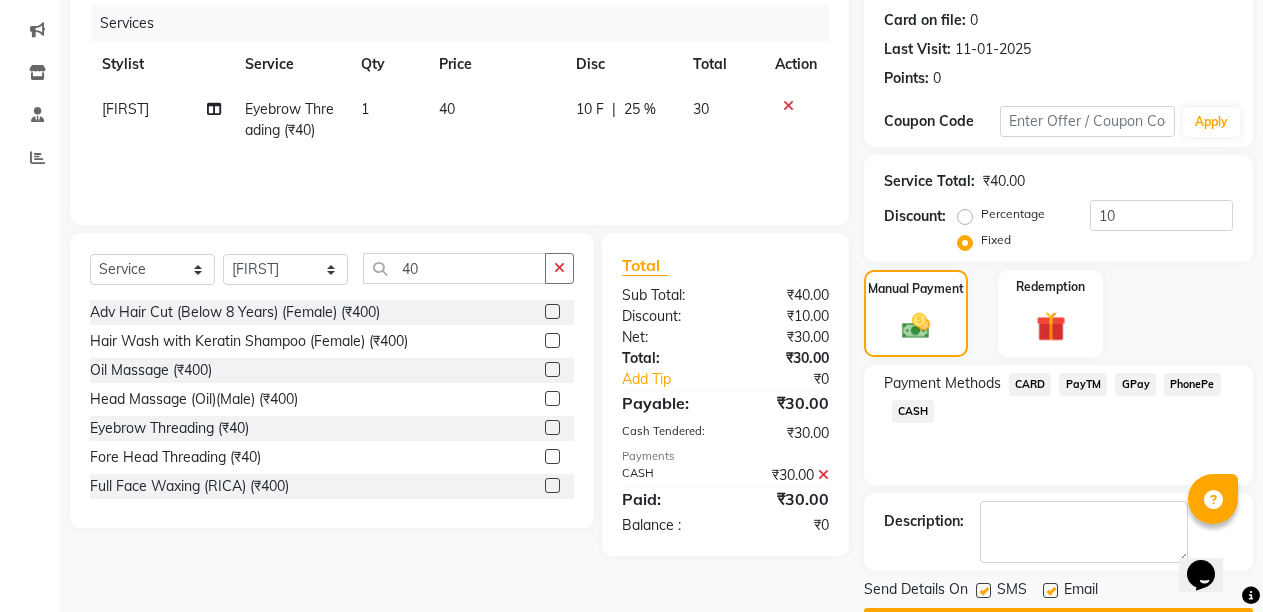 scroll, scrollTop: 300, scrollLeft: 0, axis: vertical 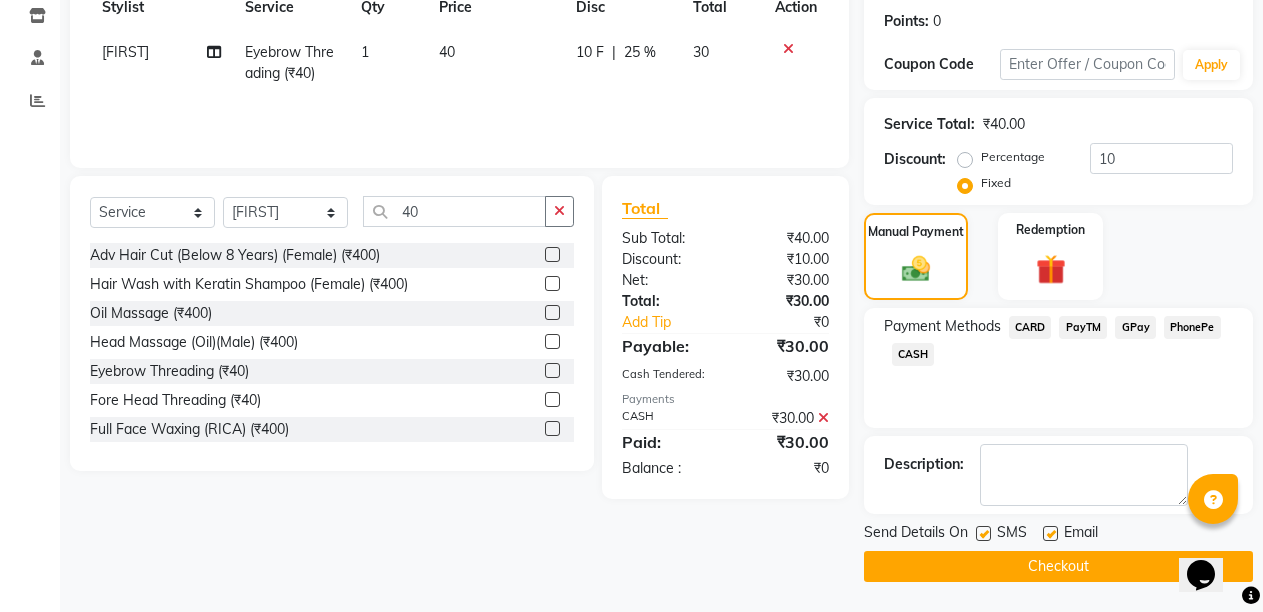 click 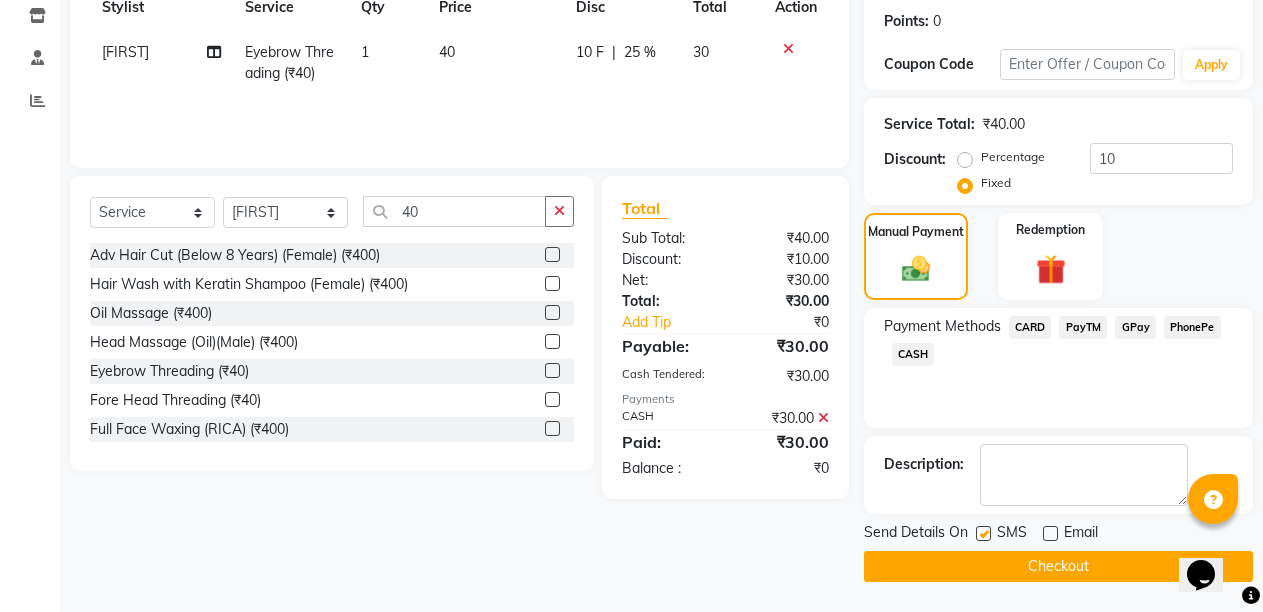 click on "Checkout" 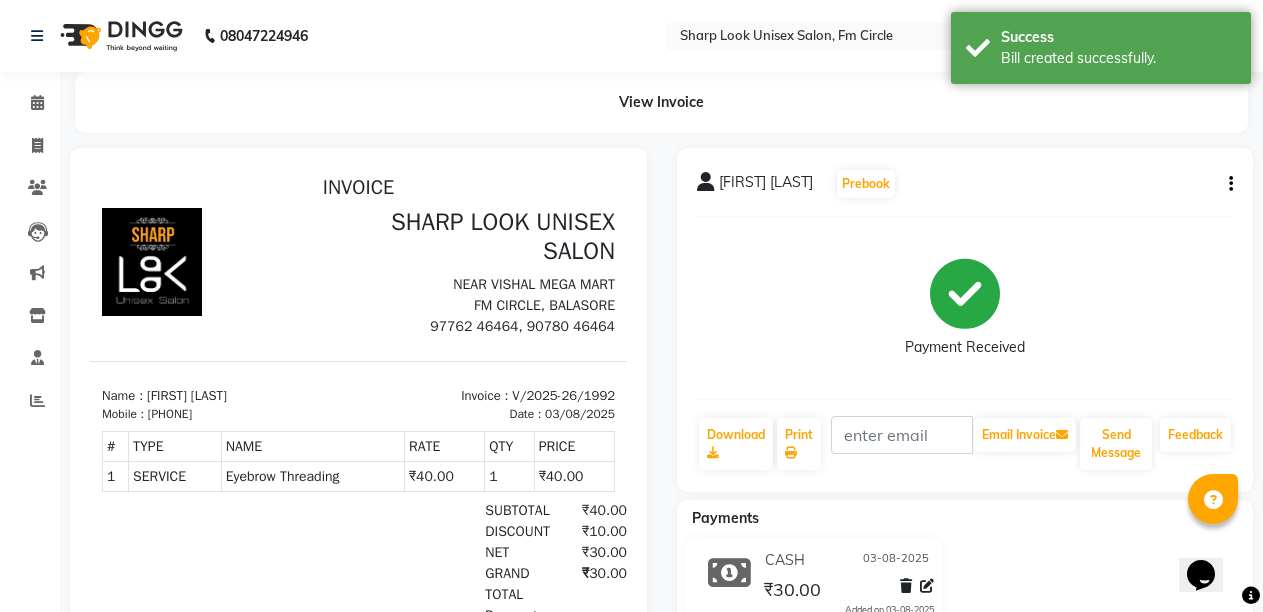 scroll, scrollTop: 0, scrollLeft: 0, axis: both 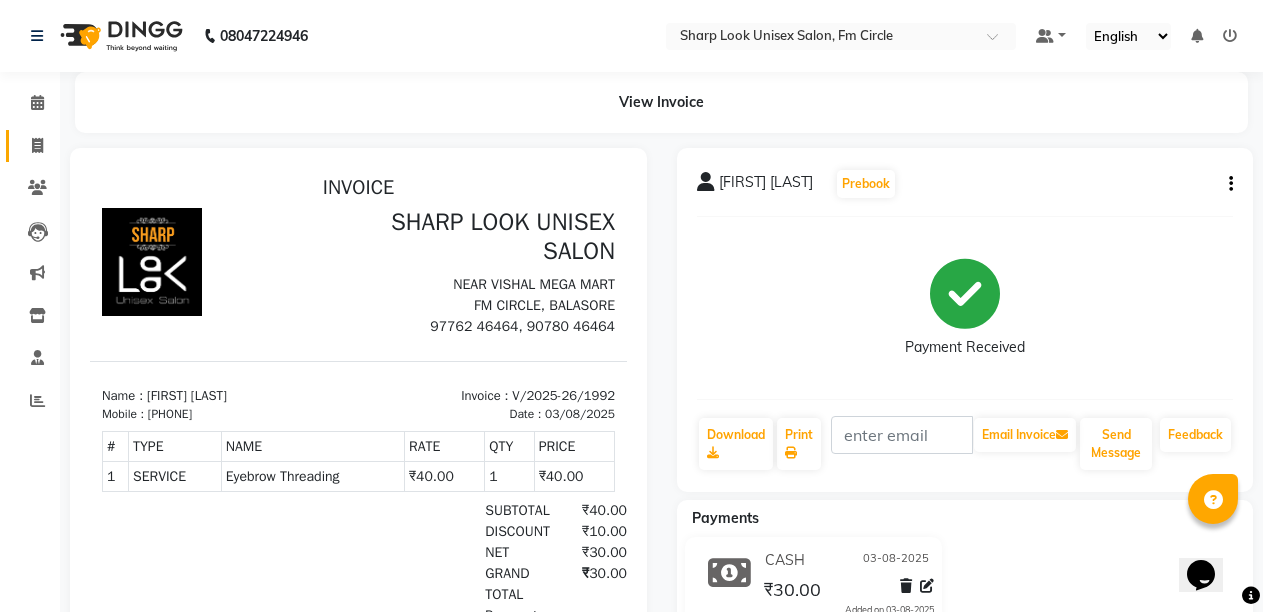 click 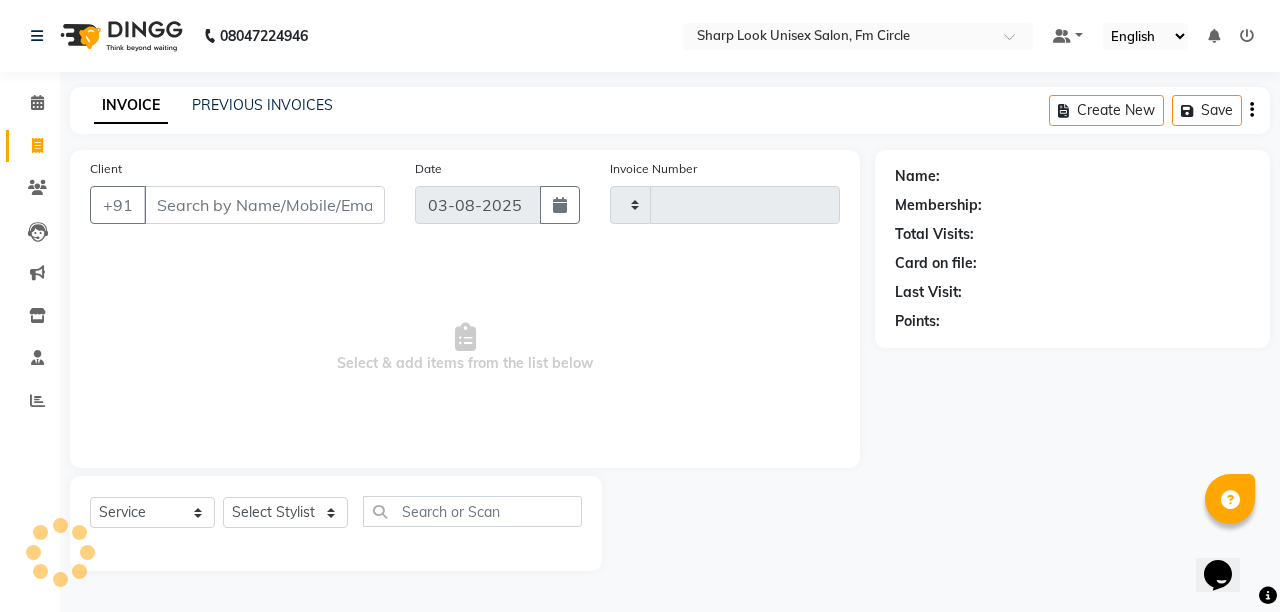 type on "1993" 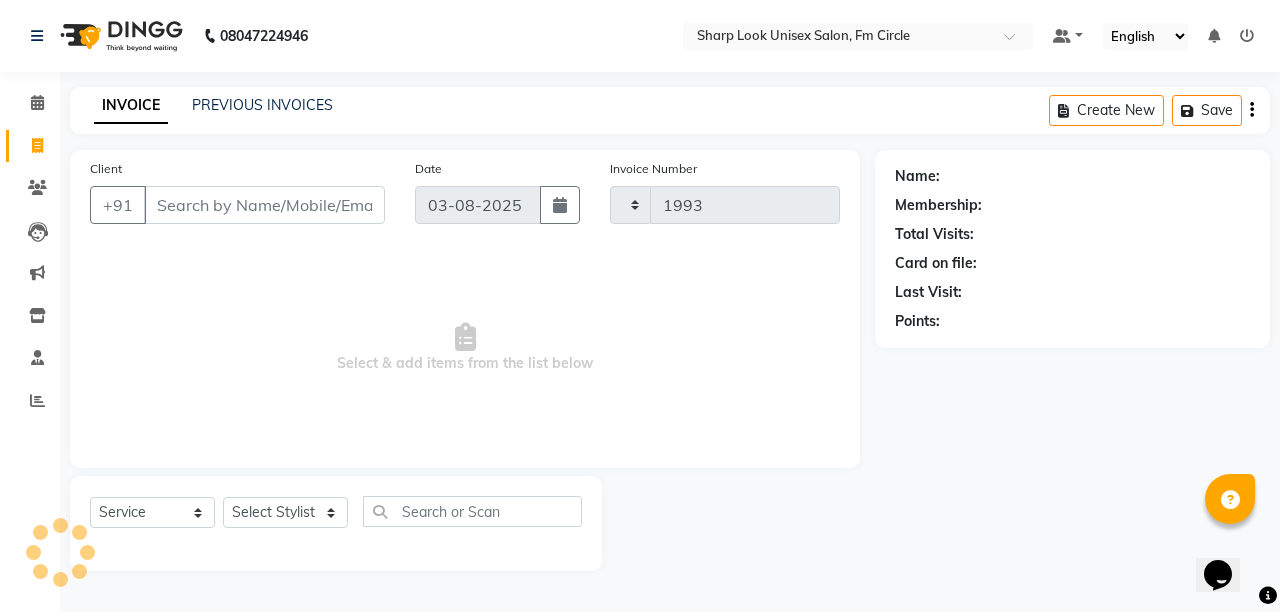 select on "804" 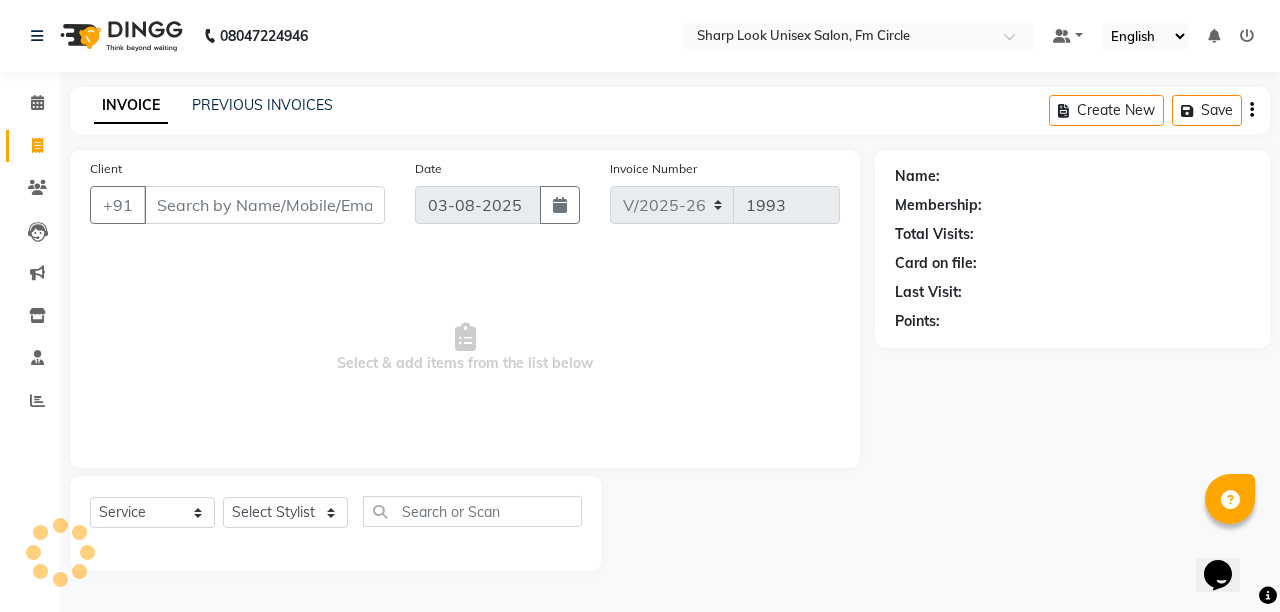 click on "Client" at bounding box center [264, 205] 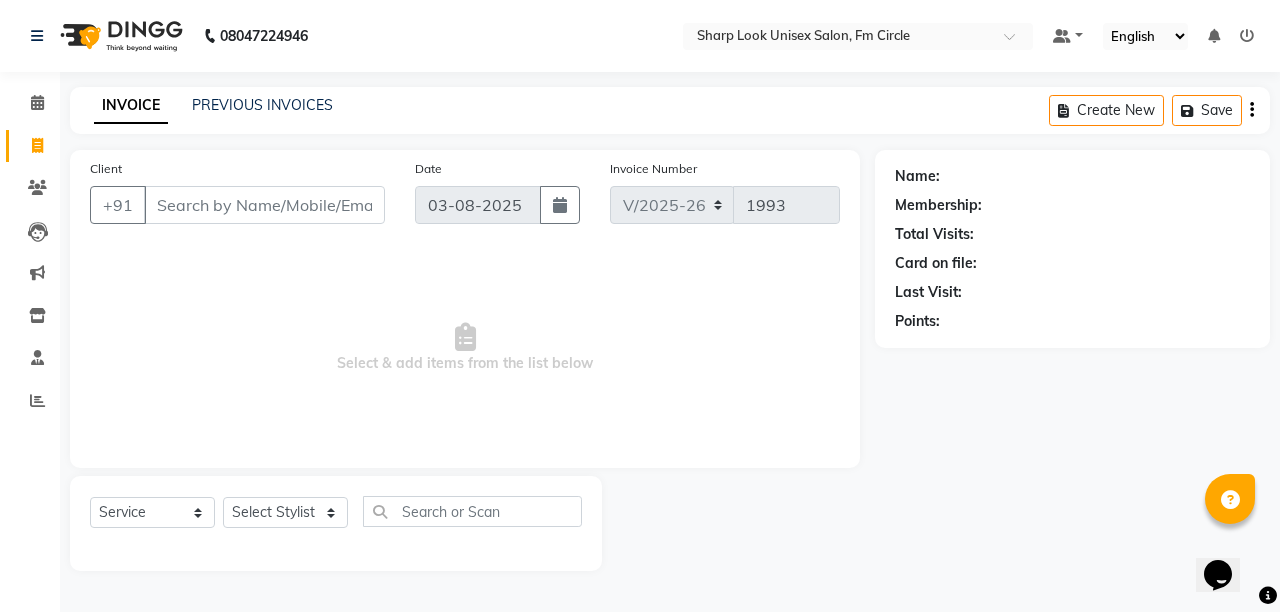 click on "Client" at bounding box center [264, 205] 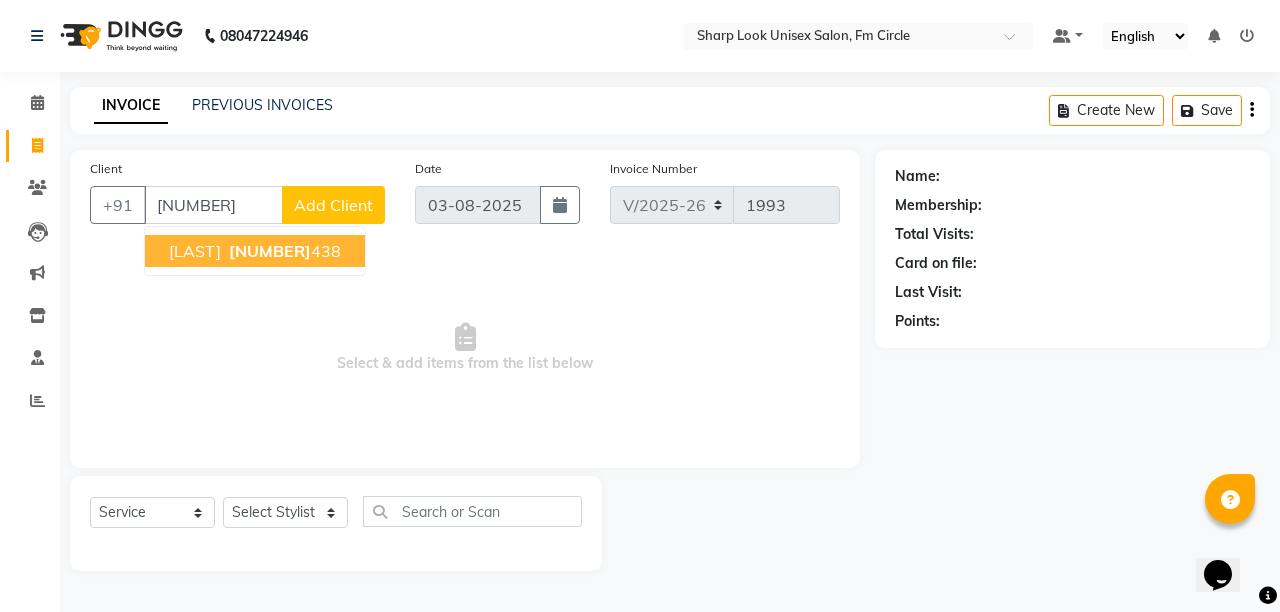 click on "[NUMBER]" at bounding box center (270, 251) 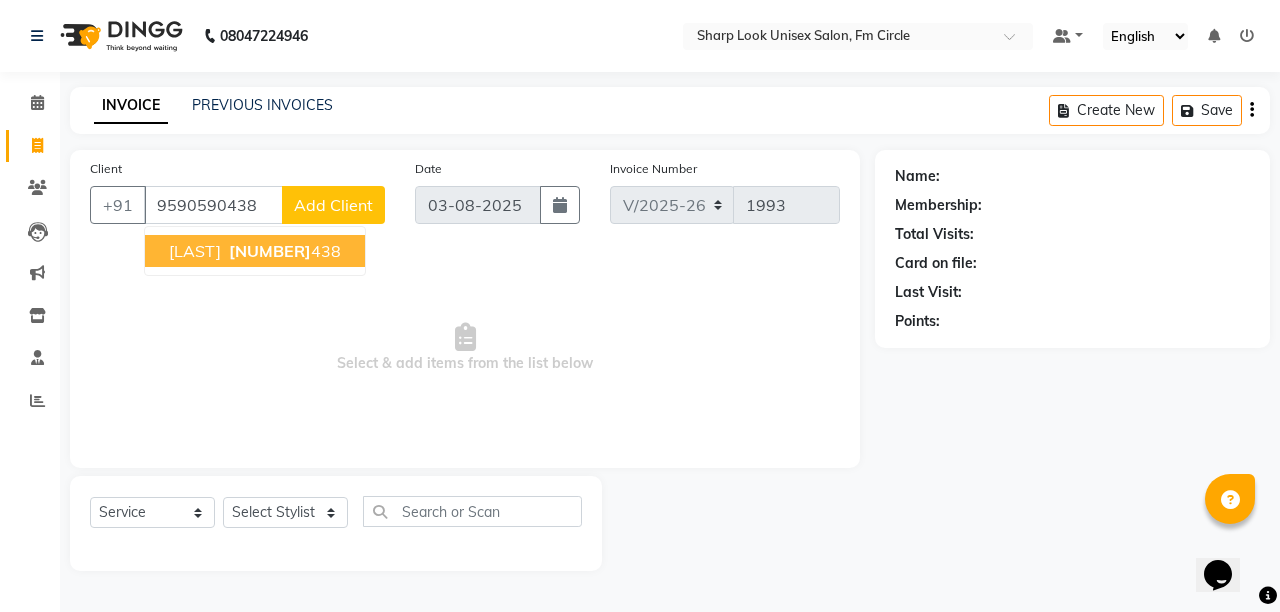 type on "9590590438" 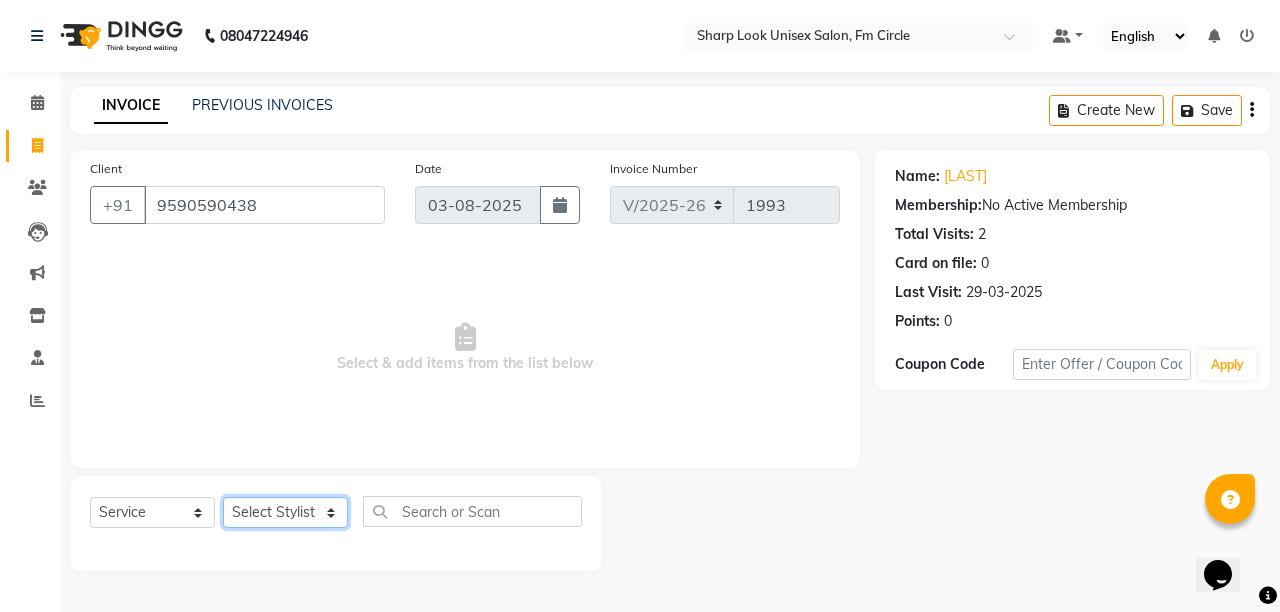 click on "Select Stylist Admin Anil Babu Budhia Monalisa  Nisha Priti" 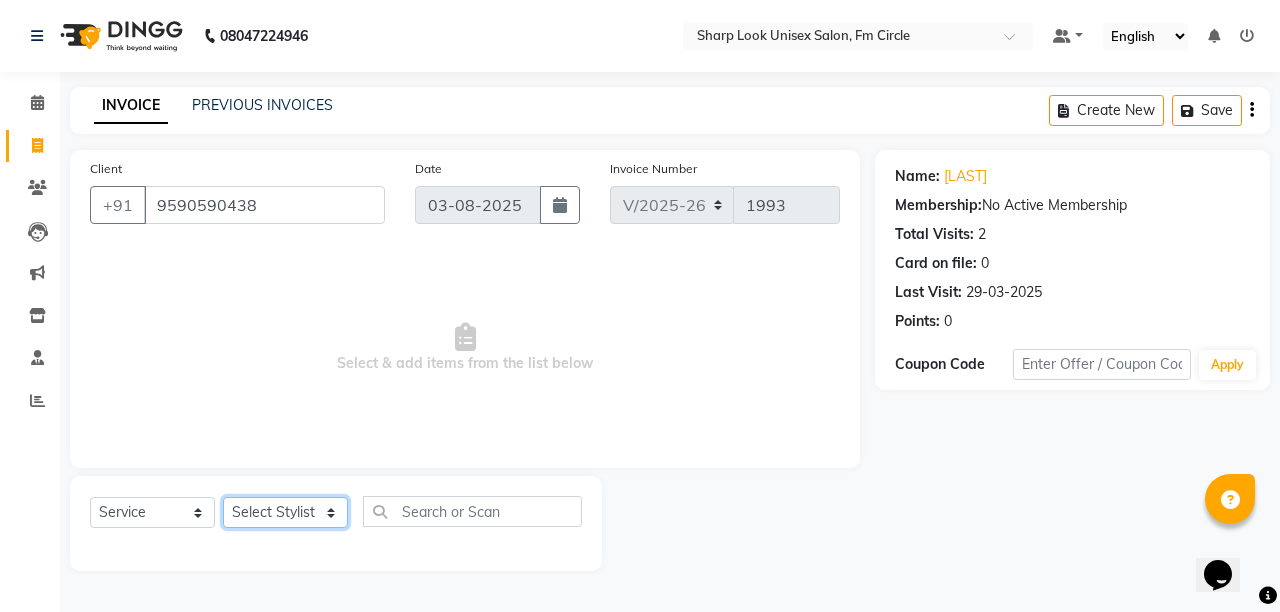 select on "87379" 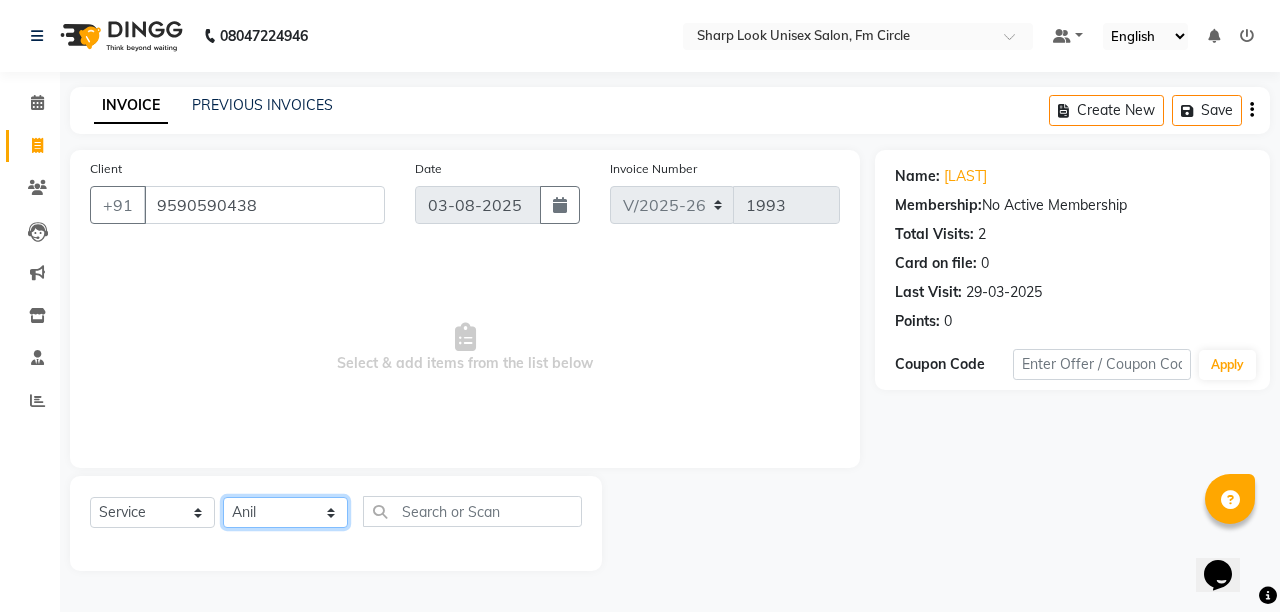 click on "Select Stylist Admin Anil Babu Budhia Monalisa  Nisha Priti" 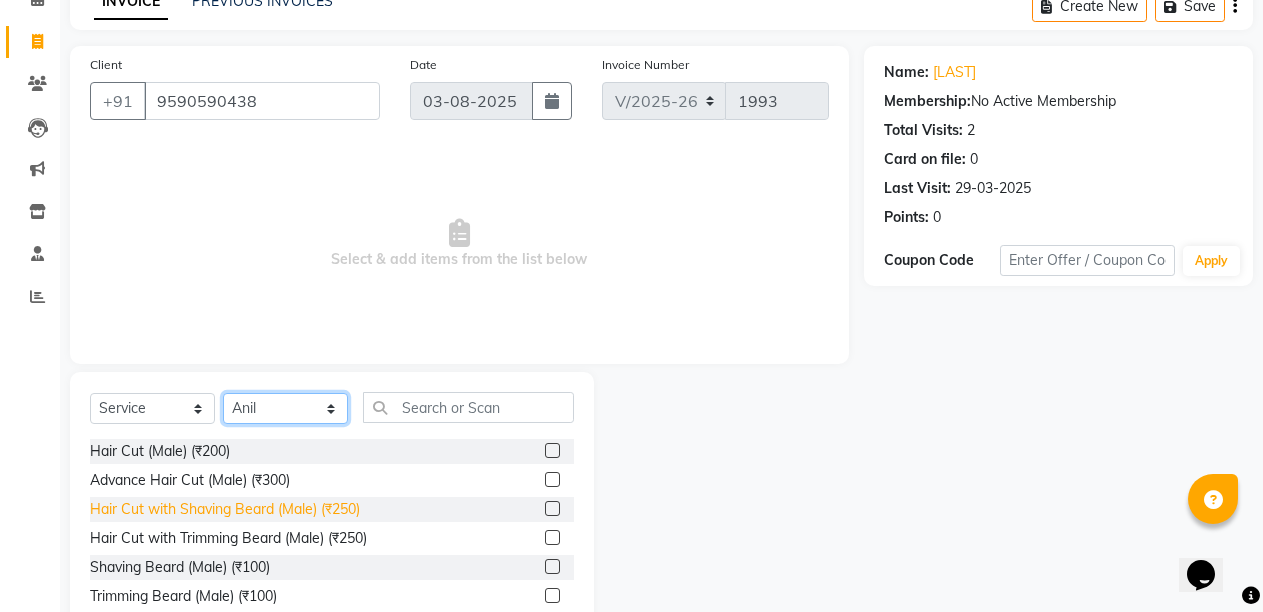 scroll, scrollTop: 189, scrollLeft: 0, axis: vertical 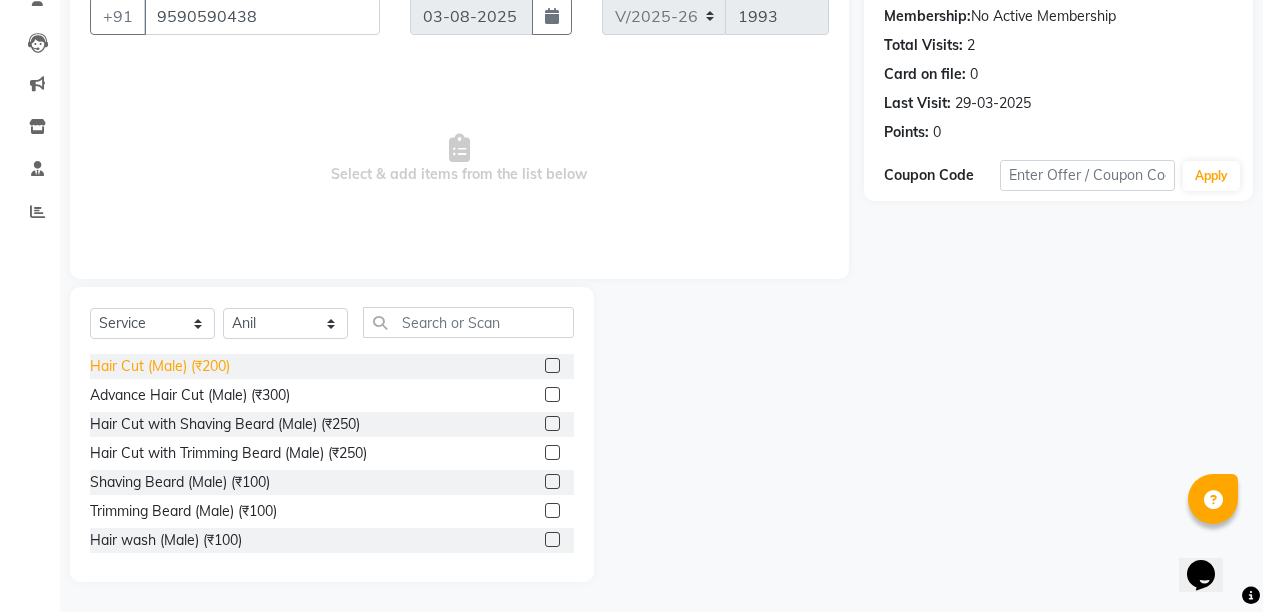 click on "Hair Cut (Male) (₹200)" 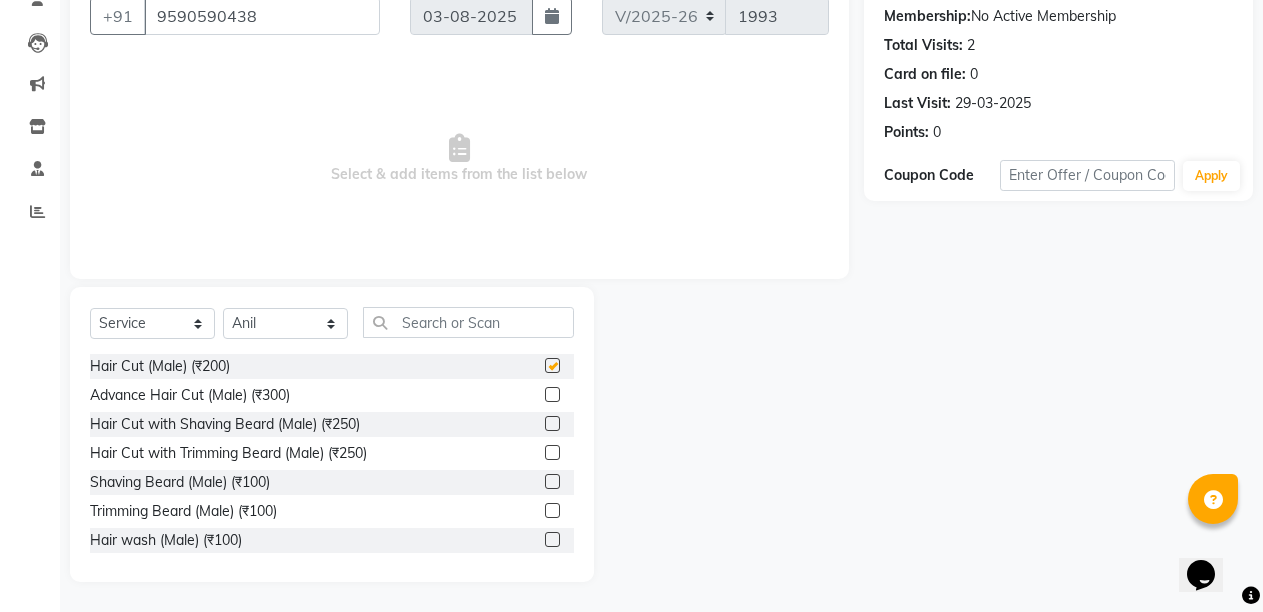 checkbox on "false" 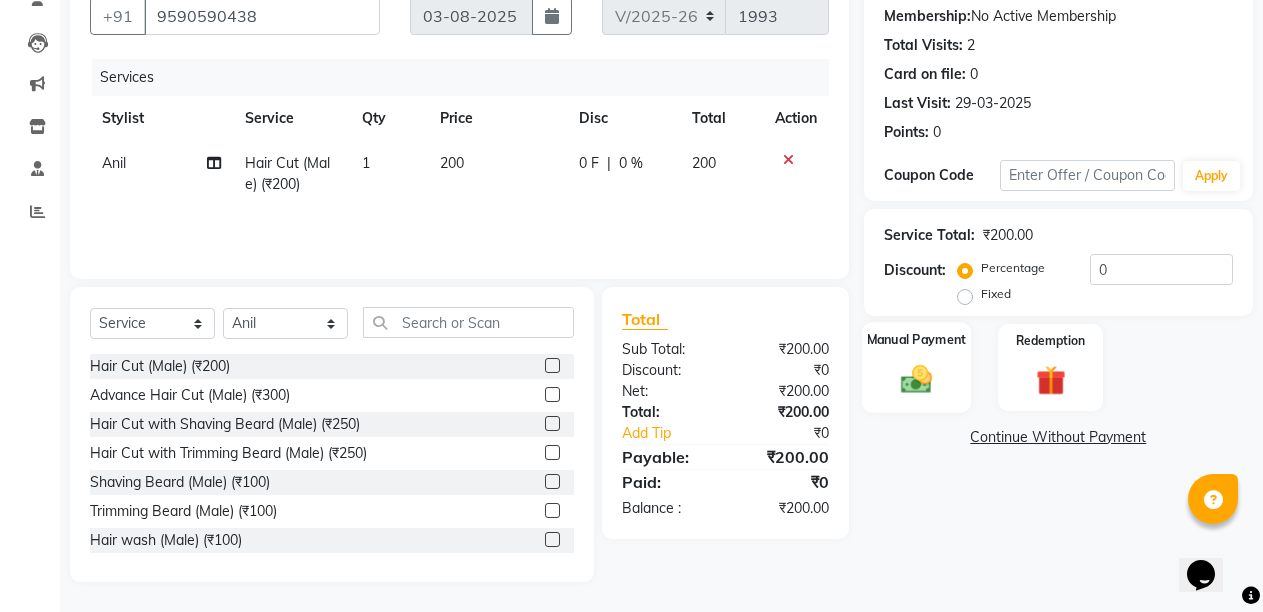 click on "Manual Payment" 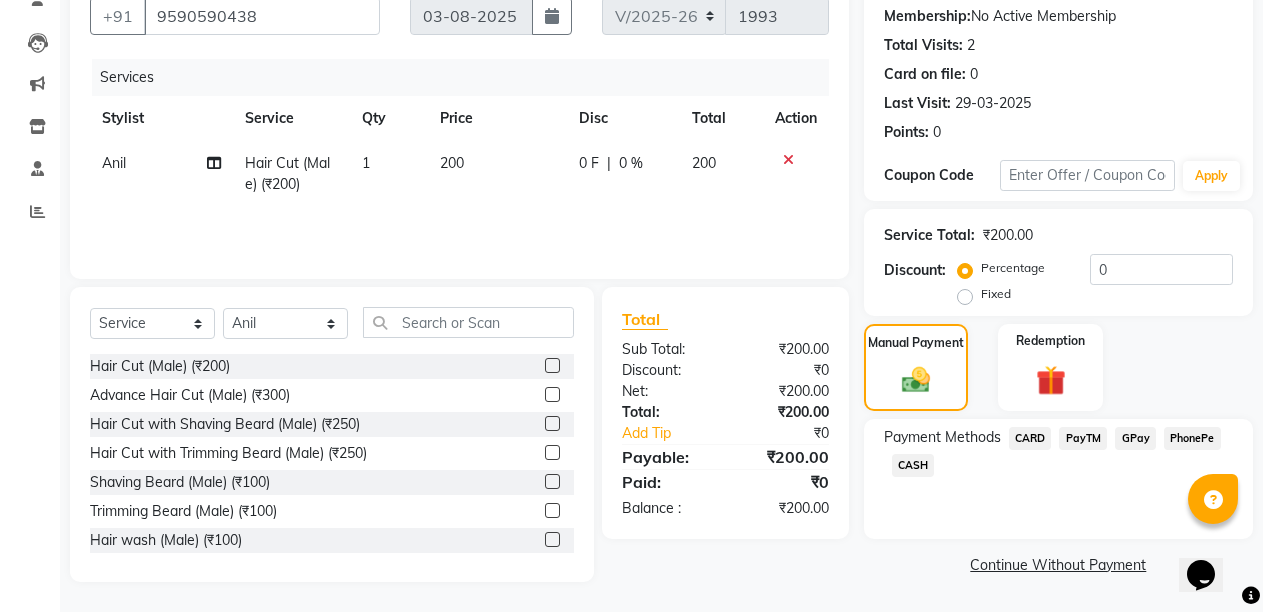 click on "PayTM" 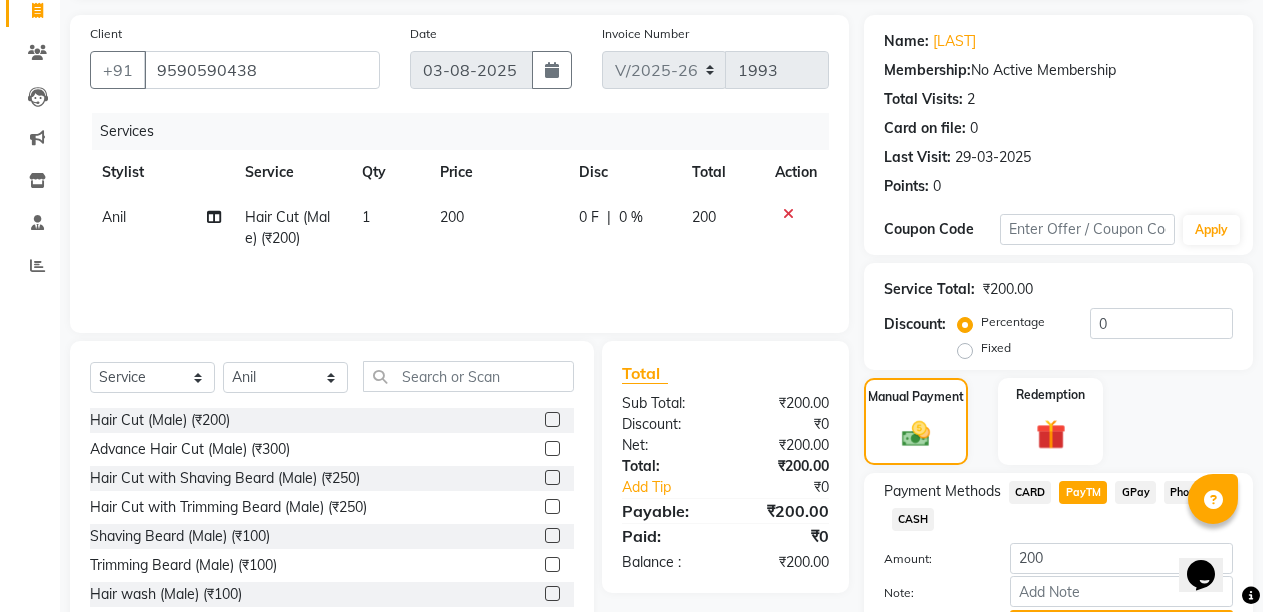 scroll, scrollTop: 243, scrollLeft: 0, axis: vertical 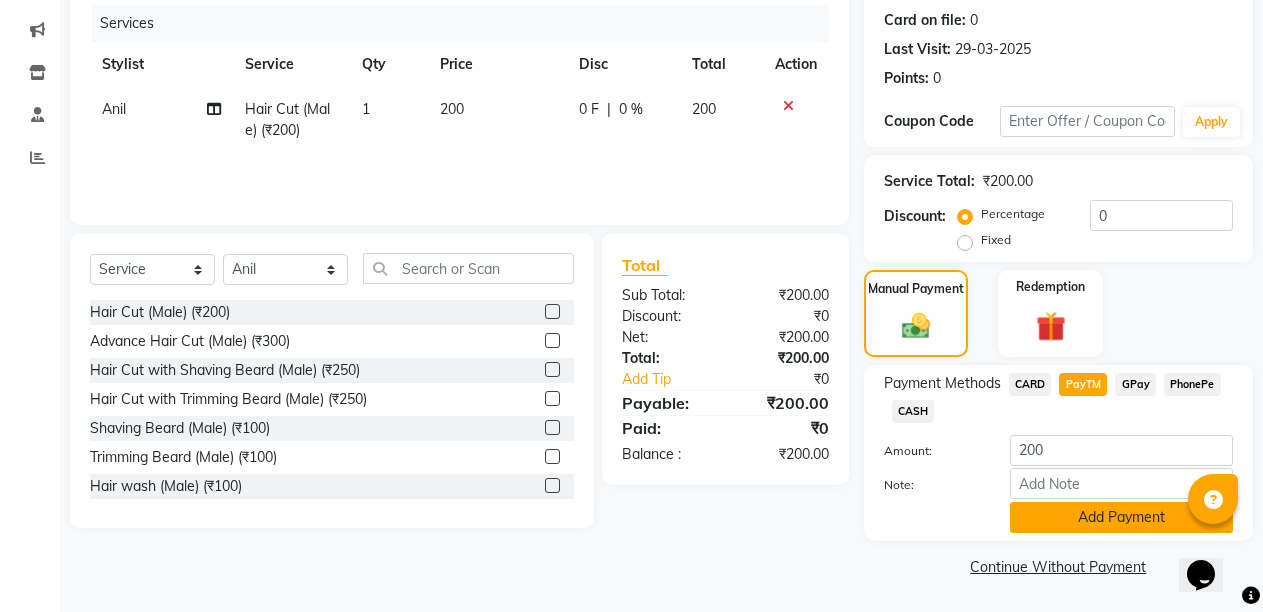 click on "Add Payment" 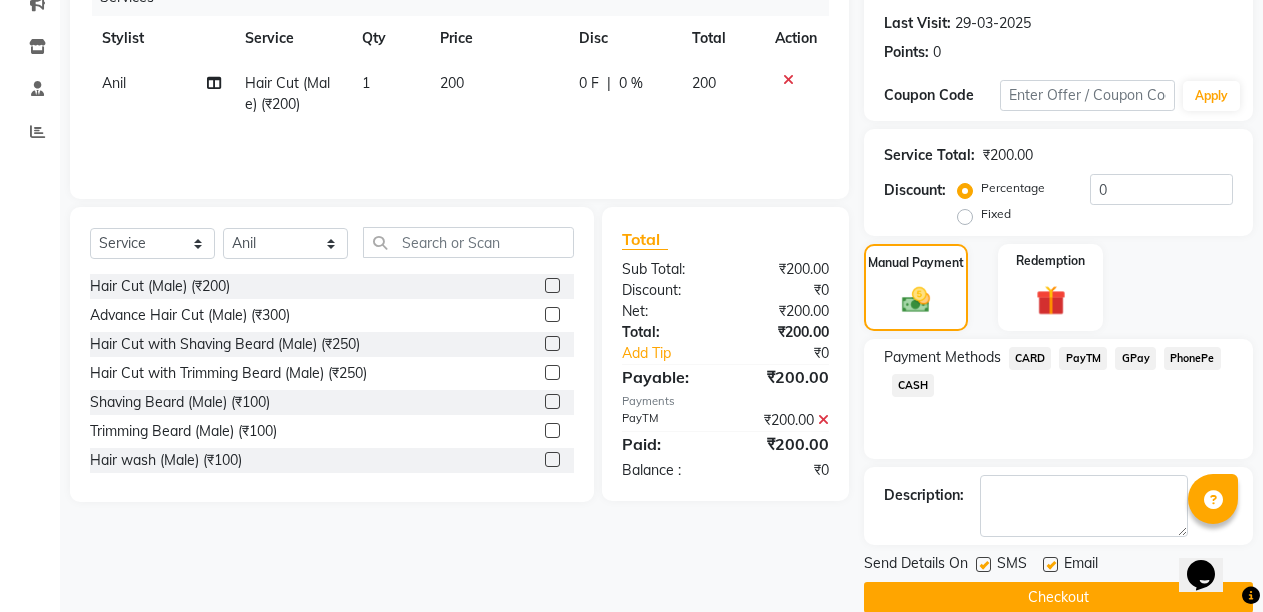 scroll, scrollTop: 300, scrollLeft: 0, axis: vertical 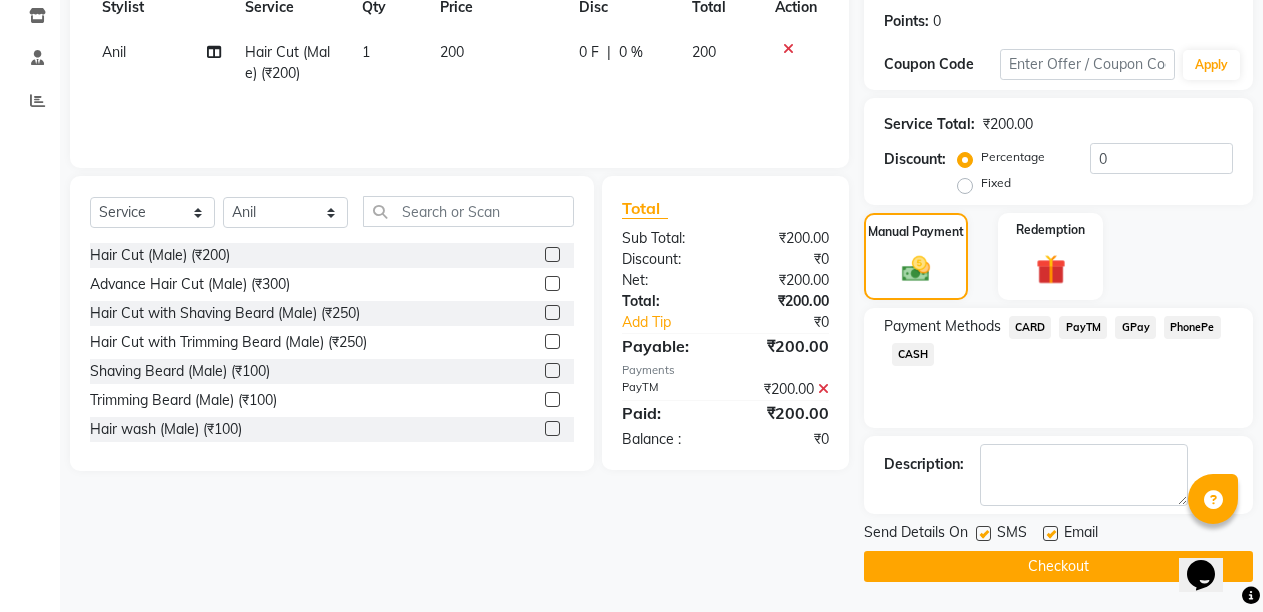click 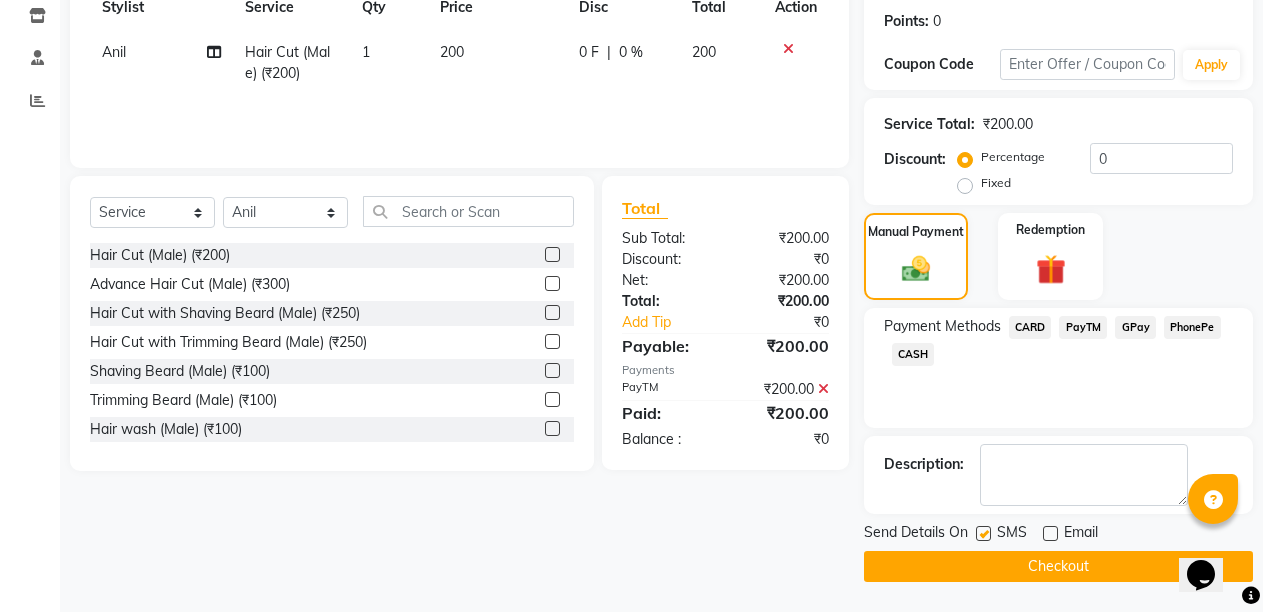 click on "Checkout" 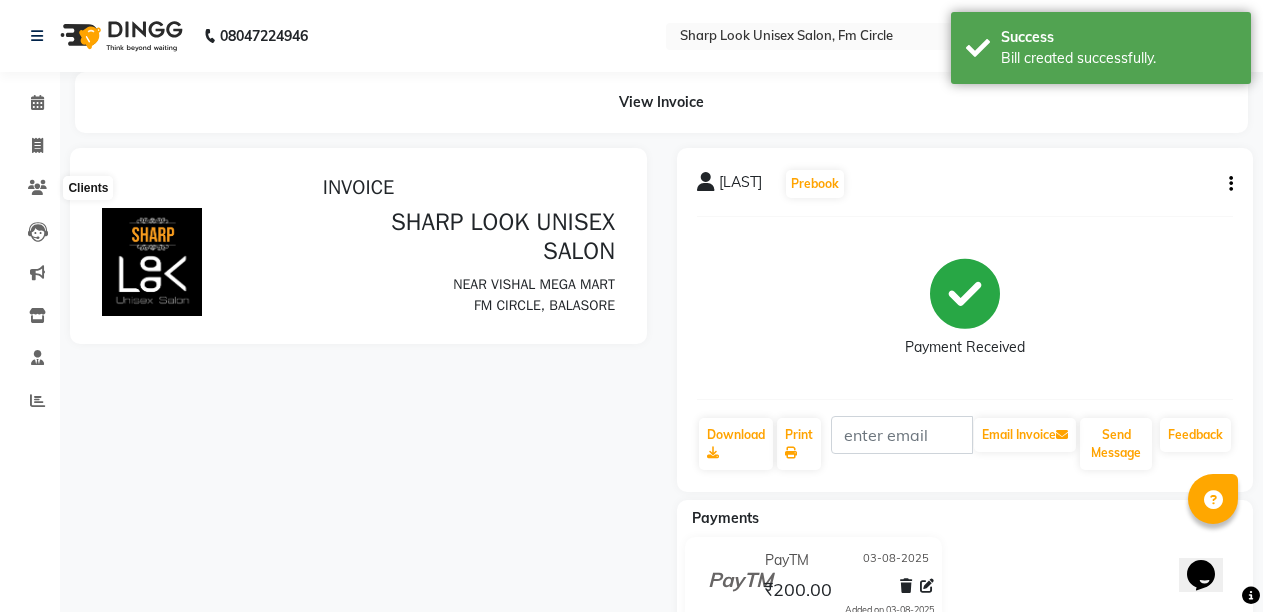 scroll, scrollTop: 0, scrollLeft: 0, axis: both 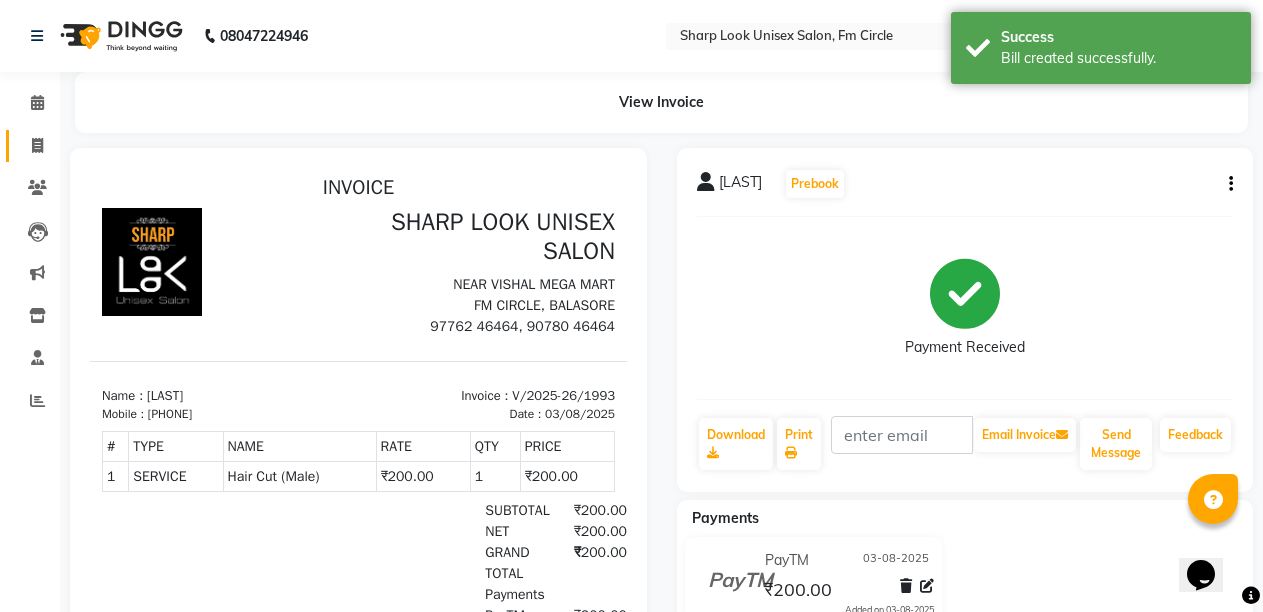 click on "Invoice" 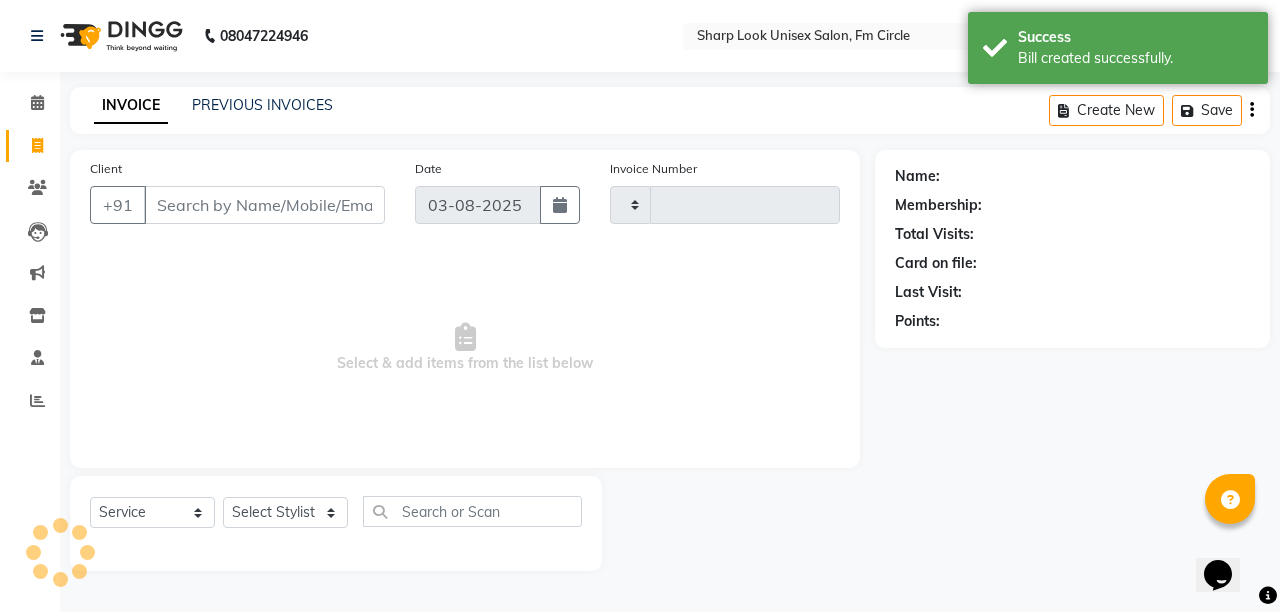 type on "1994" 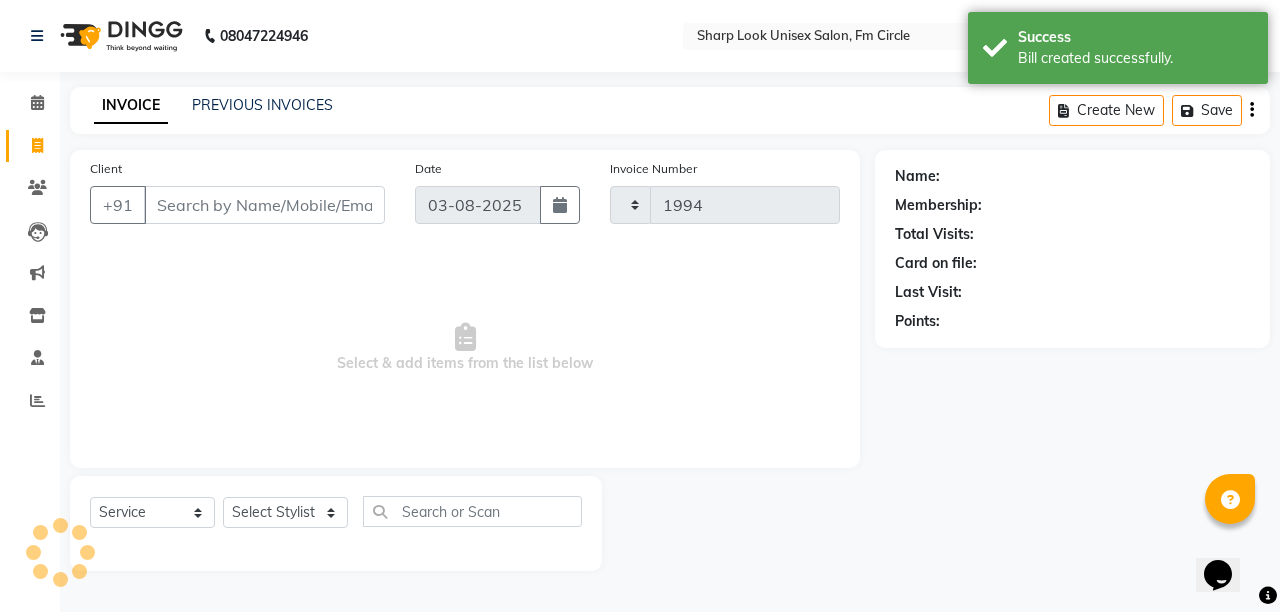 select on "804" 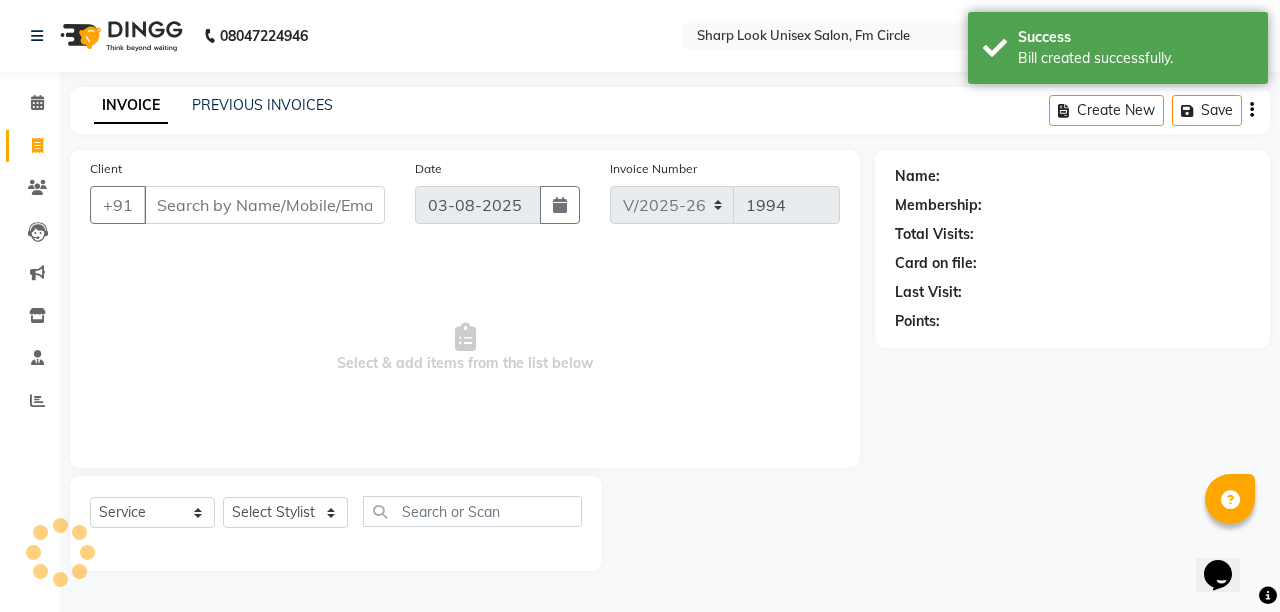 click on "Client" at bounding box center (264, 205) 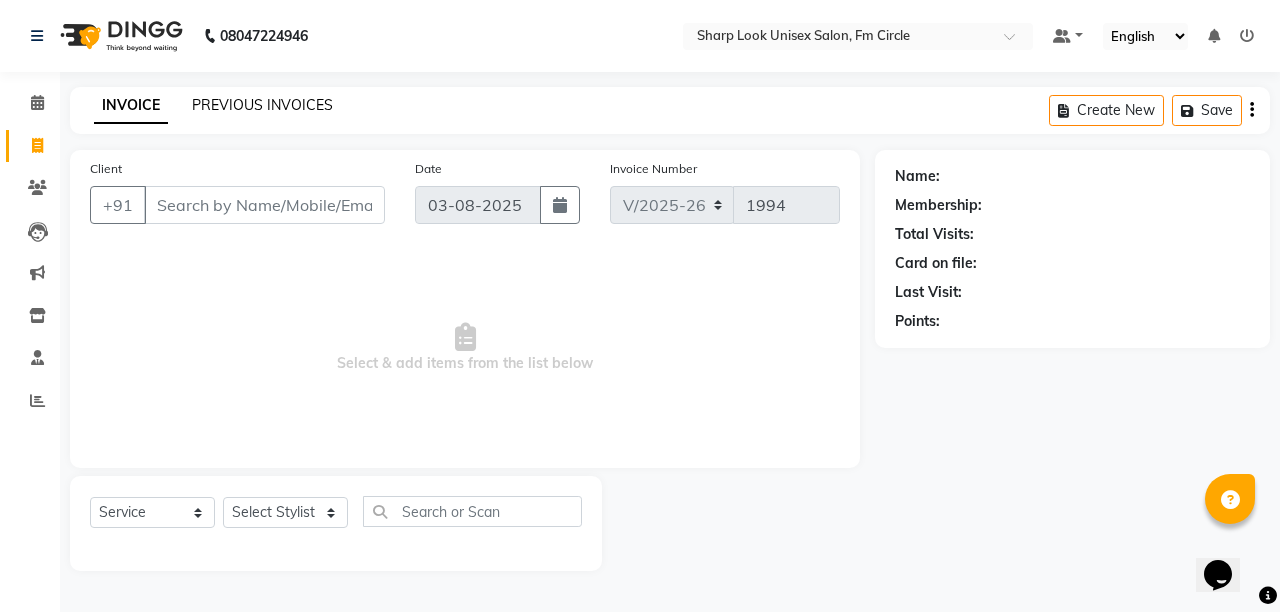 click on "PREVIOUS INVOICES" 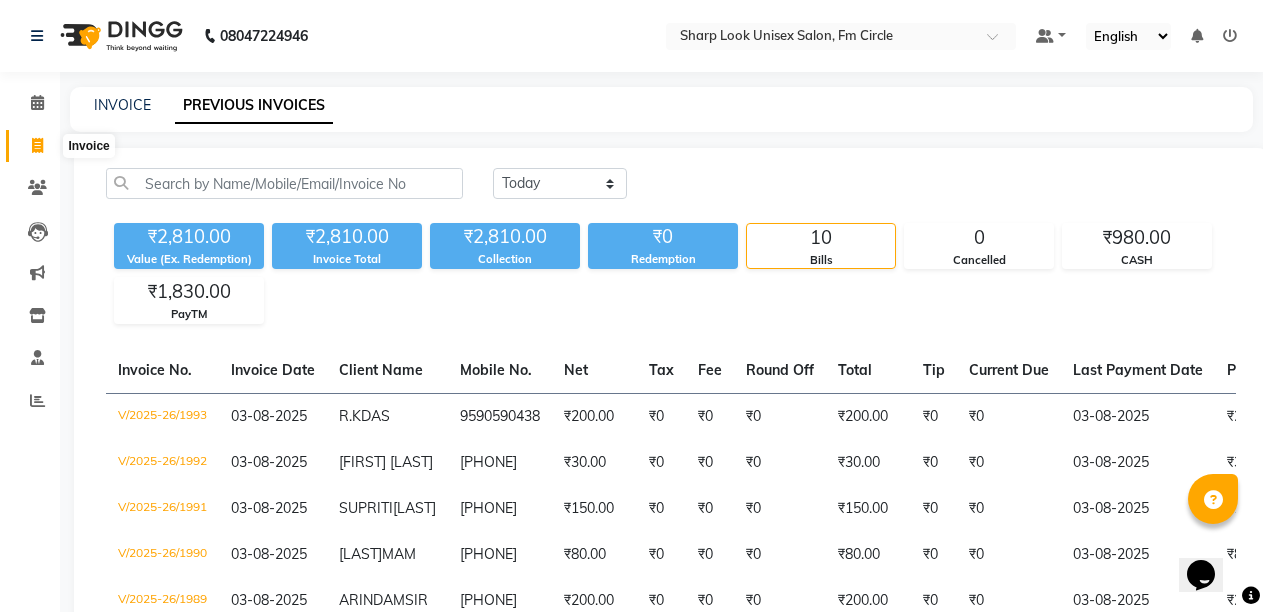 click 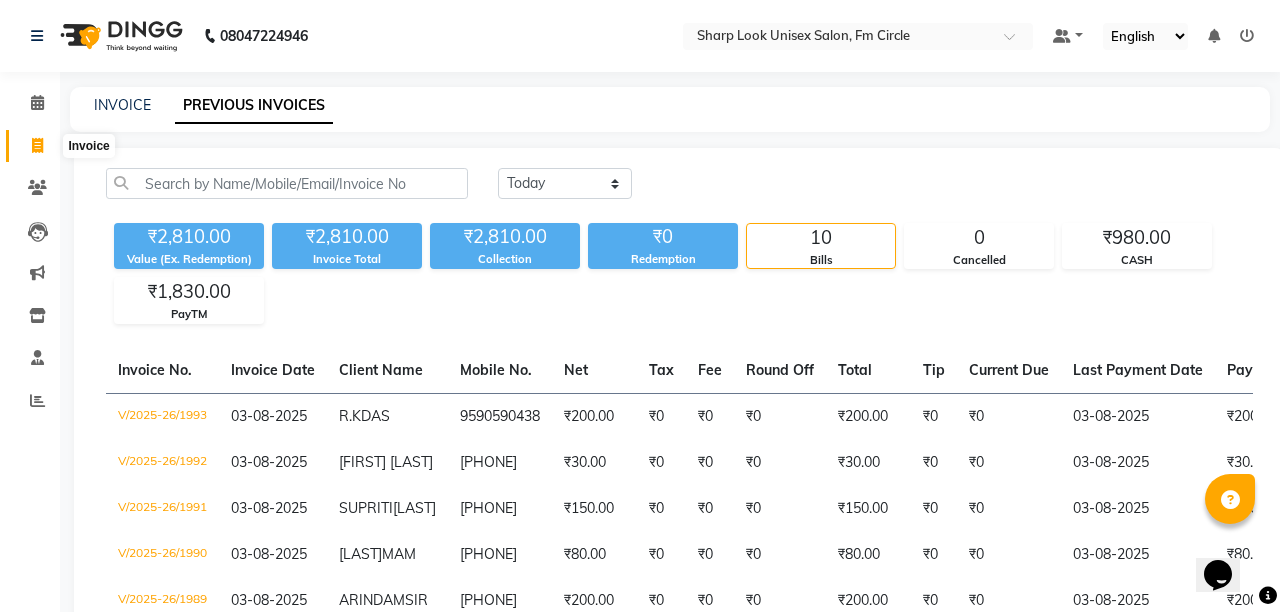 select on "service" 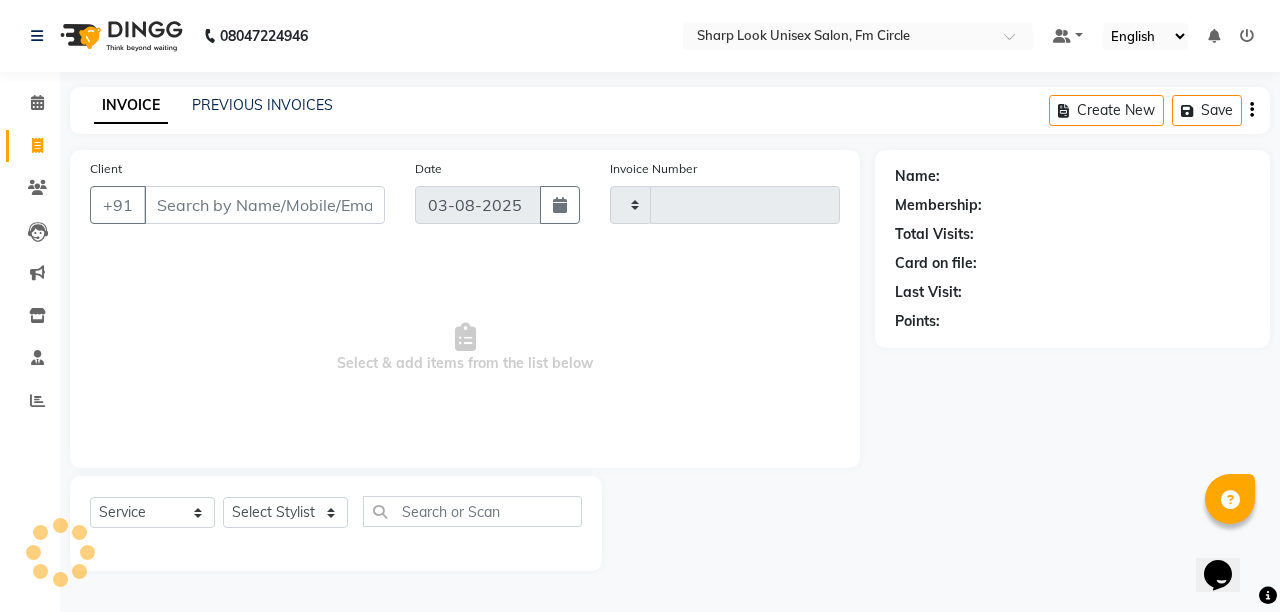 type on "1994" 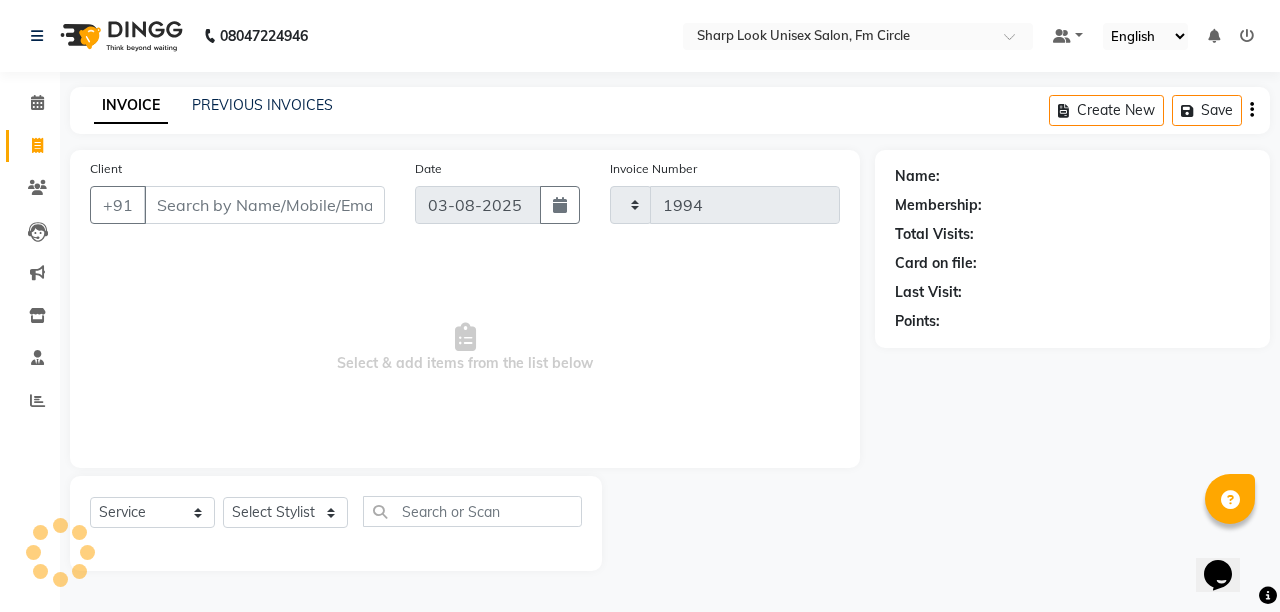 select on "804" 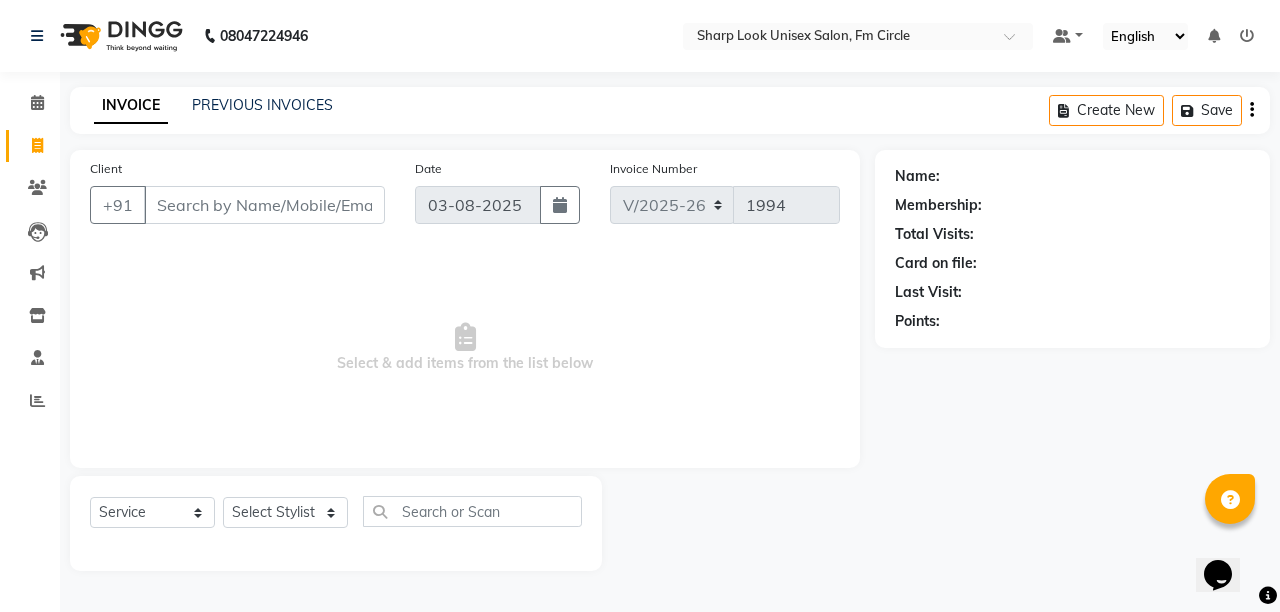 click on "PREVIOUS INVOICES" 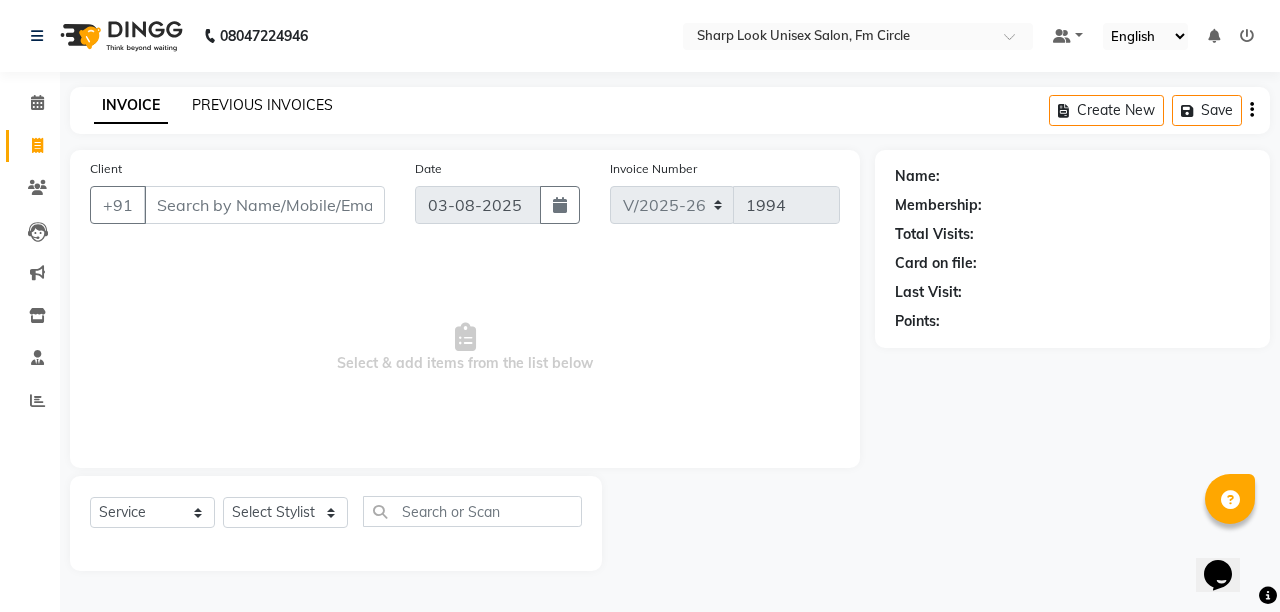 click on "PREVIOUS INVOICES" 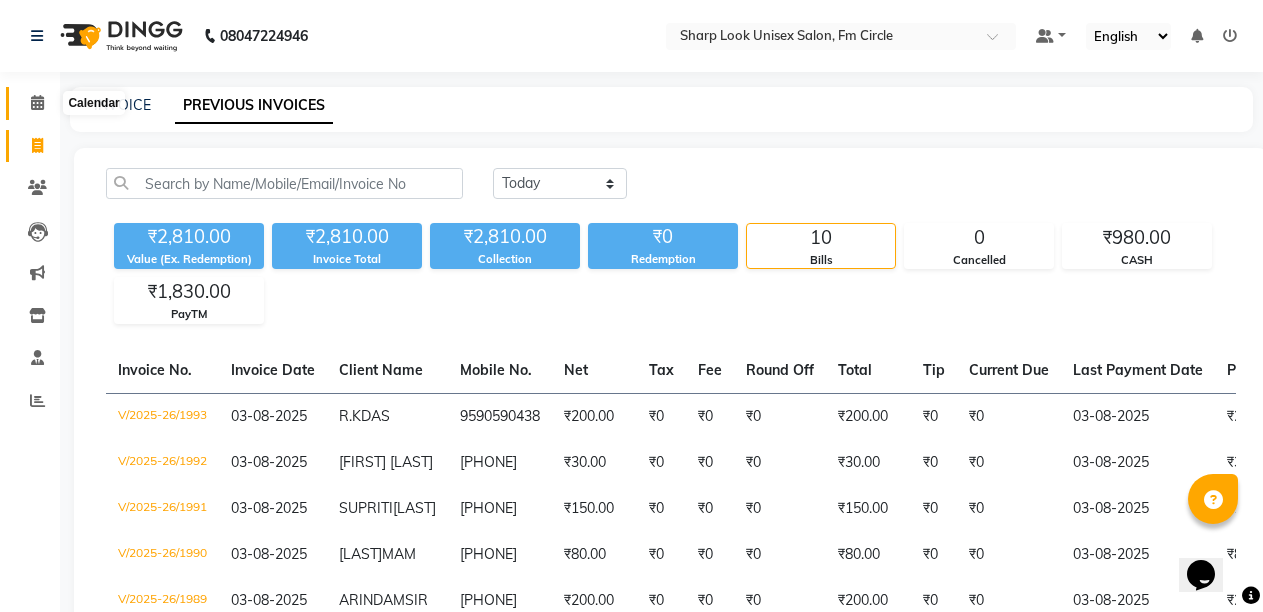 click 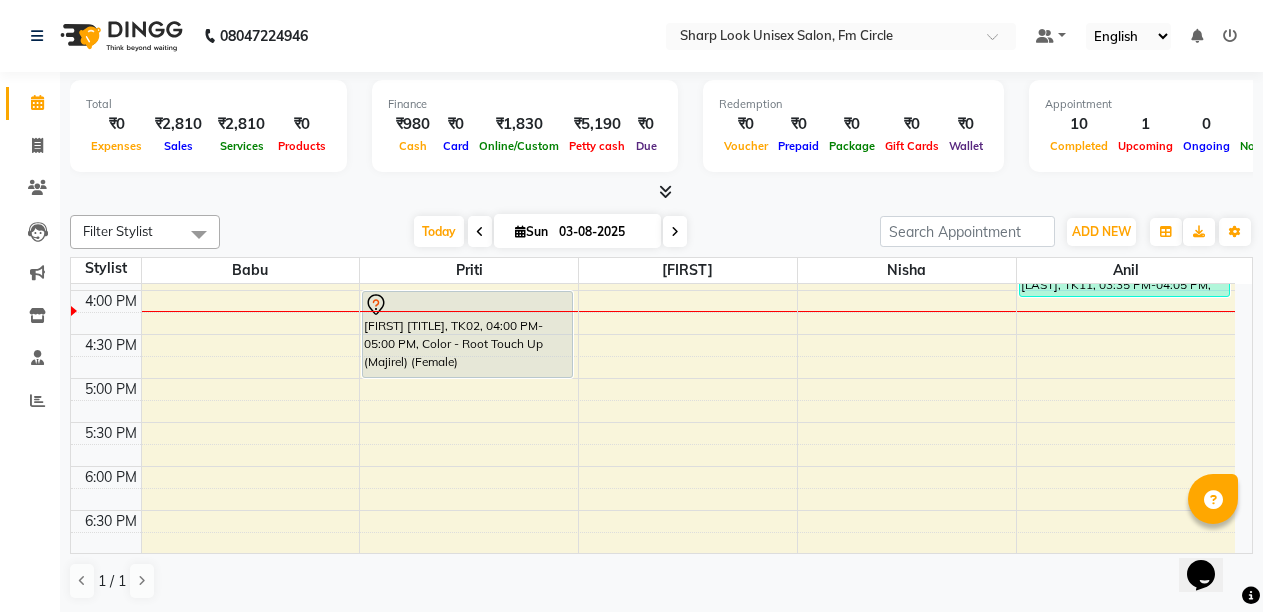 scroll, scrollTop: 500, scrollLeft: 0, axis: vertical 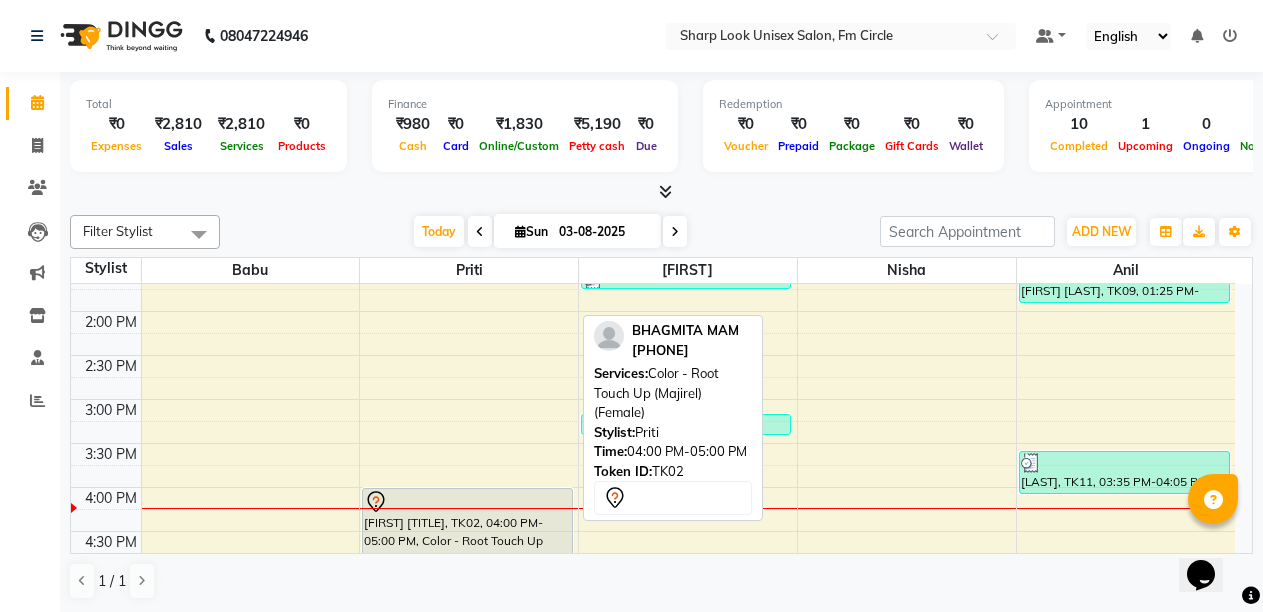 click on "[FIRST] [TITLE], TK02, 04:00 PM-05:00 PM, Color - Root Touch Up (Majirel) (Female)" at bounding box center (467, 531) 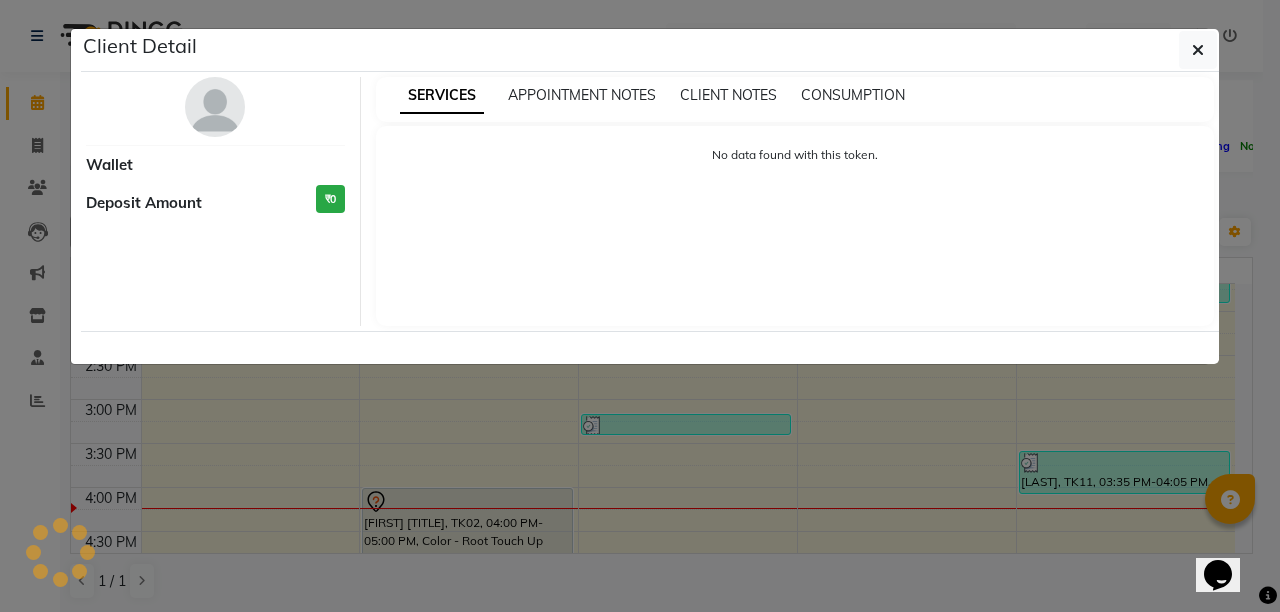select on "7" 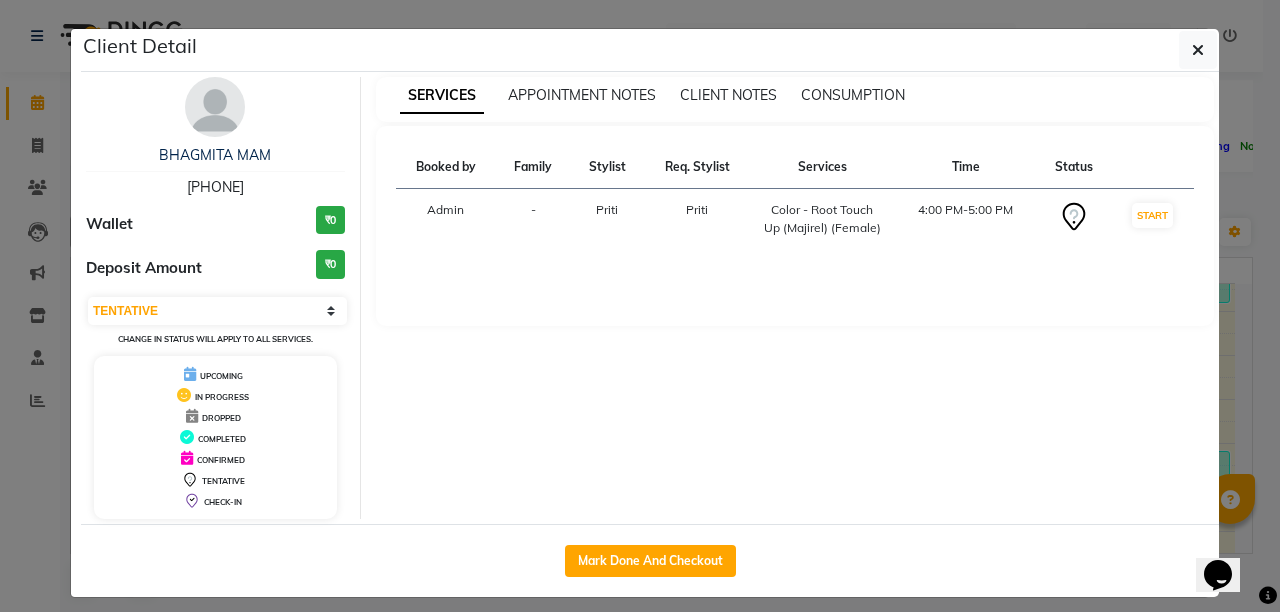 drag, startPoint x: 162, startPoint y: 194, endPoint x: 204, endPoint y: 186, distance: 42.755116 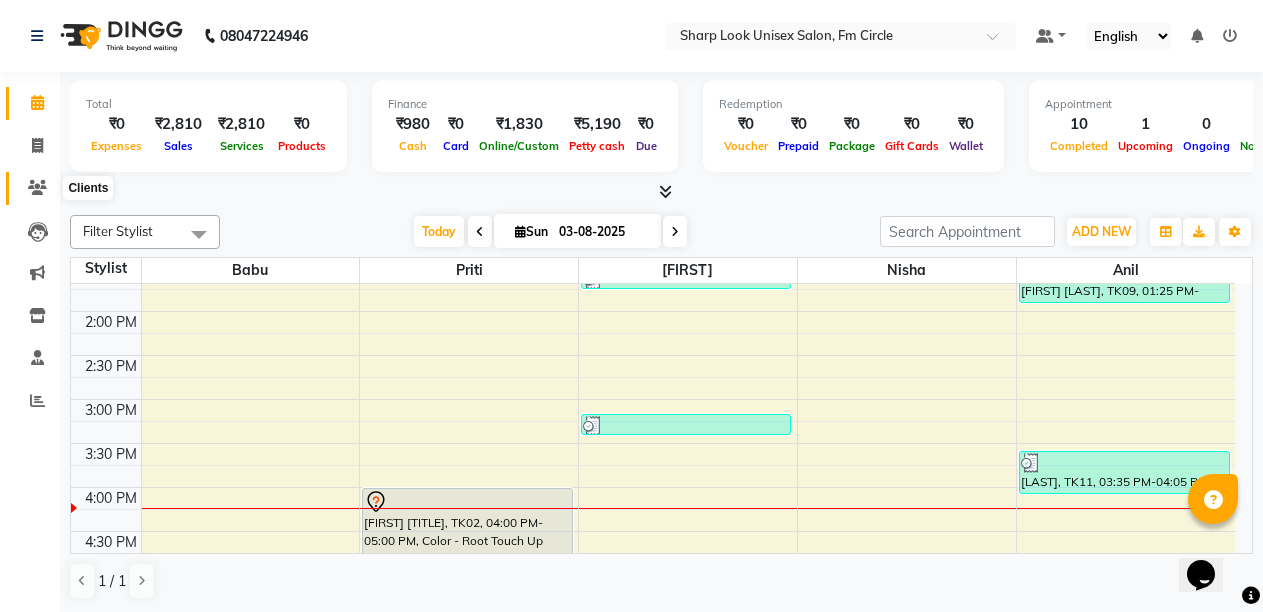 click 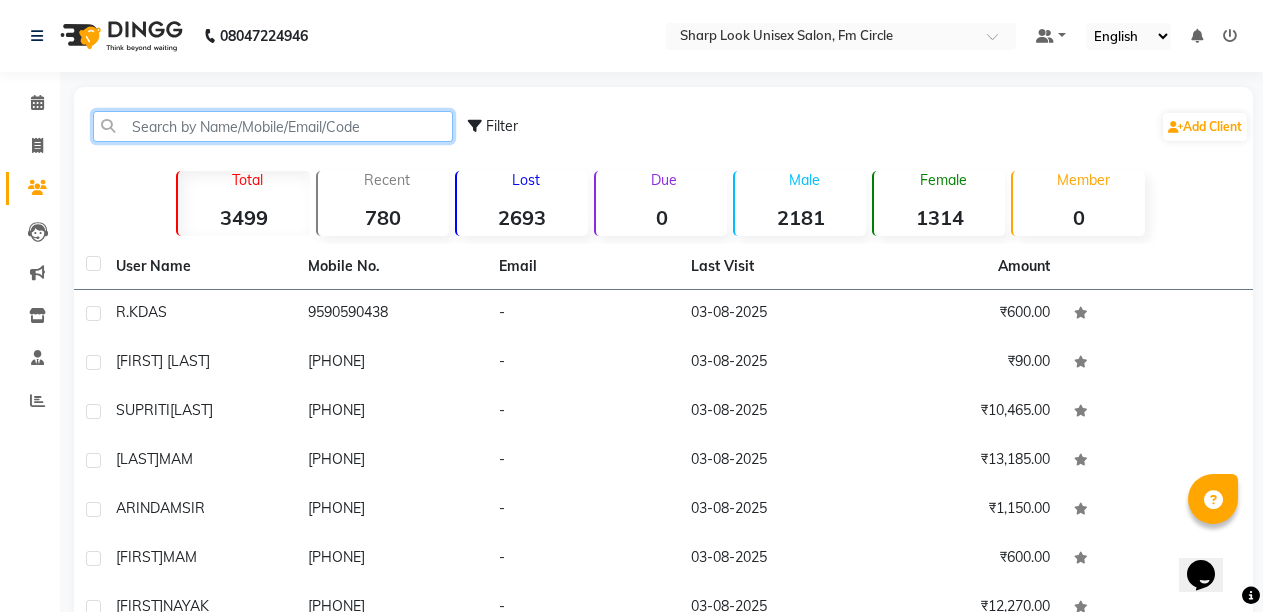 click 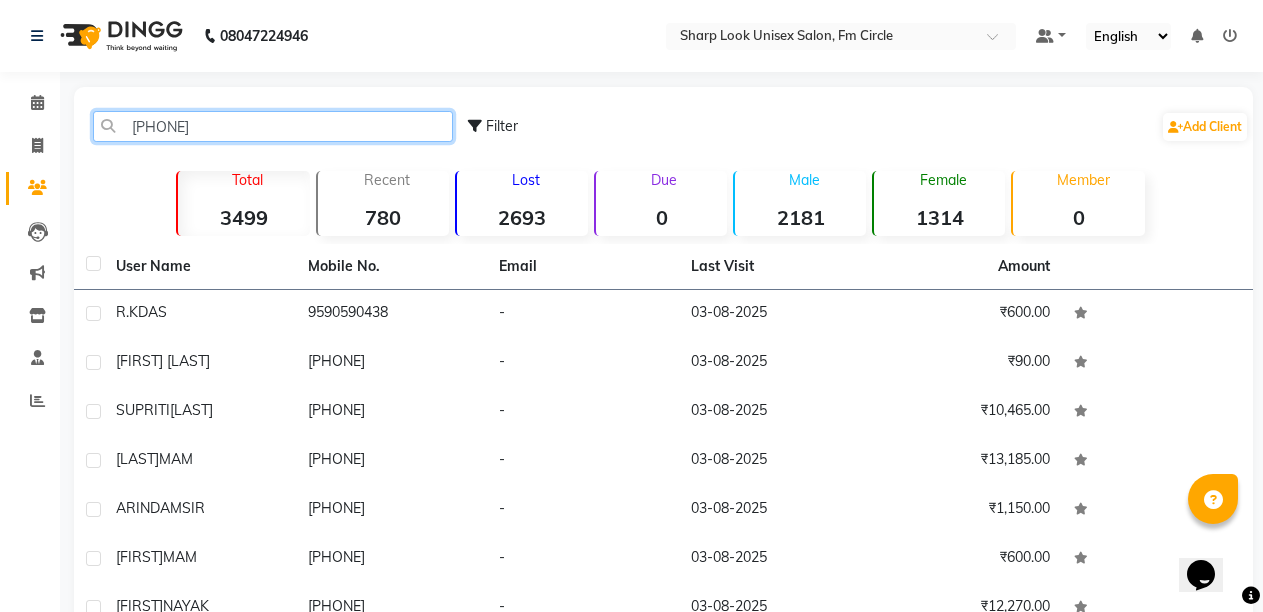 click on "[PHONE]" 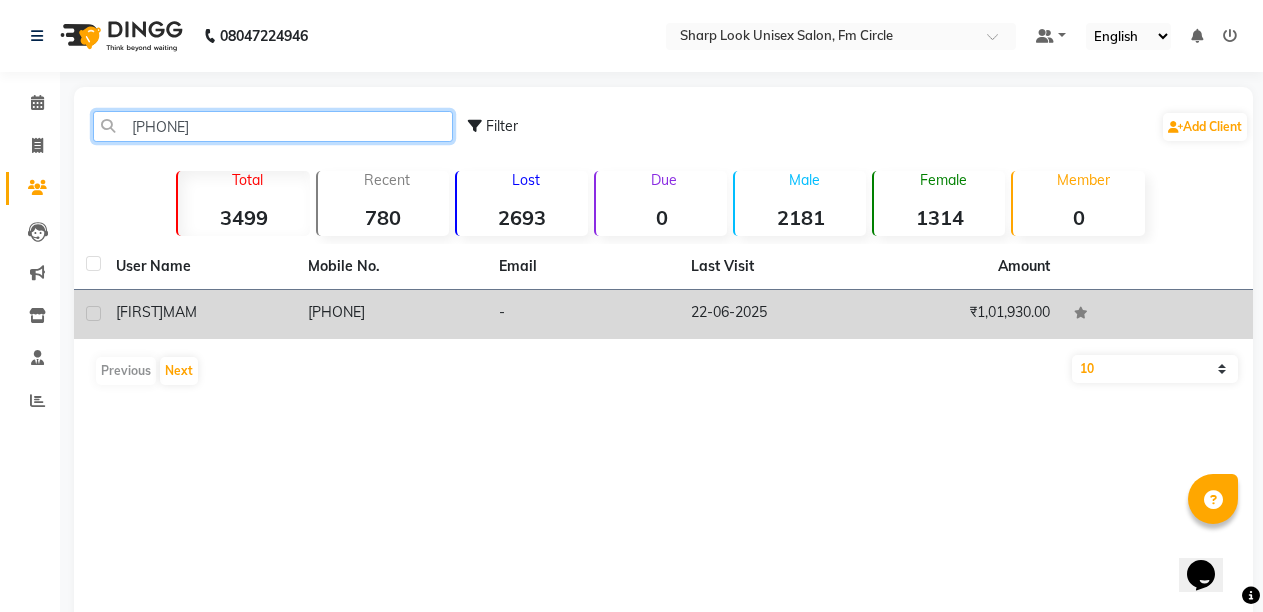 type on "[PHONE]" 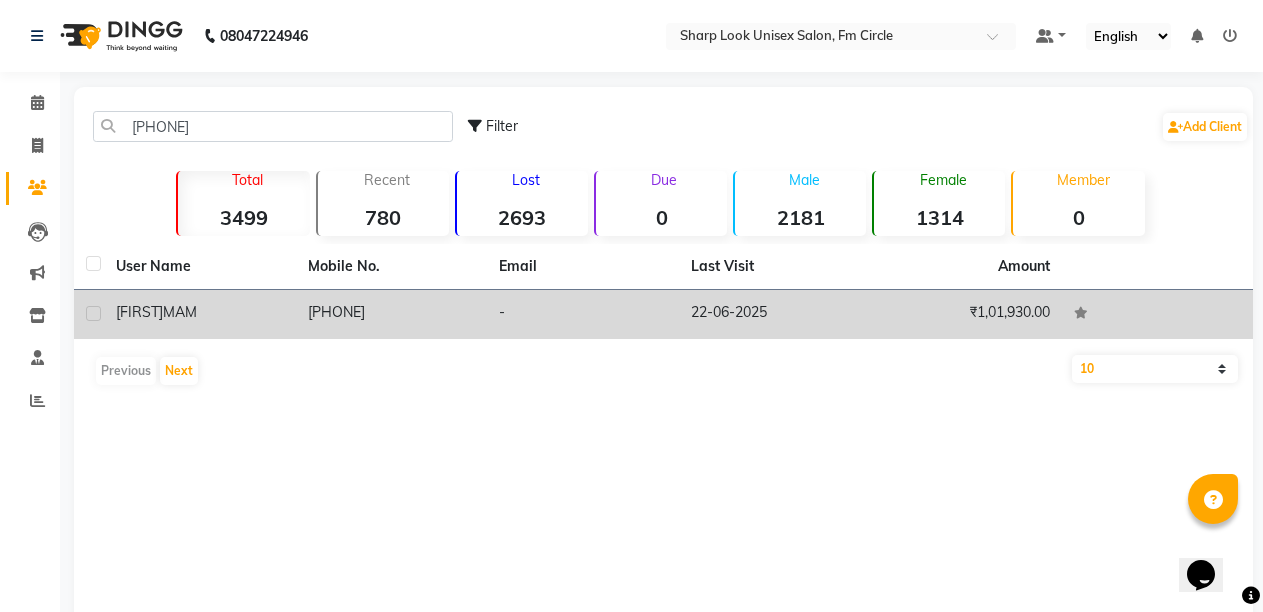 click on "MAM" 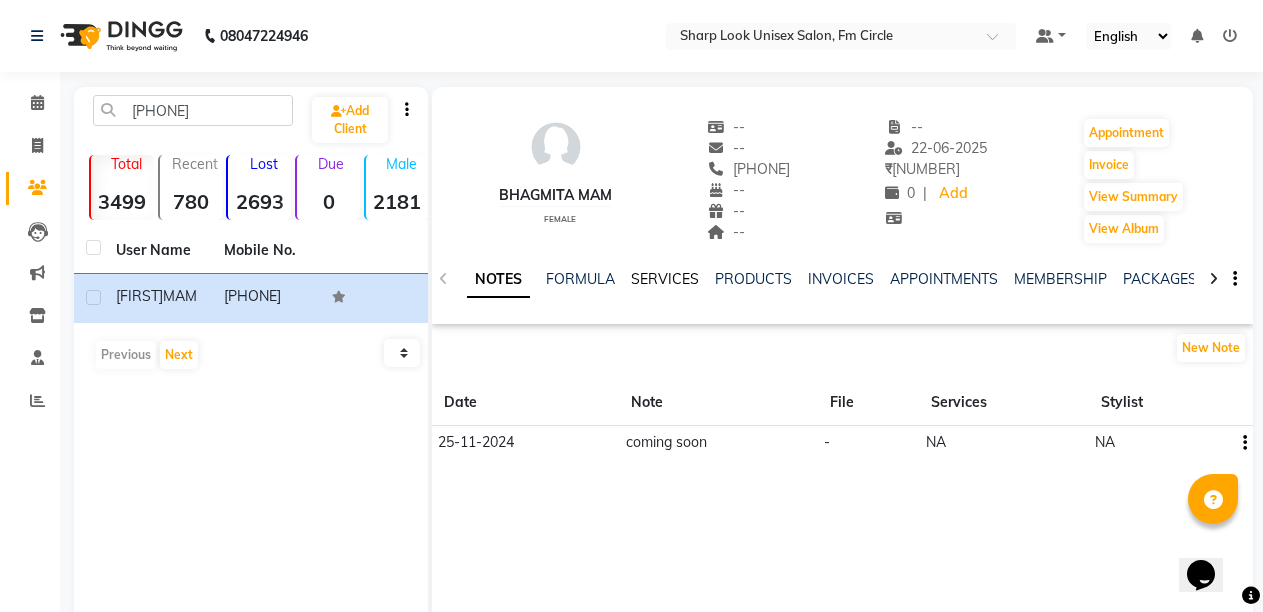 click on "SERVICES" 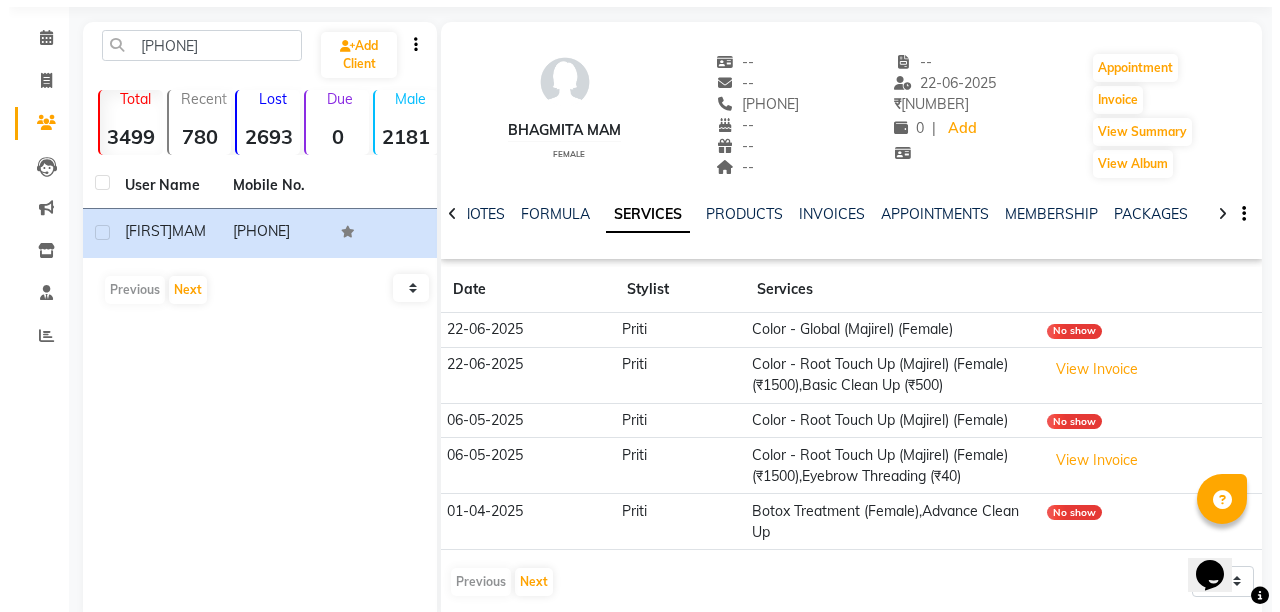 scroll, scrollTop: 100, scrollLeft: 0, axis: vertical 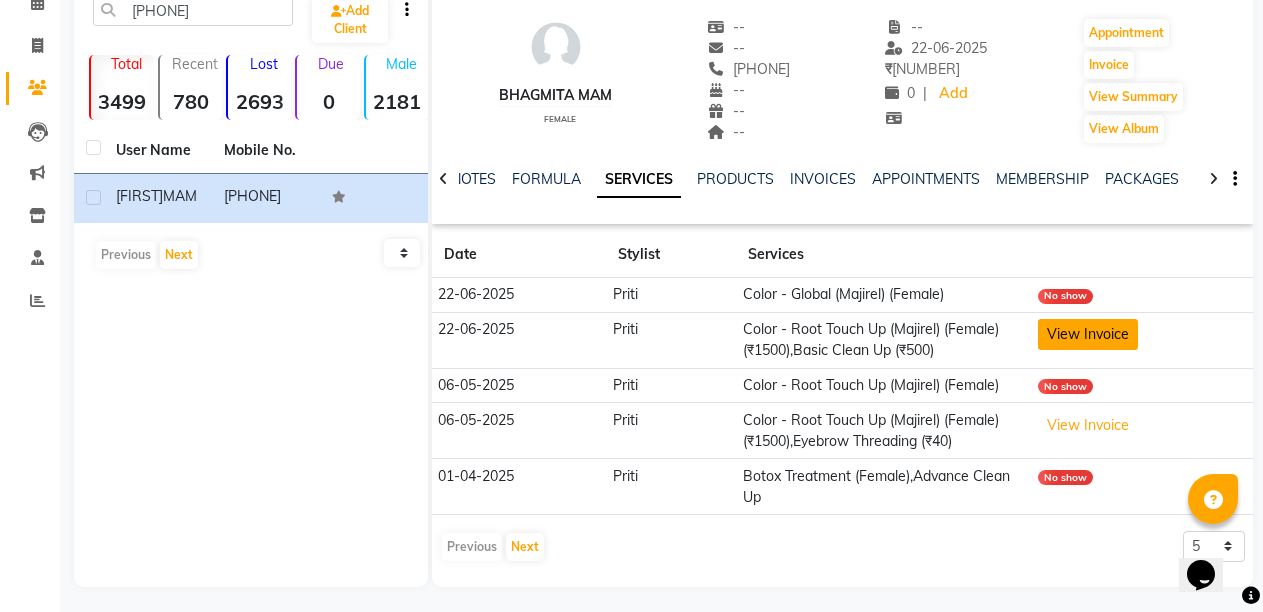 click on "View Invoice" 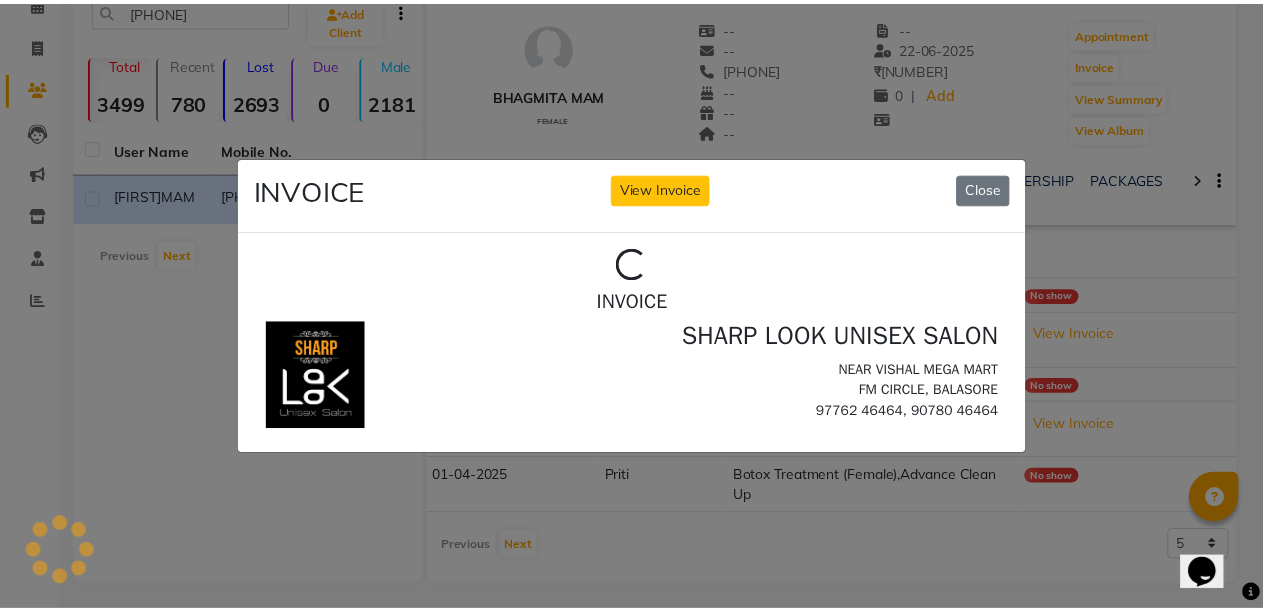 scroll, scrollTop: 0, scrollLeft: 0, axis: both 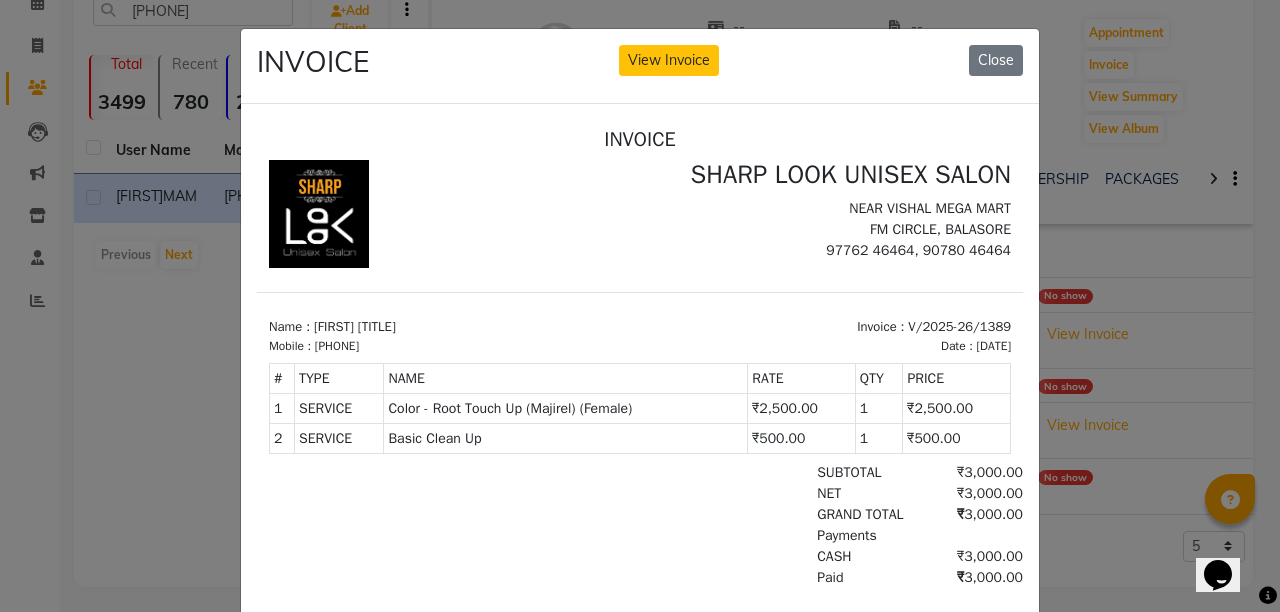 click on "INVOICE View Invoice Close" 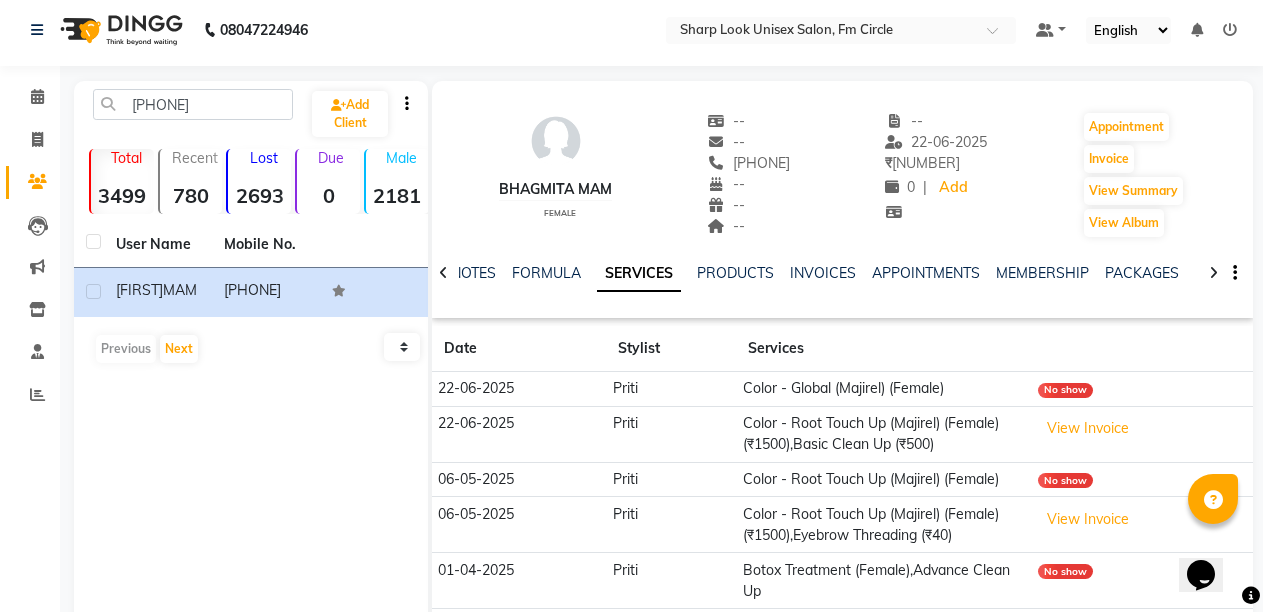 scroll, scrollTop: 0, scrollLeft: 0, axis: both 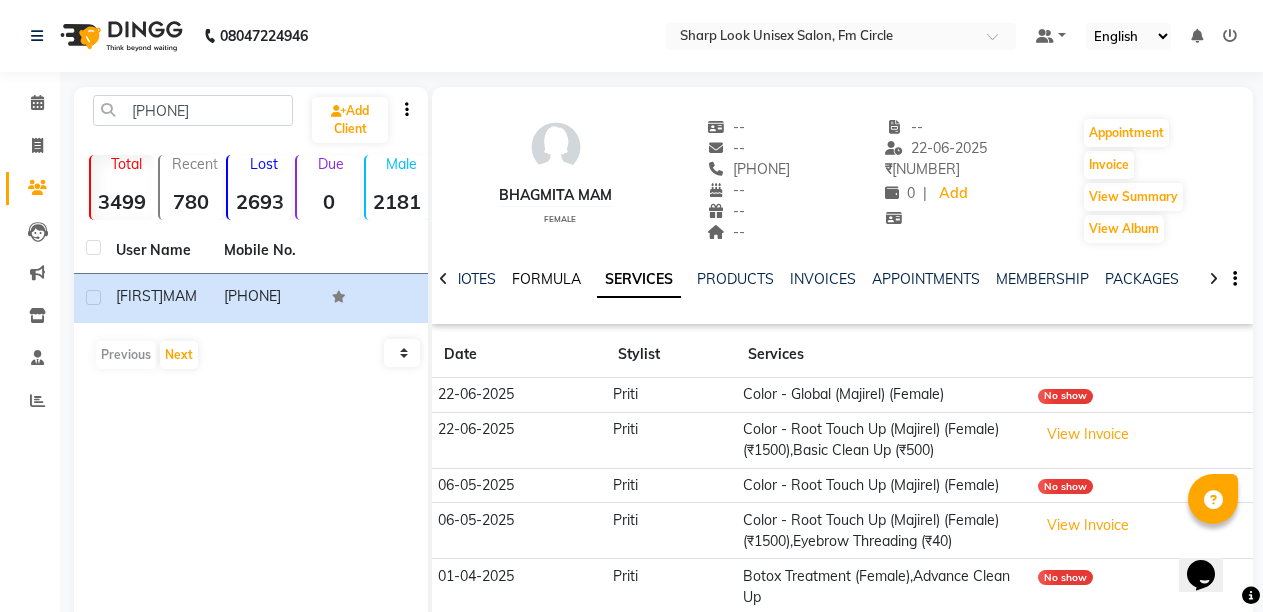 click on "FORMULA" 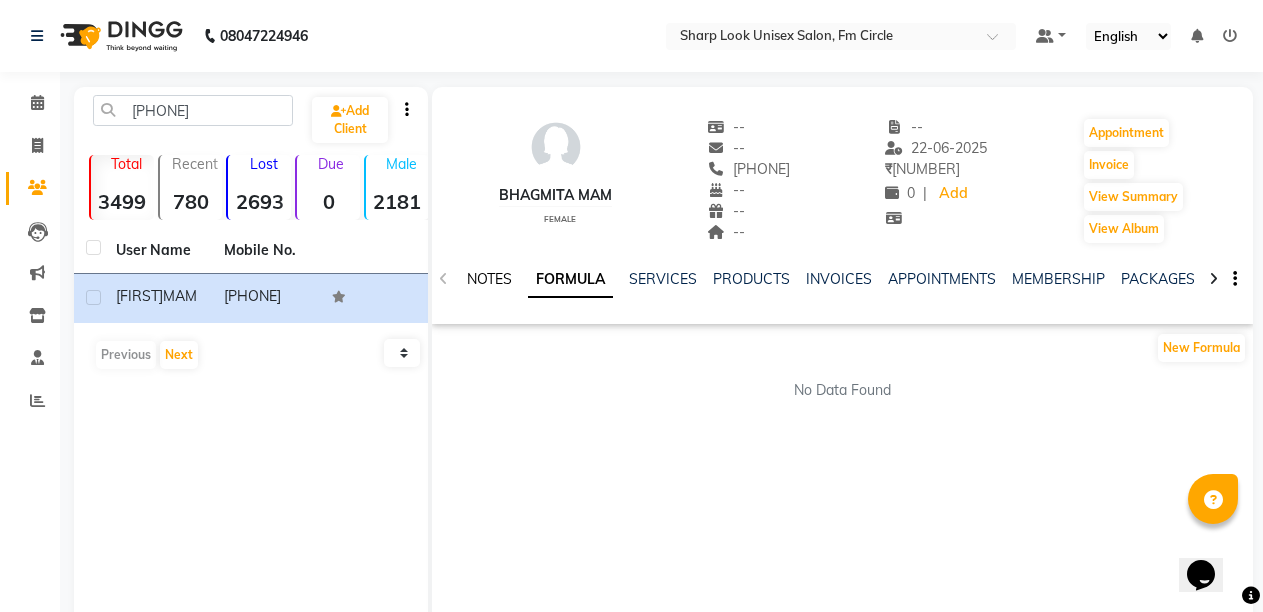click on "NOTES" 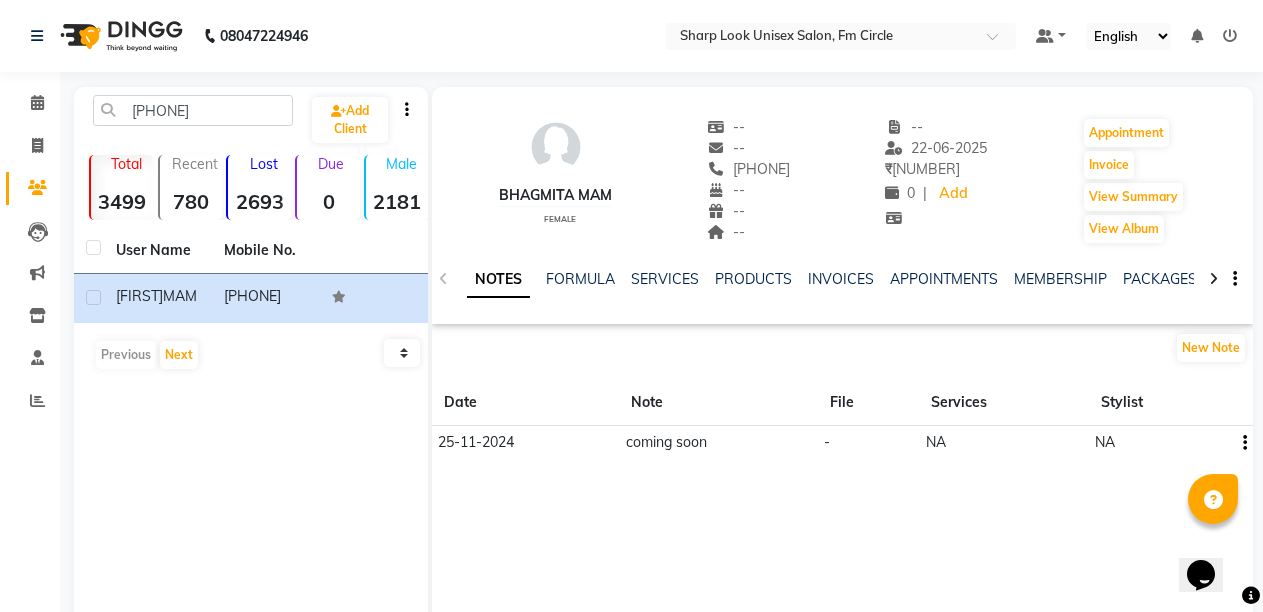 click on "APPOINTMENTS" 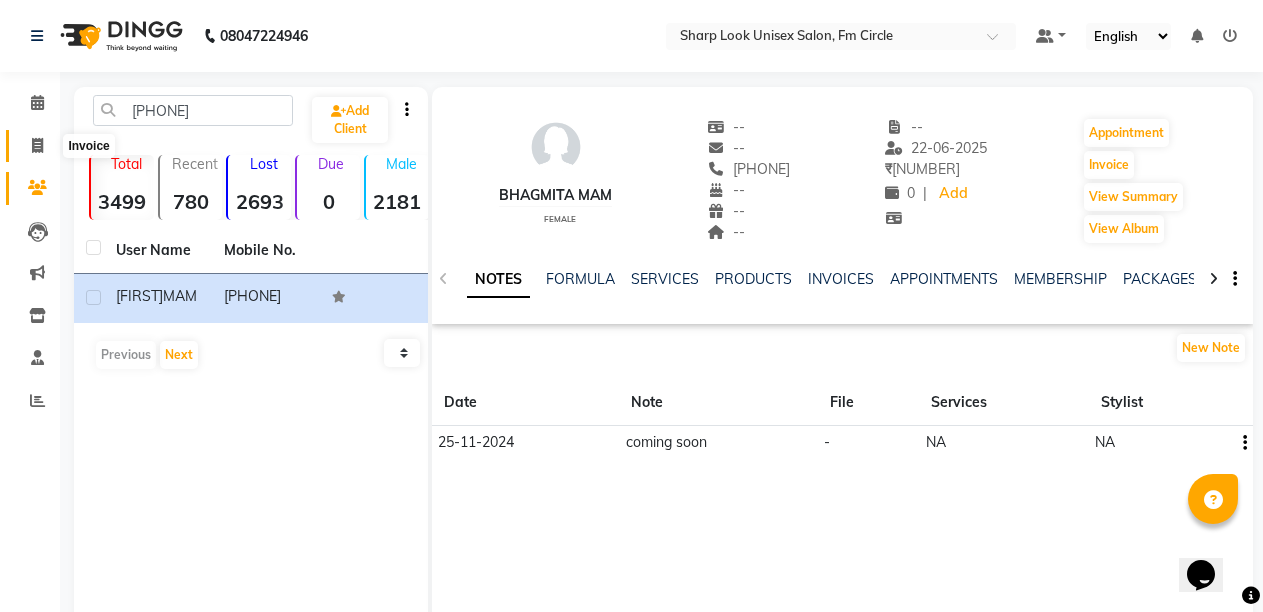 click 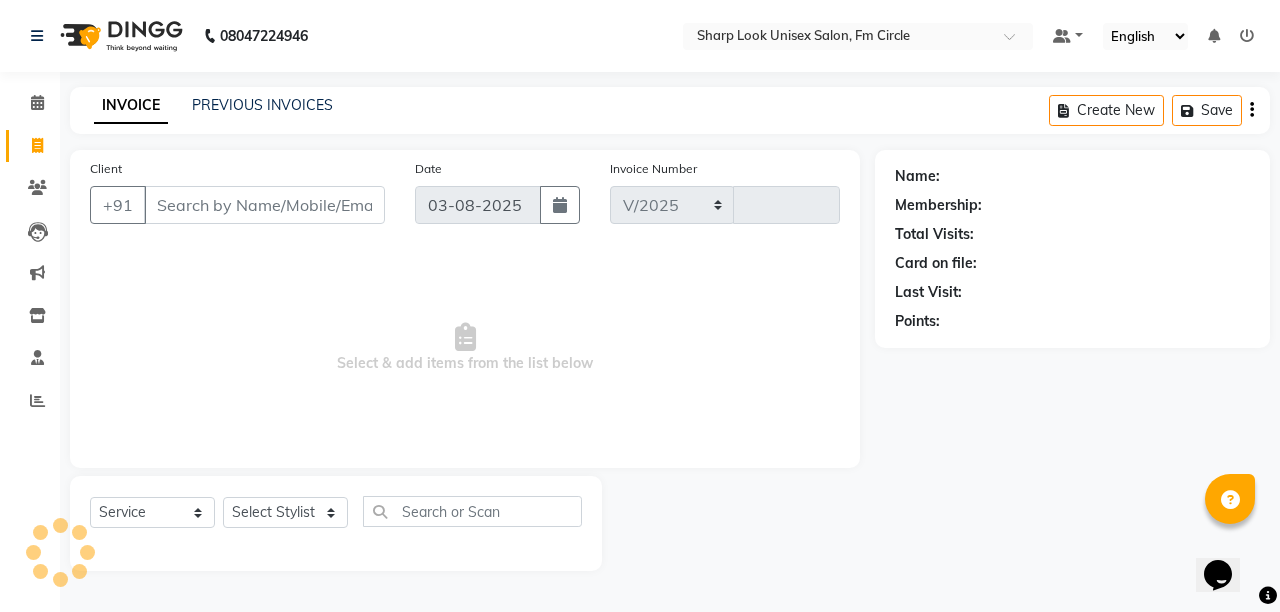 select on "804" 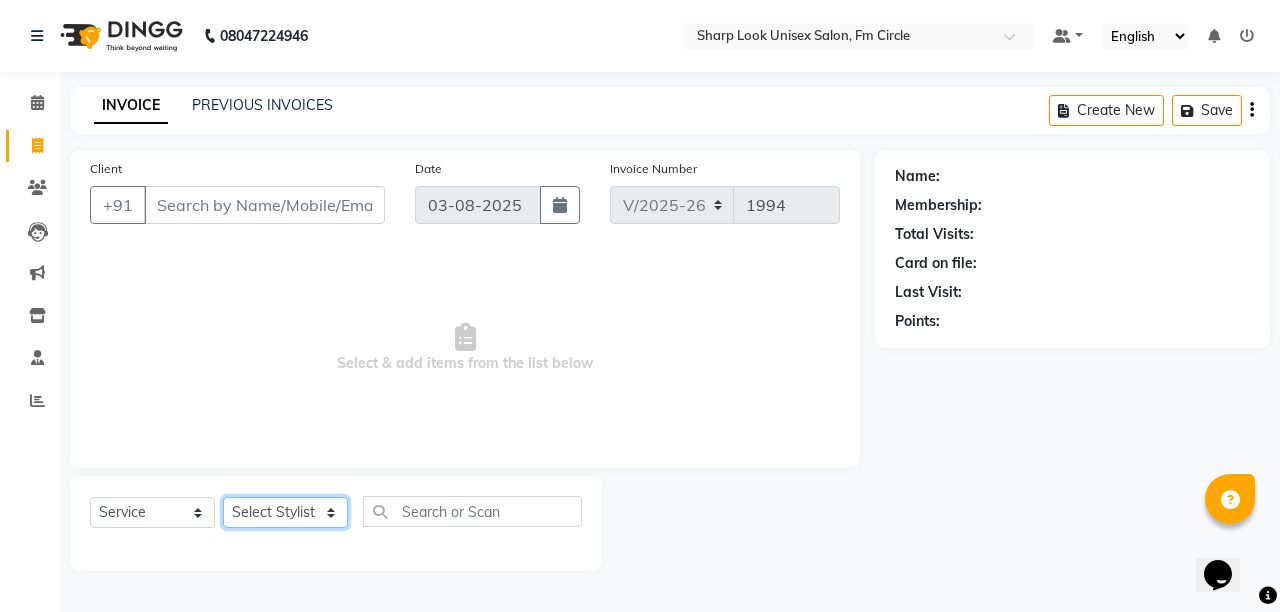 click on "Select Stylist Admin Anil Babu Budhia Monalisa  Nisha Priti" 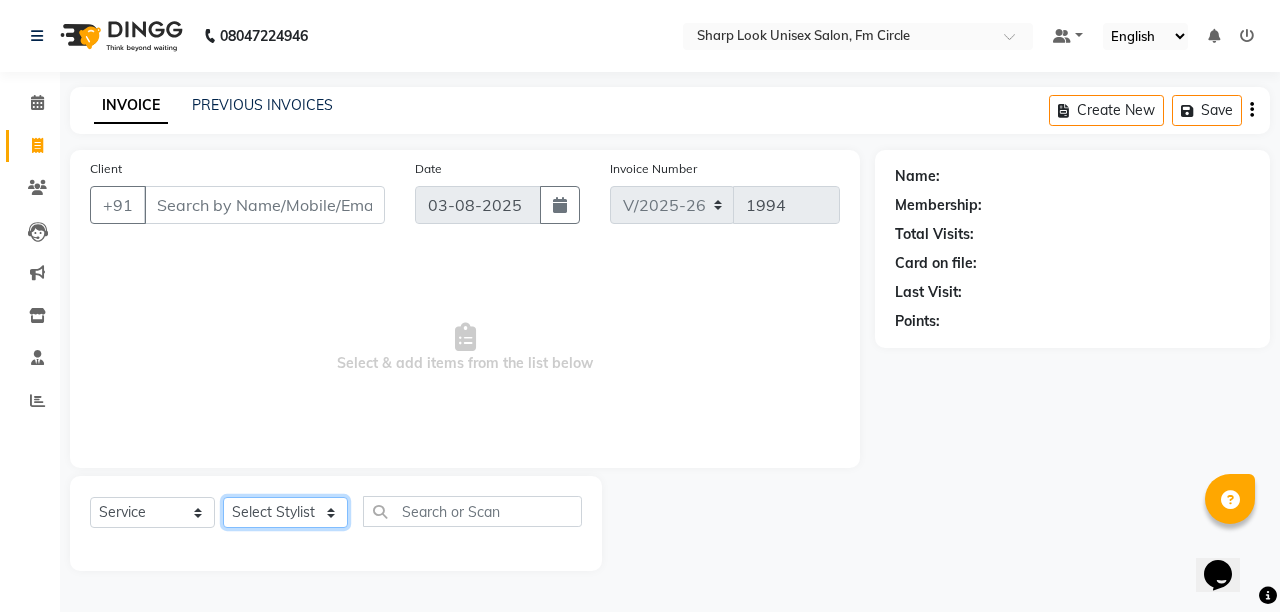 select on "13317" 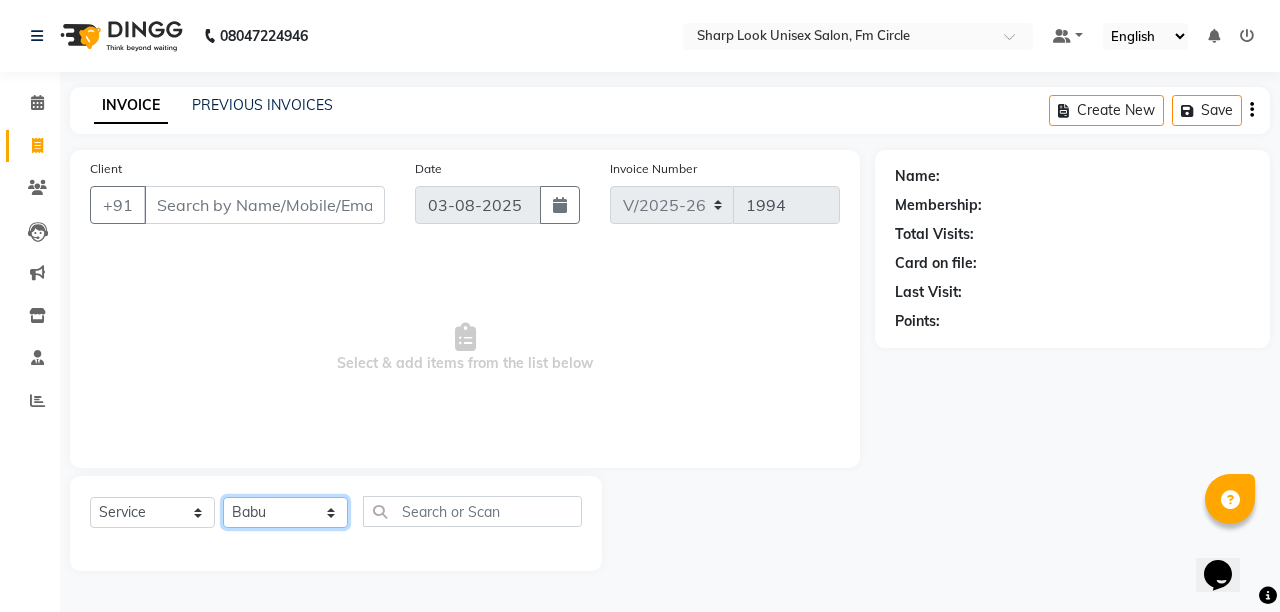 click on "Select Stylist Admin Anil Babu Budhia Monalisa  Nisha Priti" 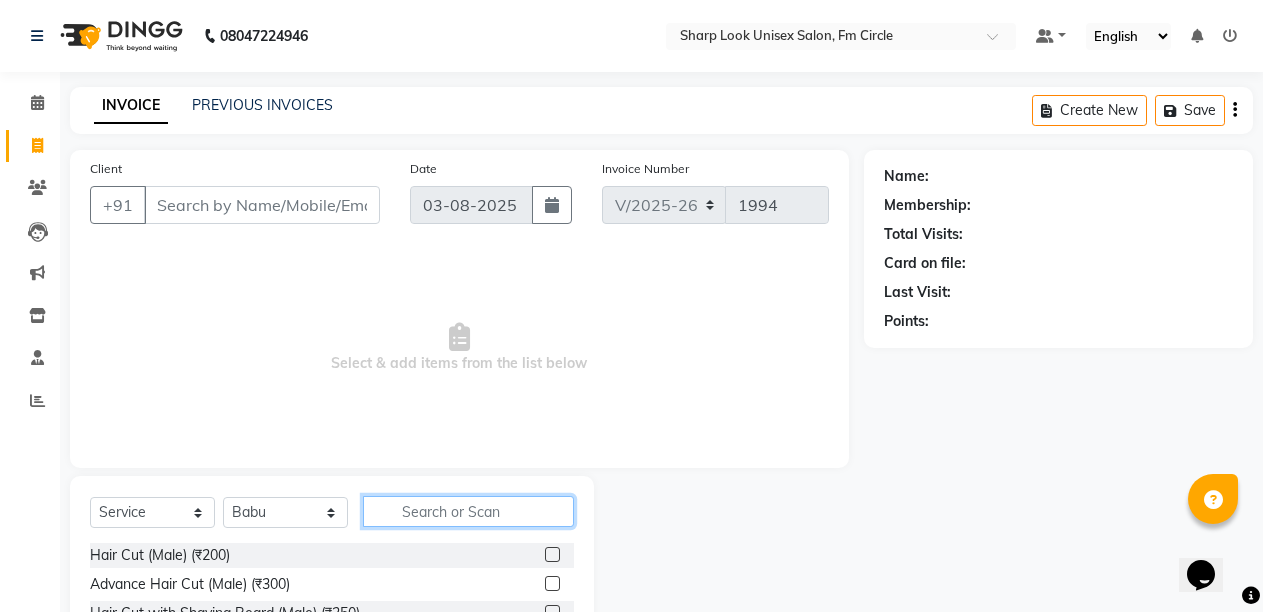 click 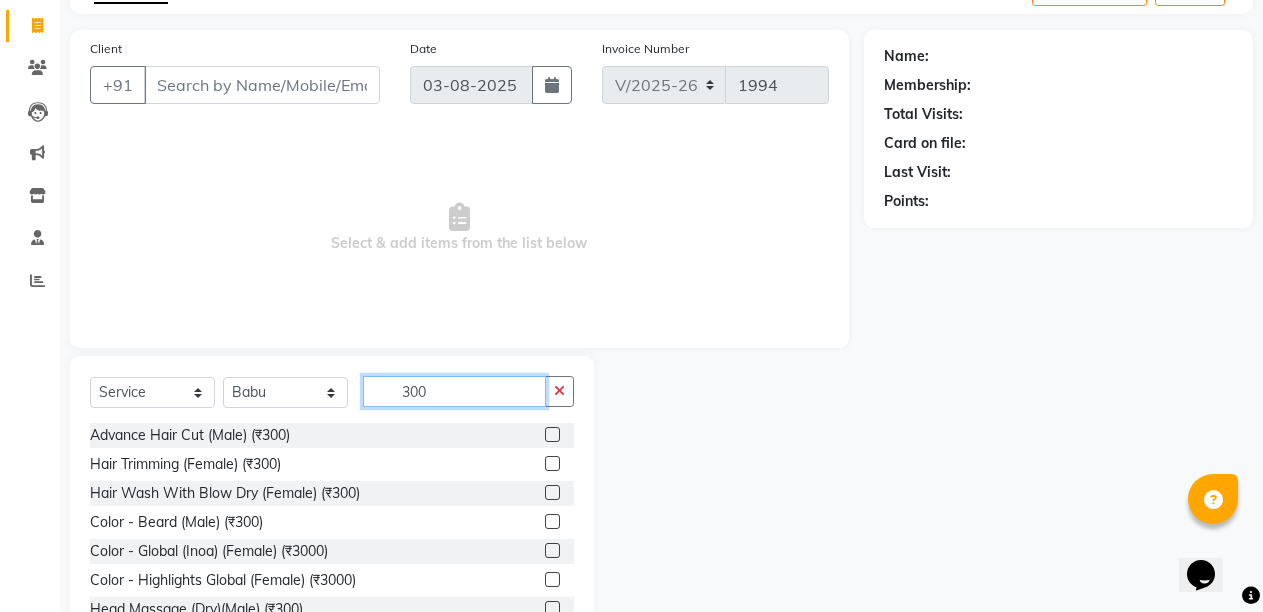 scroll, scrollTop: 189, scrollLeft: 0, axis: vertical 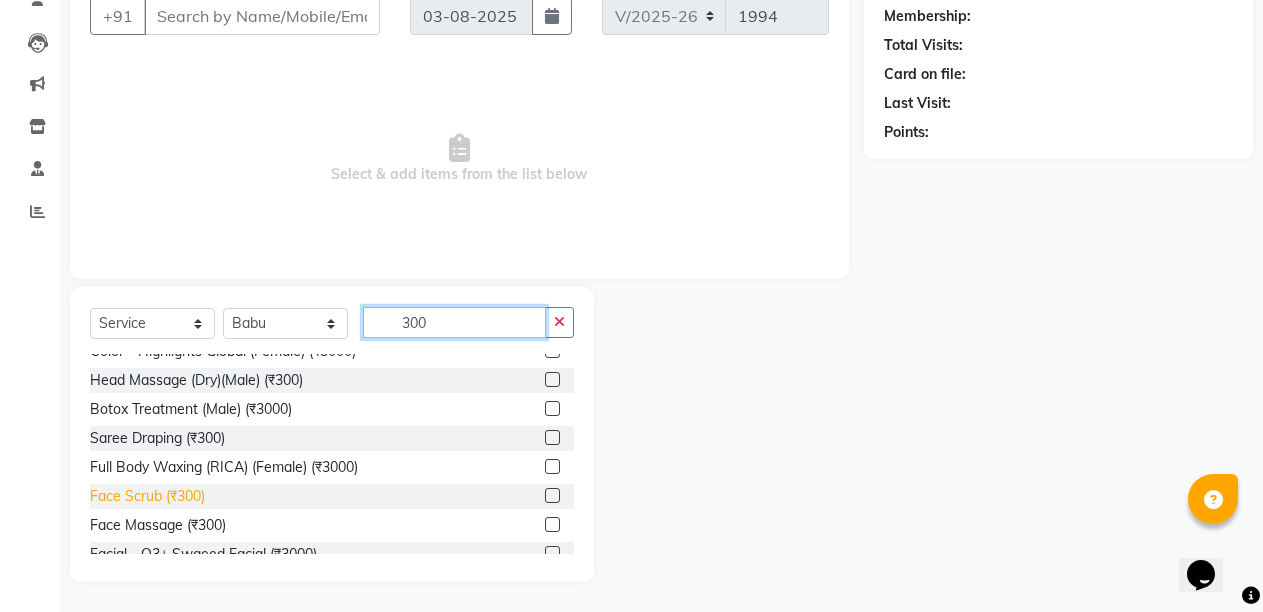 type on "300" 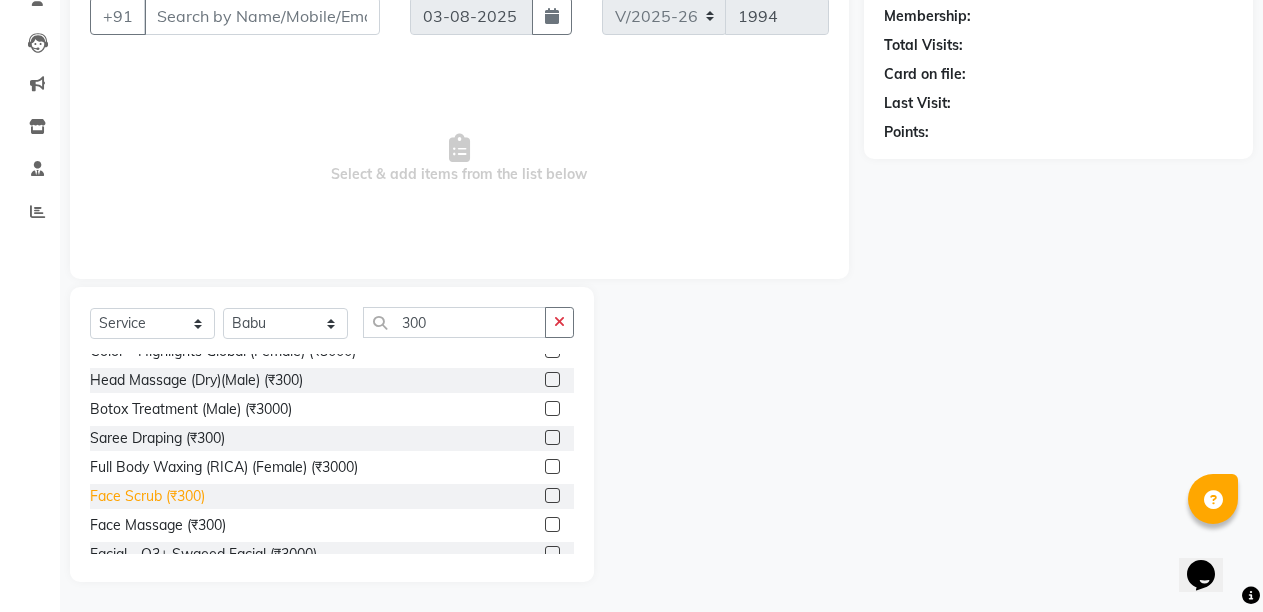 click on "Face Scrub (₹300)" 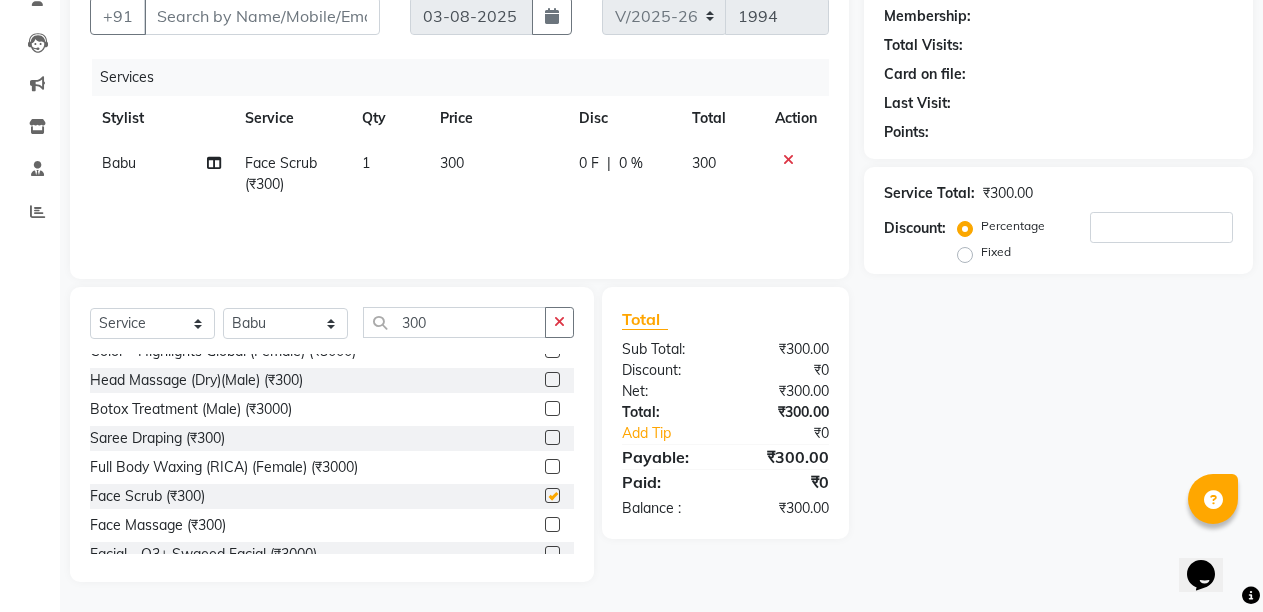 checkbox on "false" 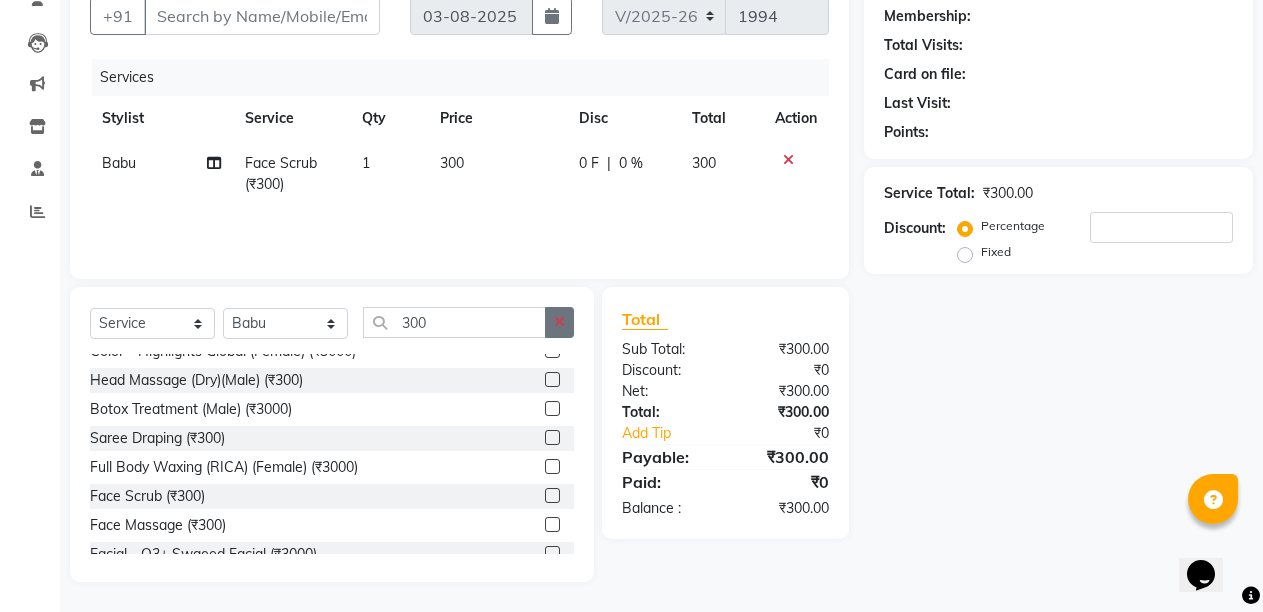 click 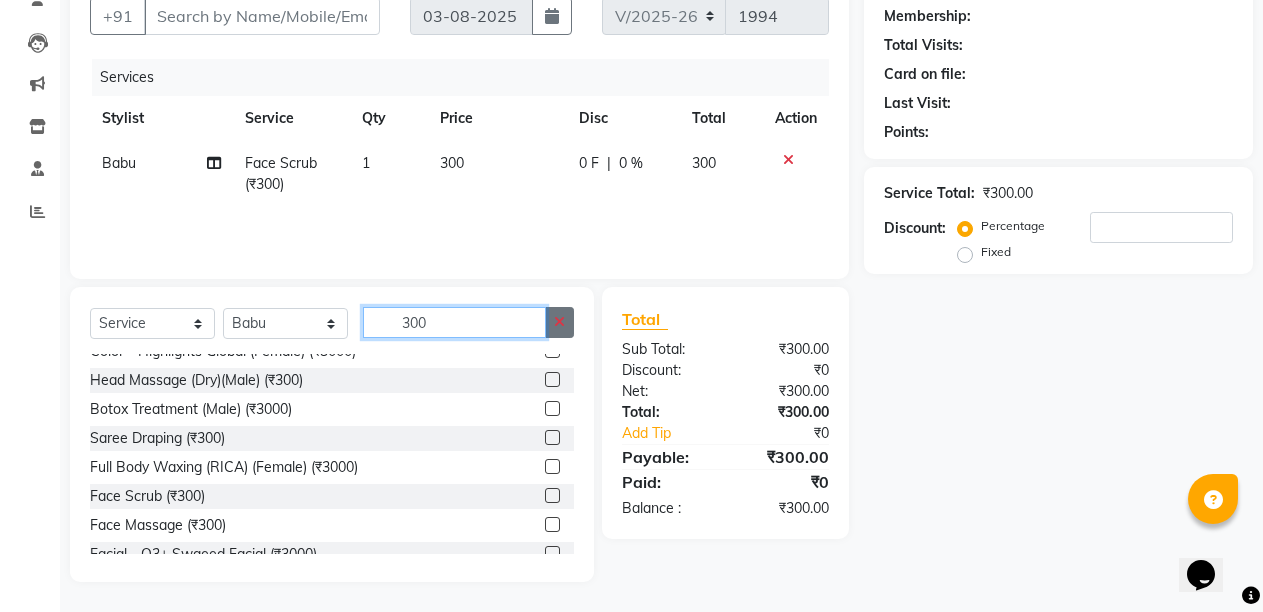 type 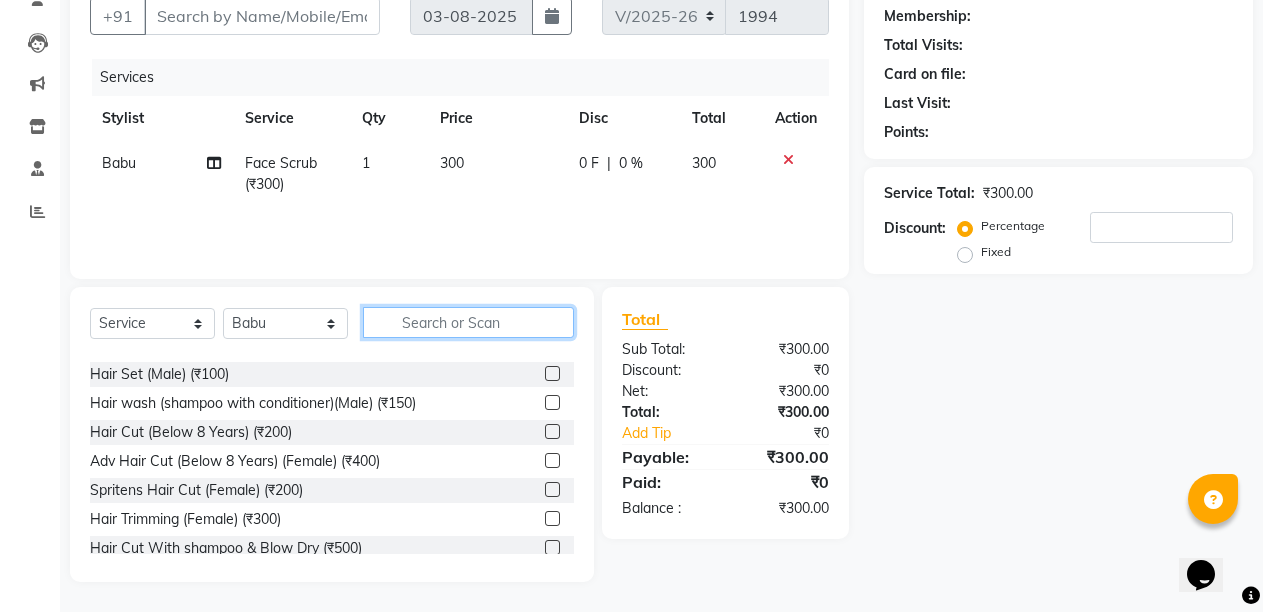 scroll, scrollTop: 56, scrollLeft: 0, axis: vertical 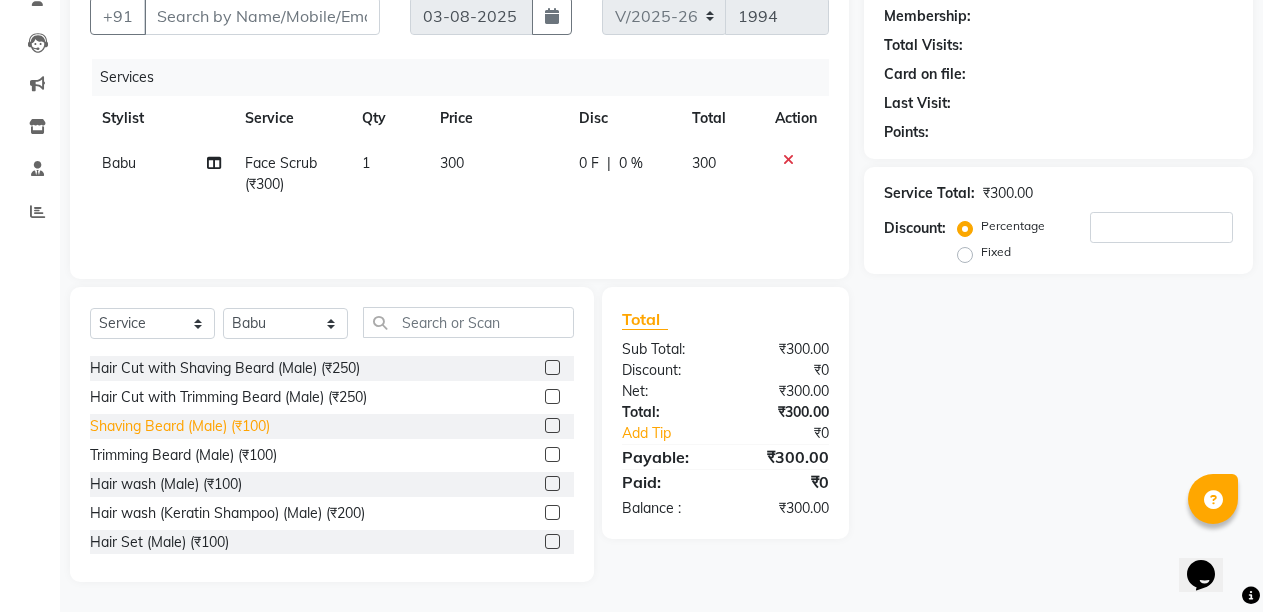 click on "Shaving Beard (Male) (₹100)" 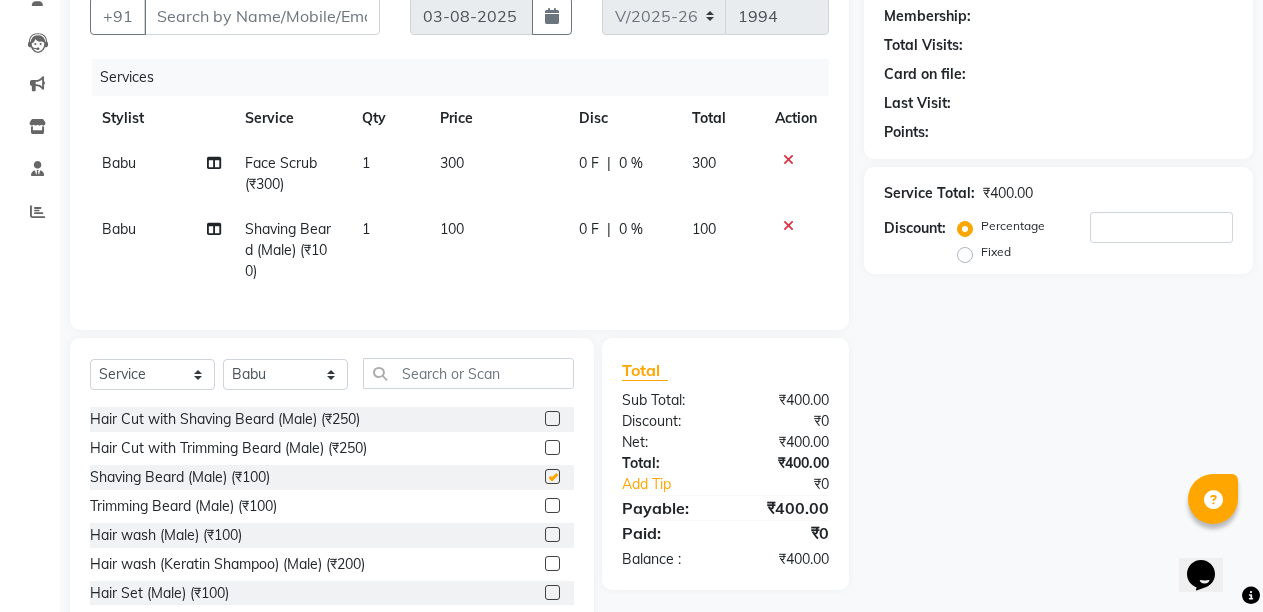 checkbox on "false" 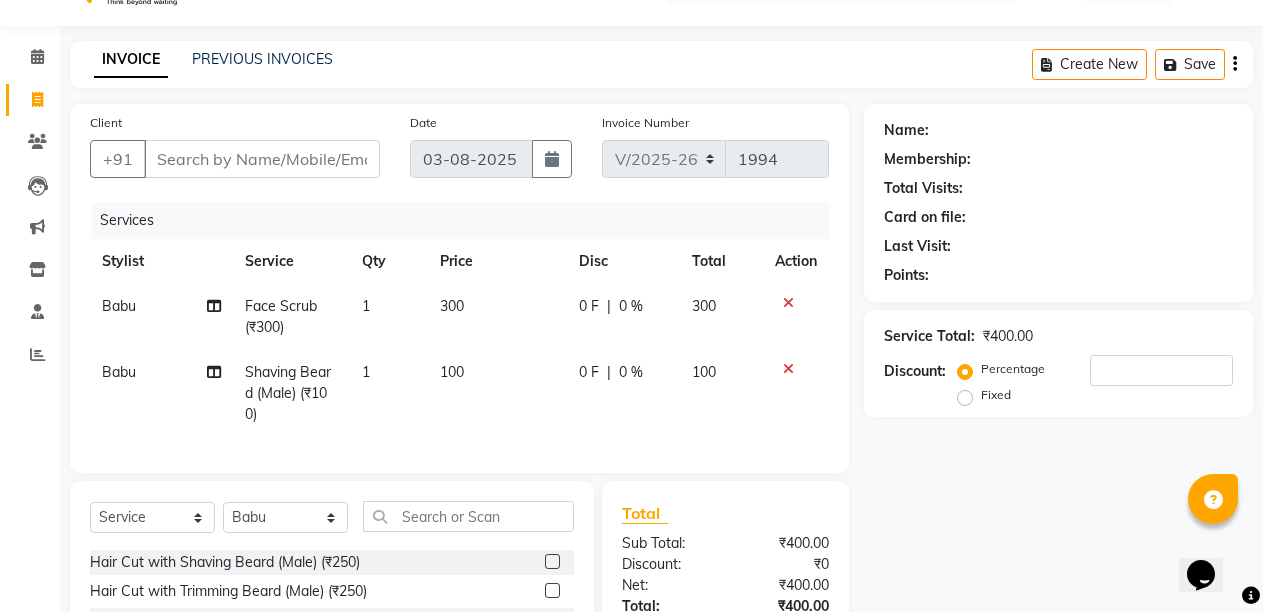 scroll, scrollTop: 0, scrollLeft: 0, axis: both 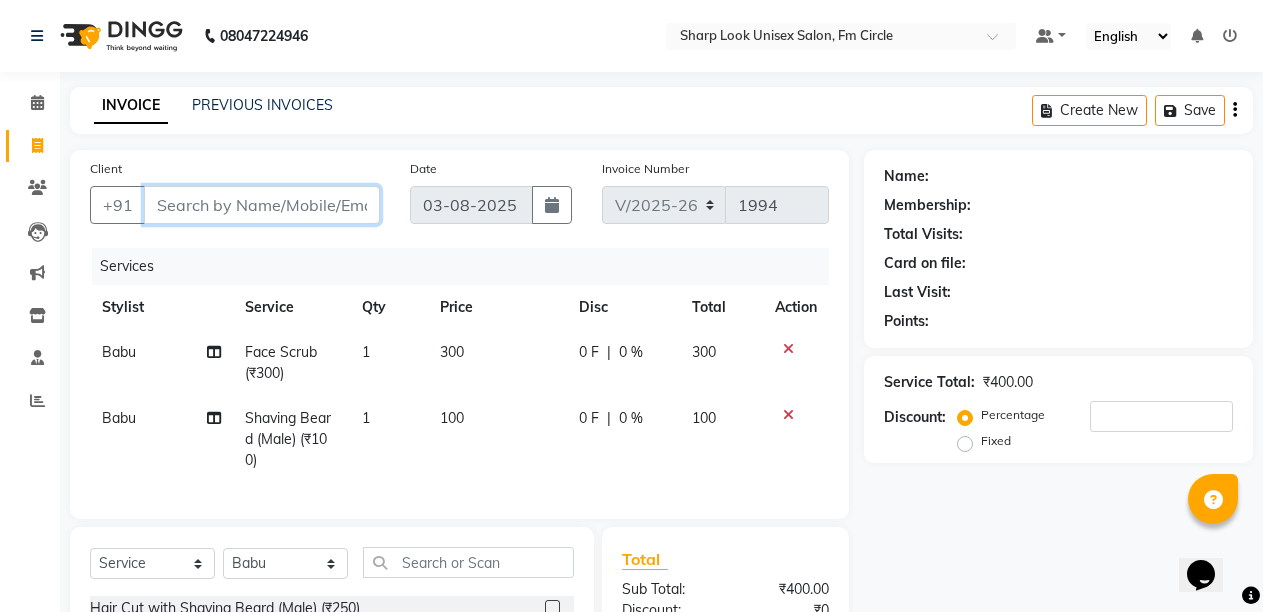 click on "Client" at bounding box center [262, 205] 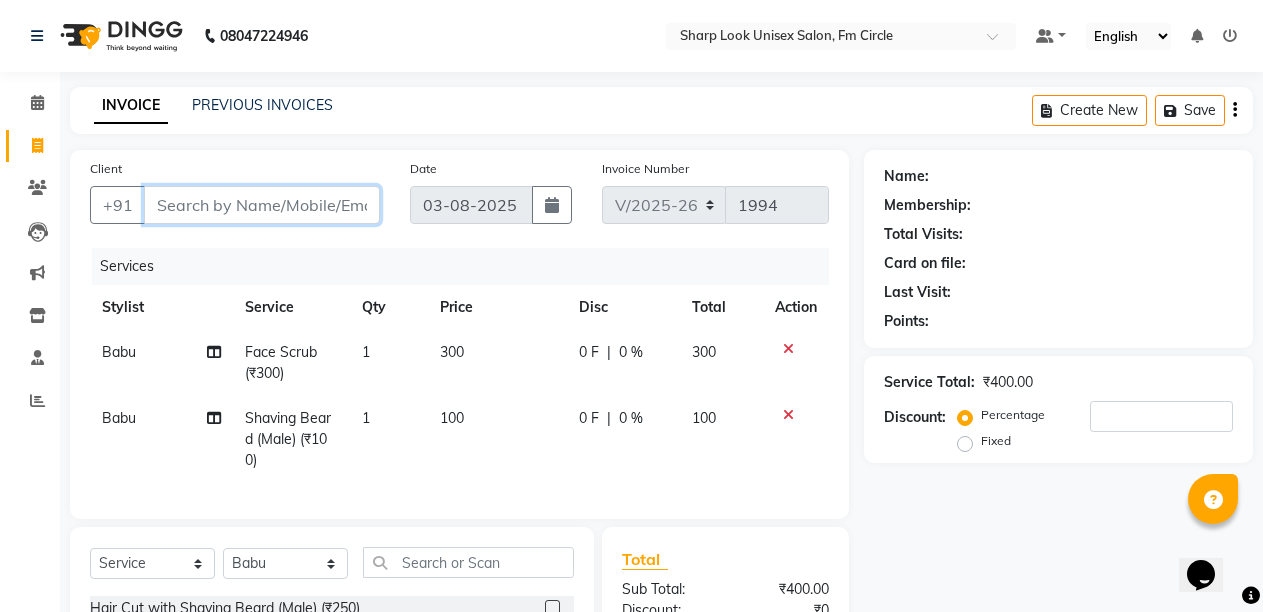 click on "Client" at bounding box center [262, 205] 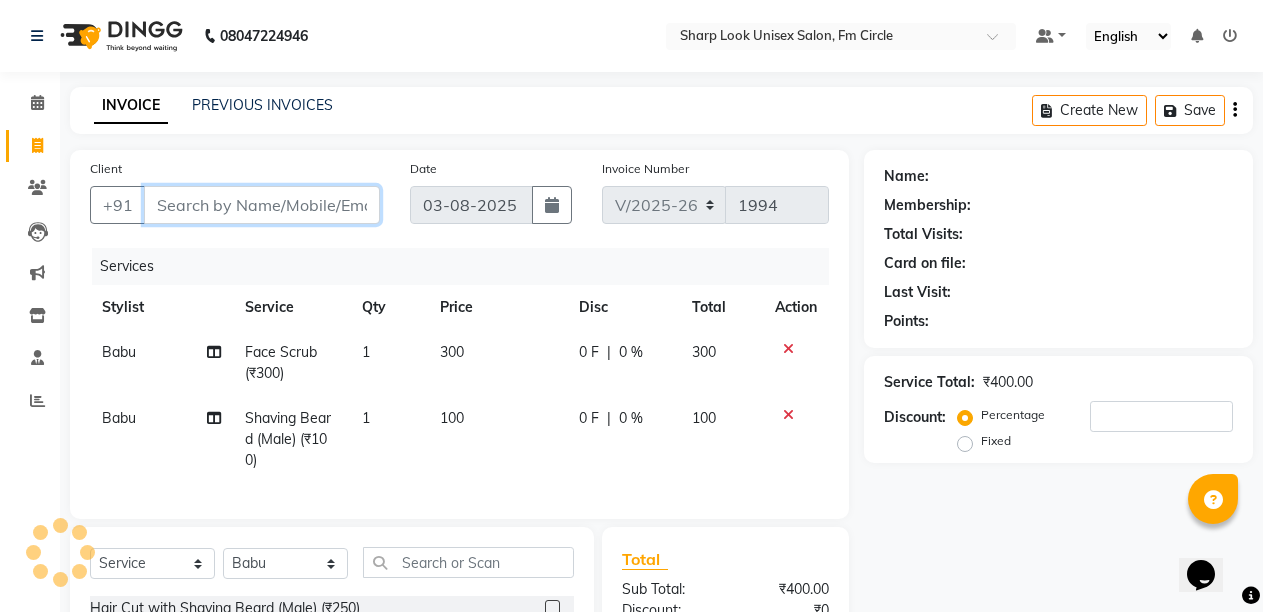type on "6" 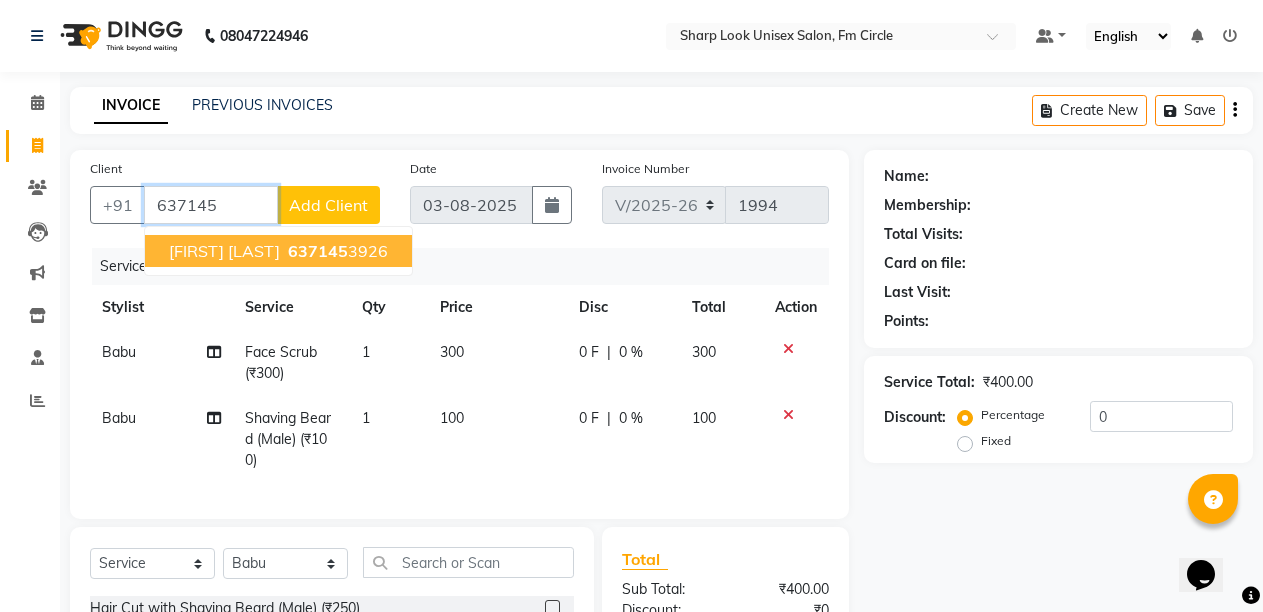 click on "[PHONE]" at bounding box center [336, 251] 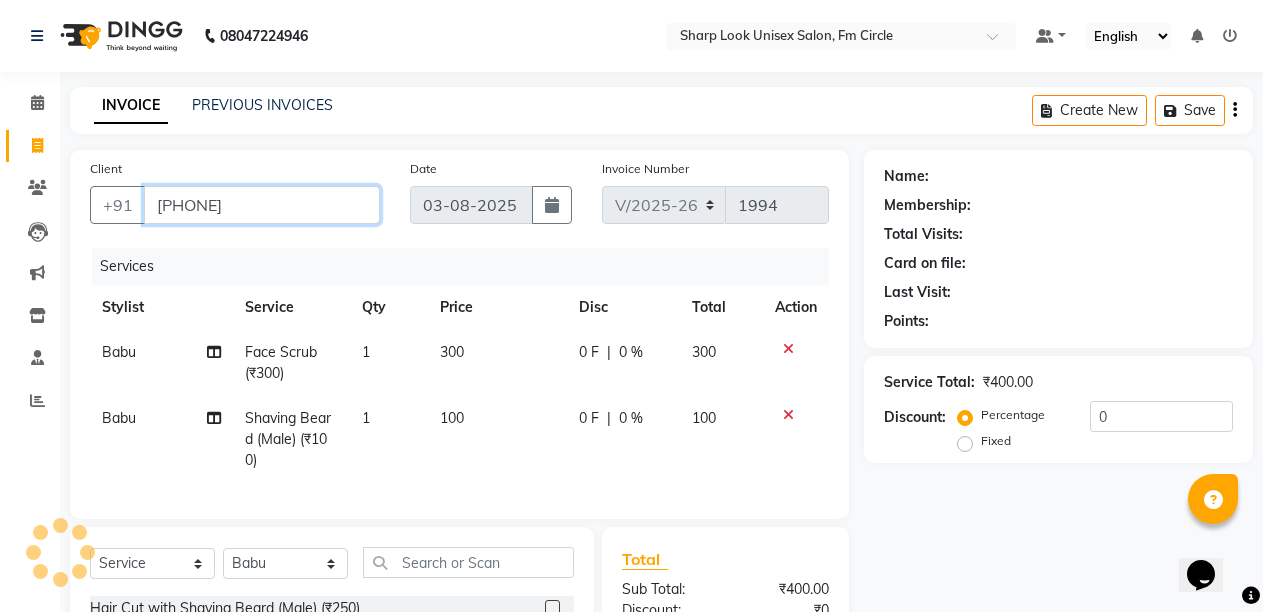 type on "[PHONE]" 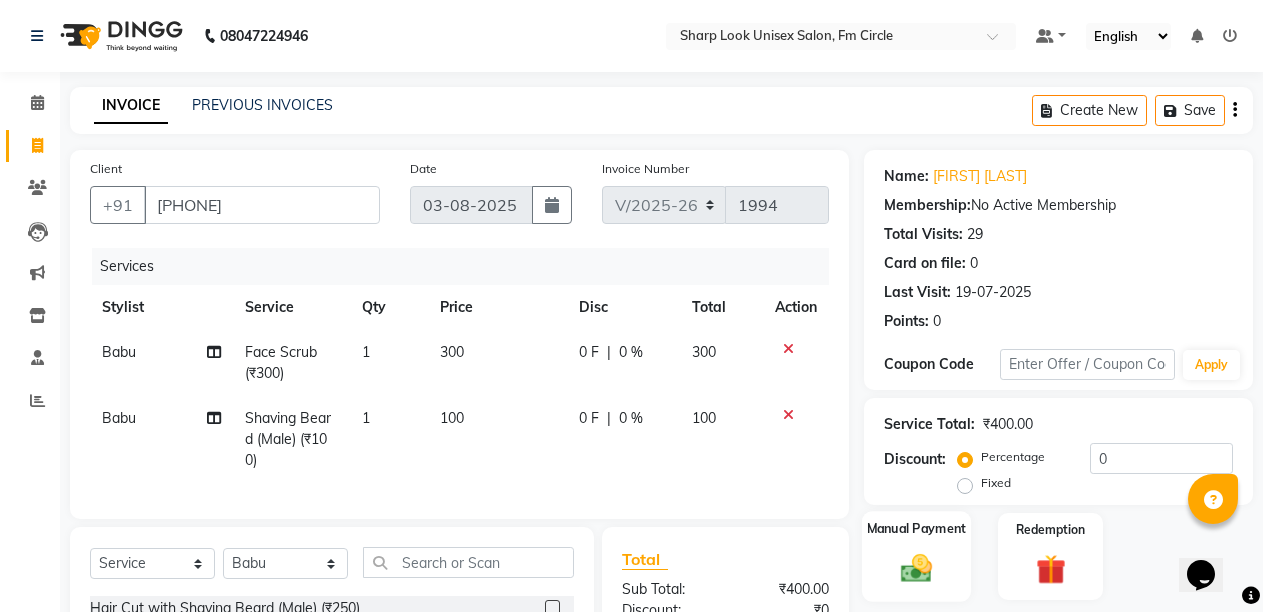 click 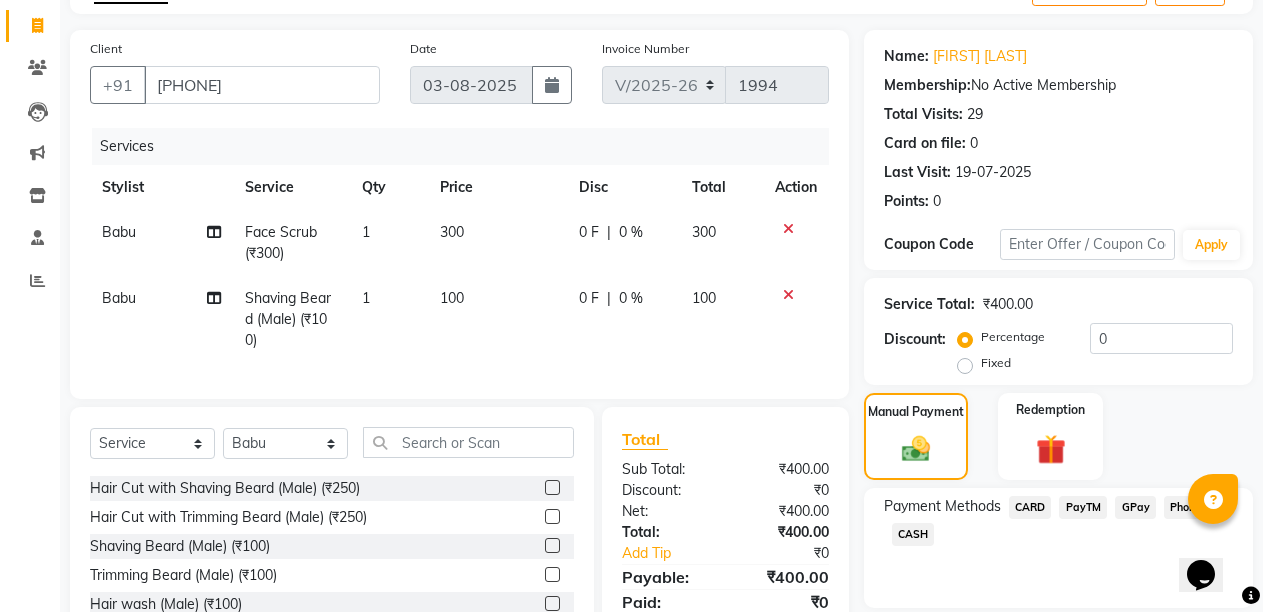 scroll, scrollTop: 200, scrollLeft: 0, axis: vertical 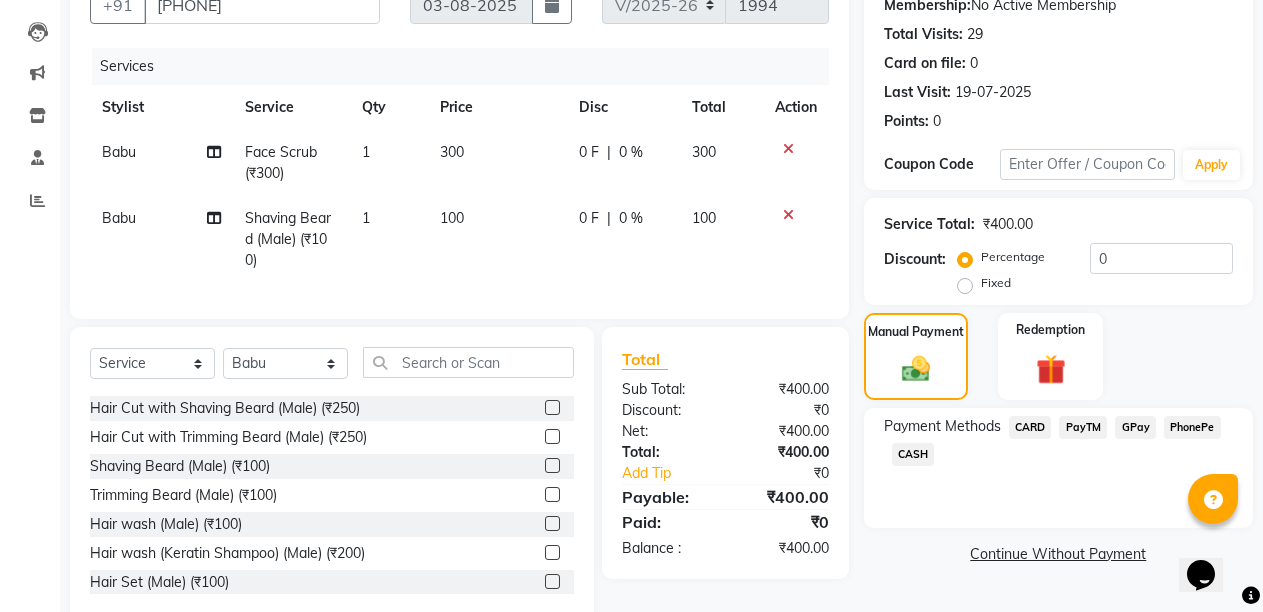 click on "PayTM" 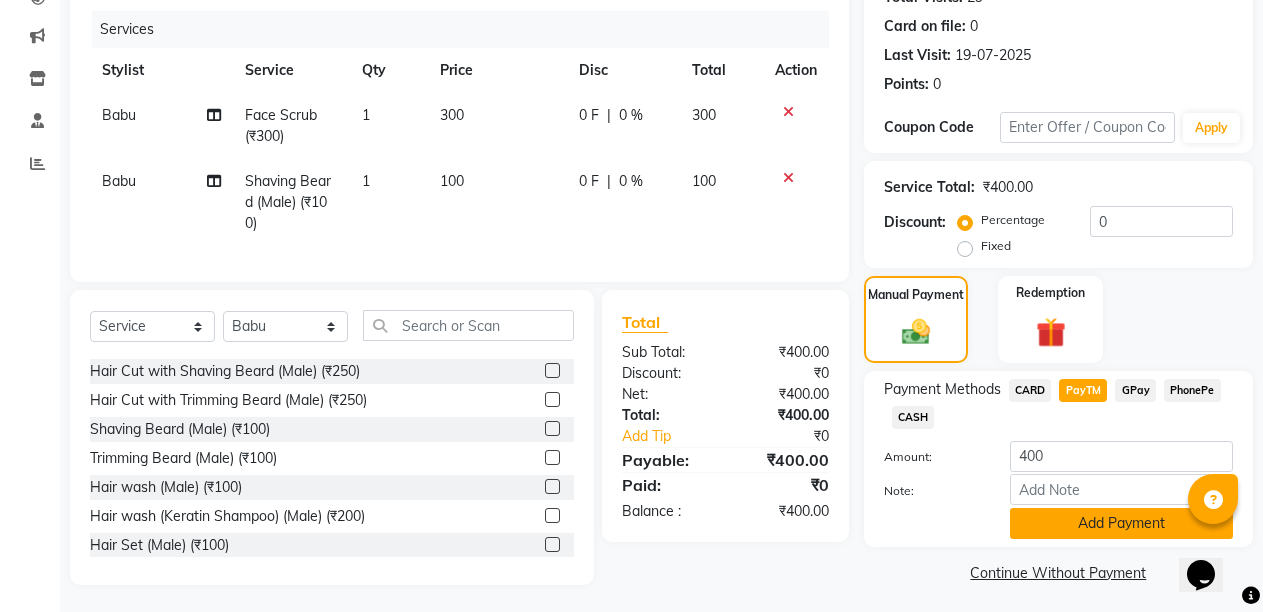 scroll, scrollTop: 257, scrollLeft: 0, axis: vertical 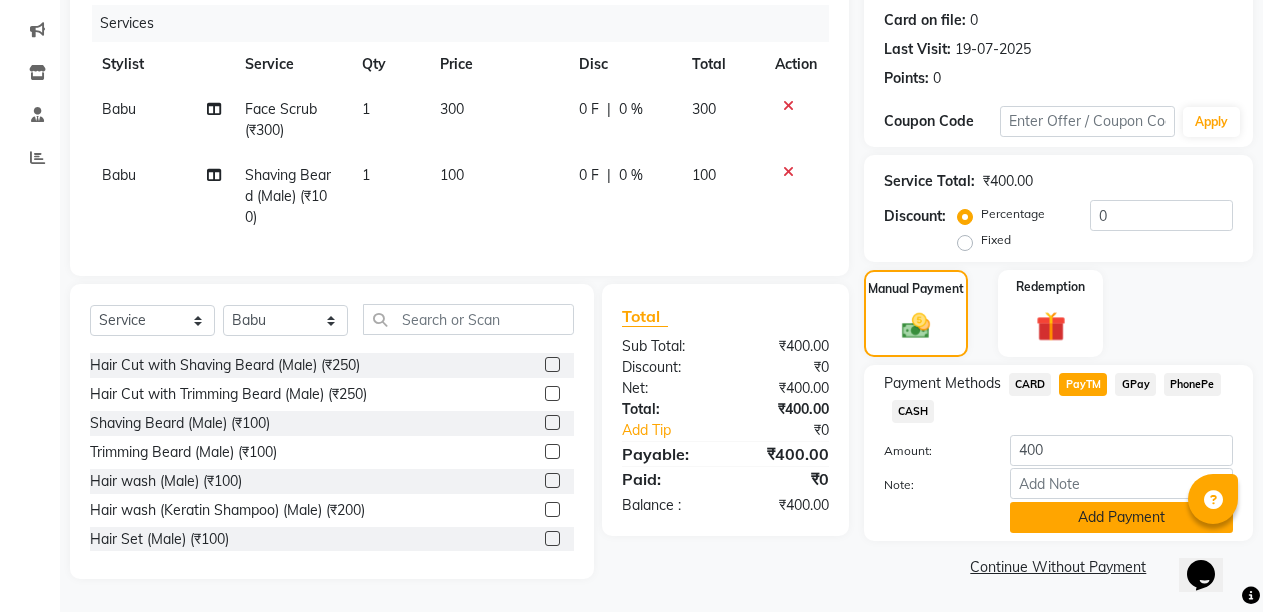 click on "Add Payment" 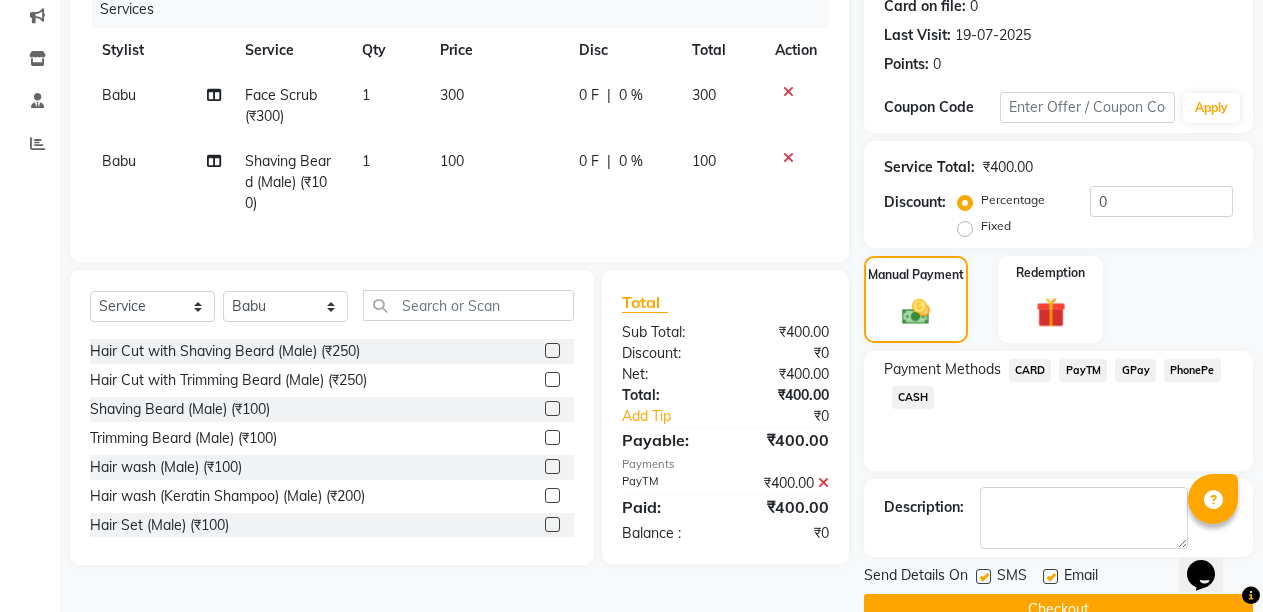 scroll, scrollTop: 300, scrollLeft: 0, axis: vertical 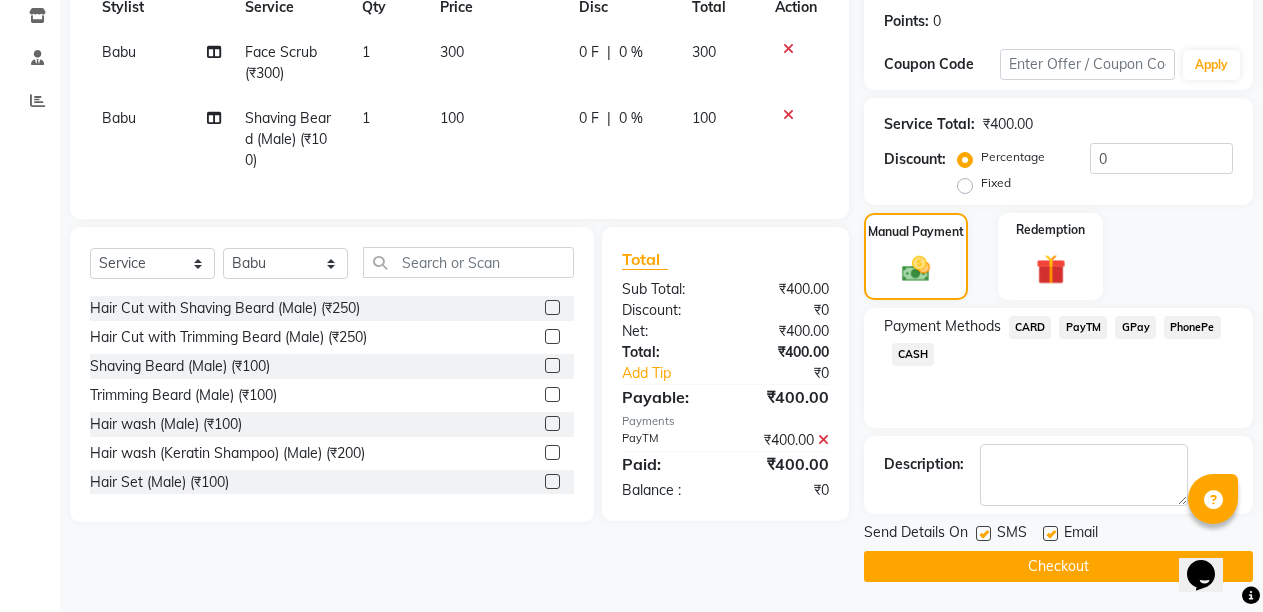 click 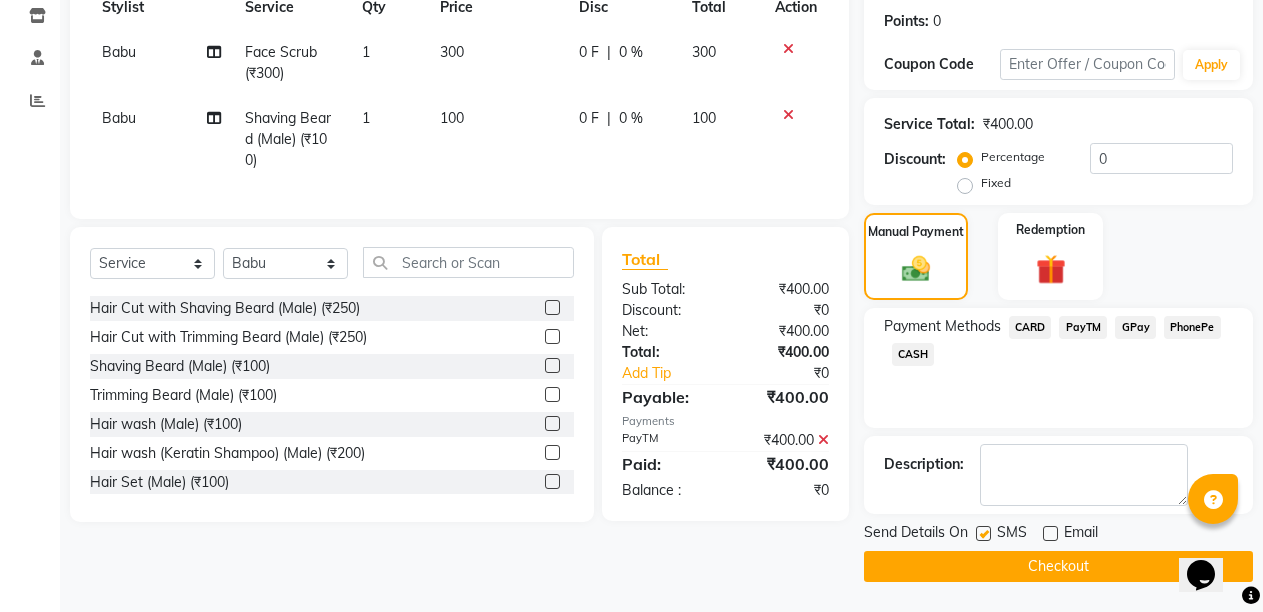 click on "Checkout" 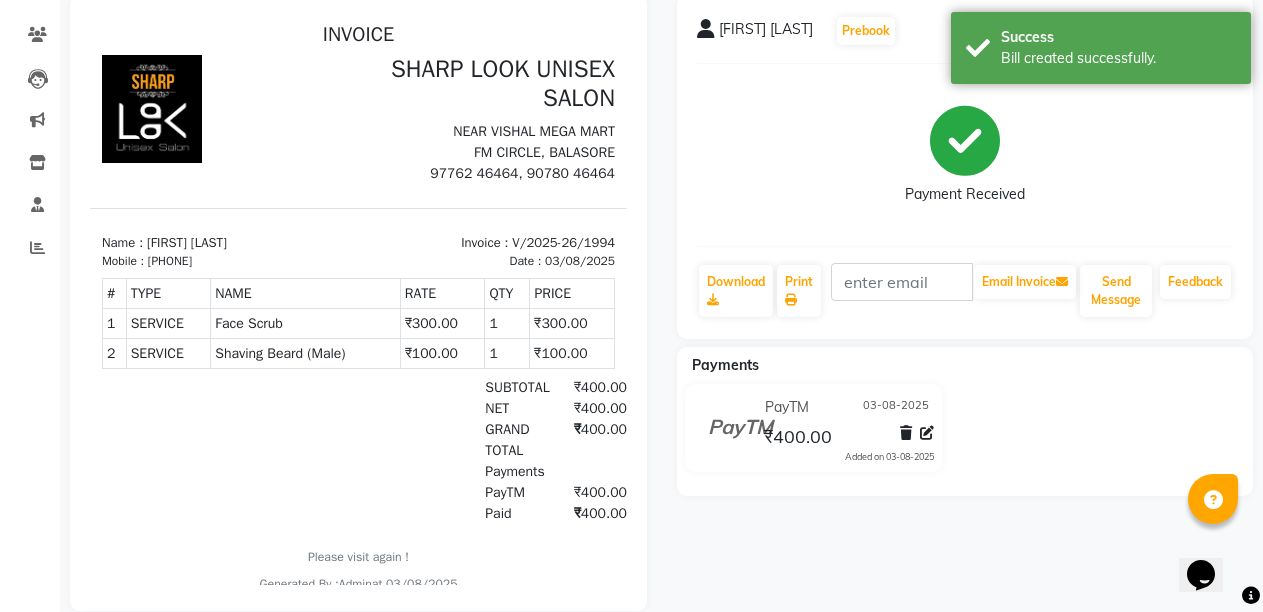scroll, scrollTop: 199, scrollLeft: 0, axis: vertical 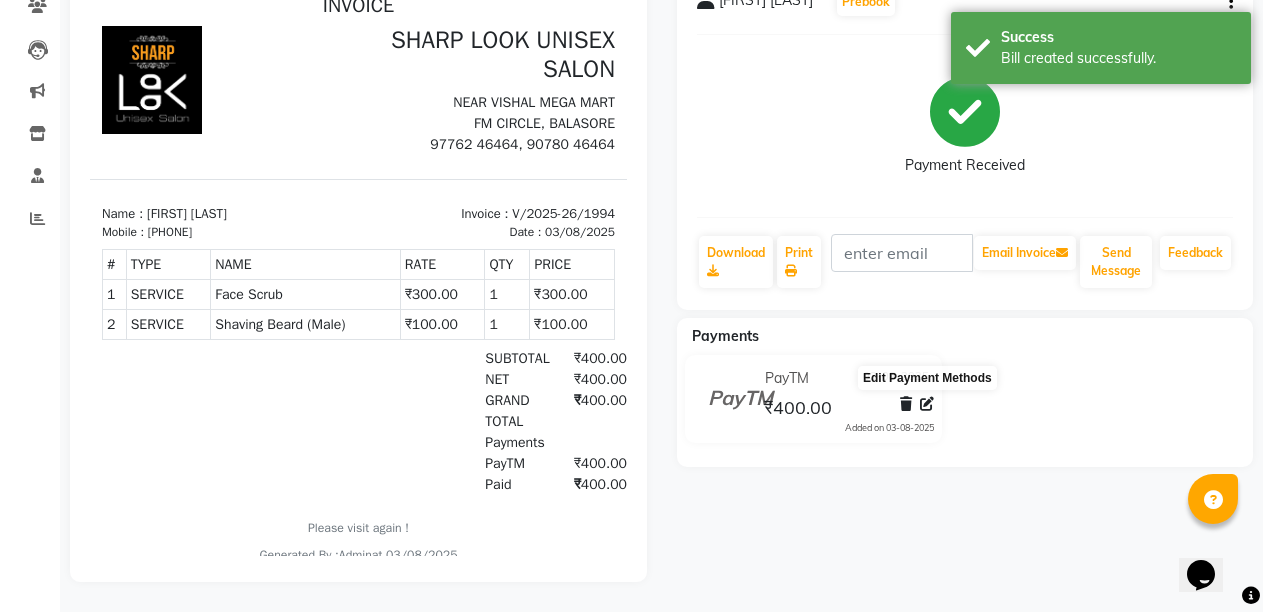click 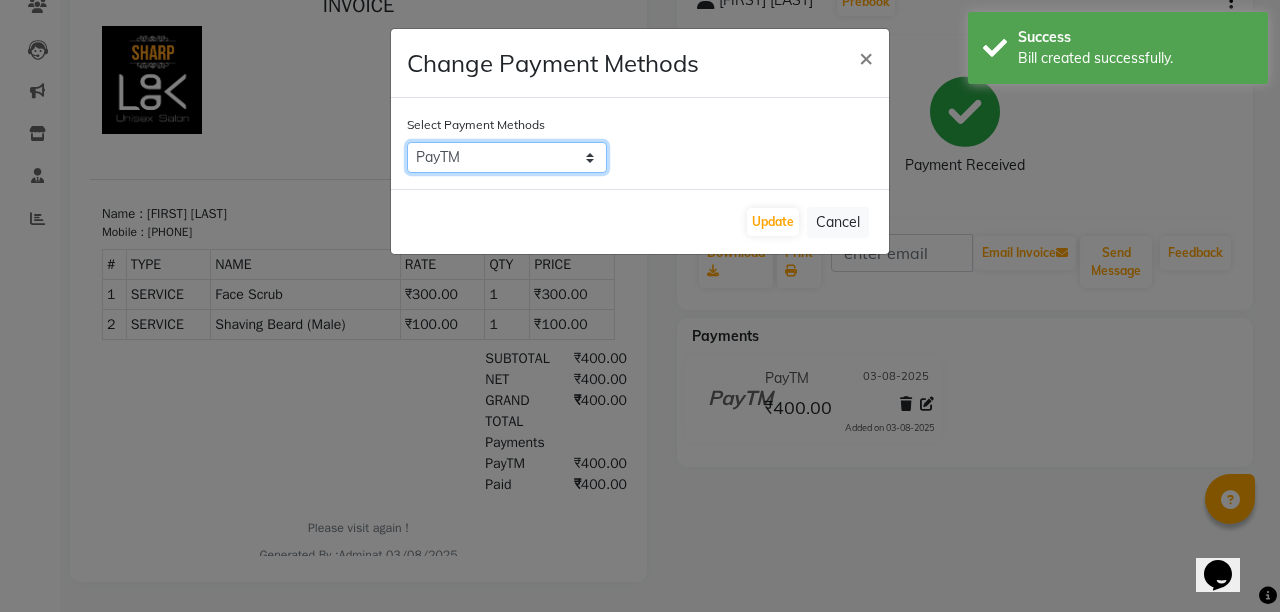 click on "CARD   PayTM   GPay   PhonePe   CASH" 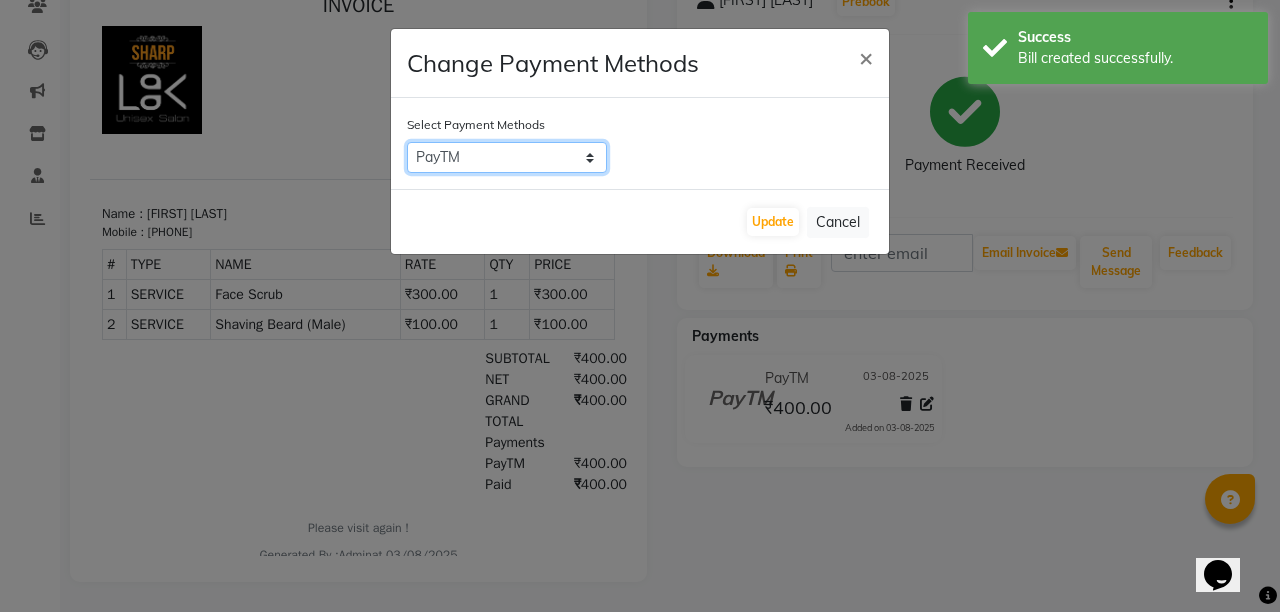 select on "1" 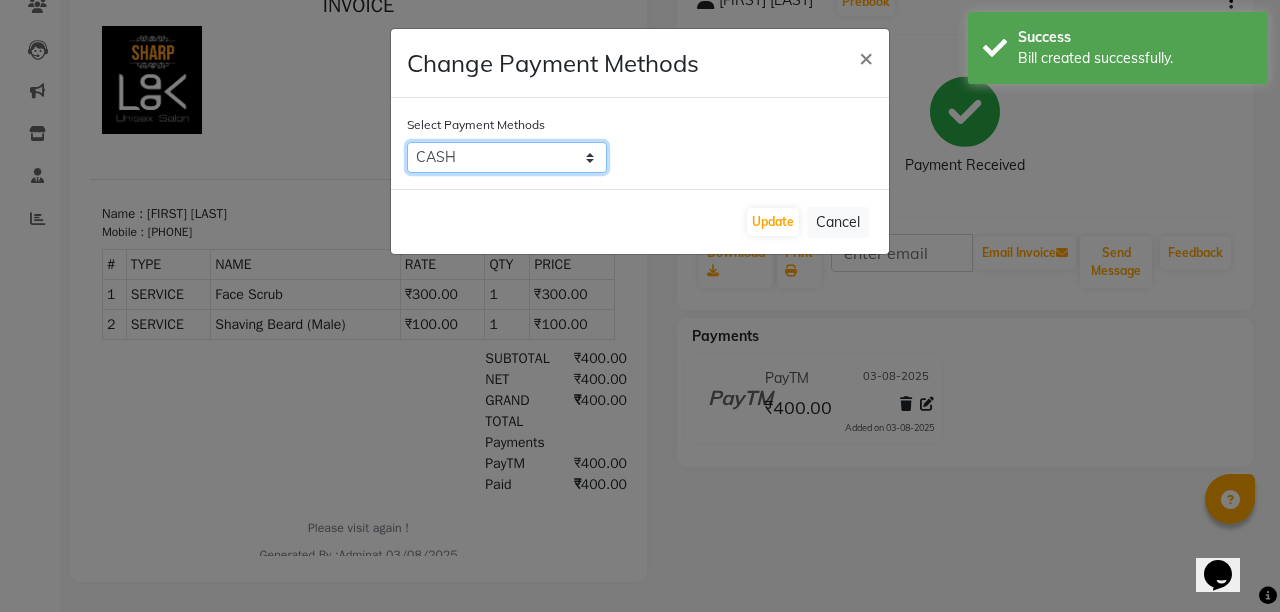 click on "CARD   PayTM   GPay   PhonePe   CASH" 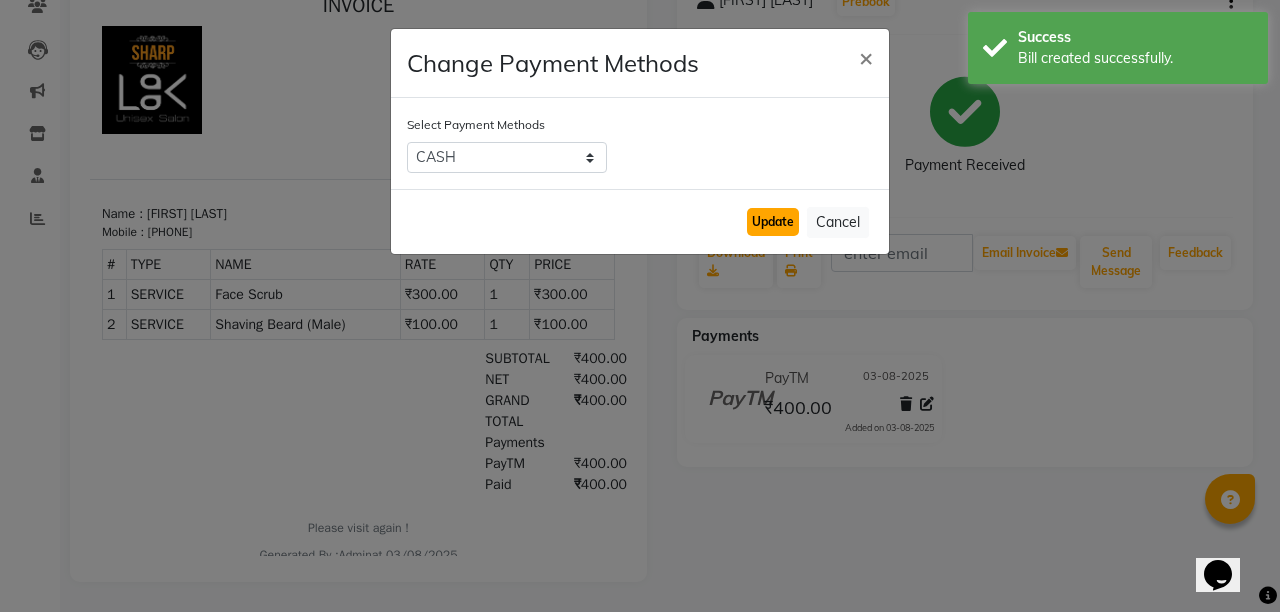 click on "Update" 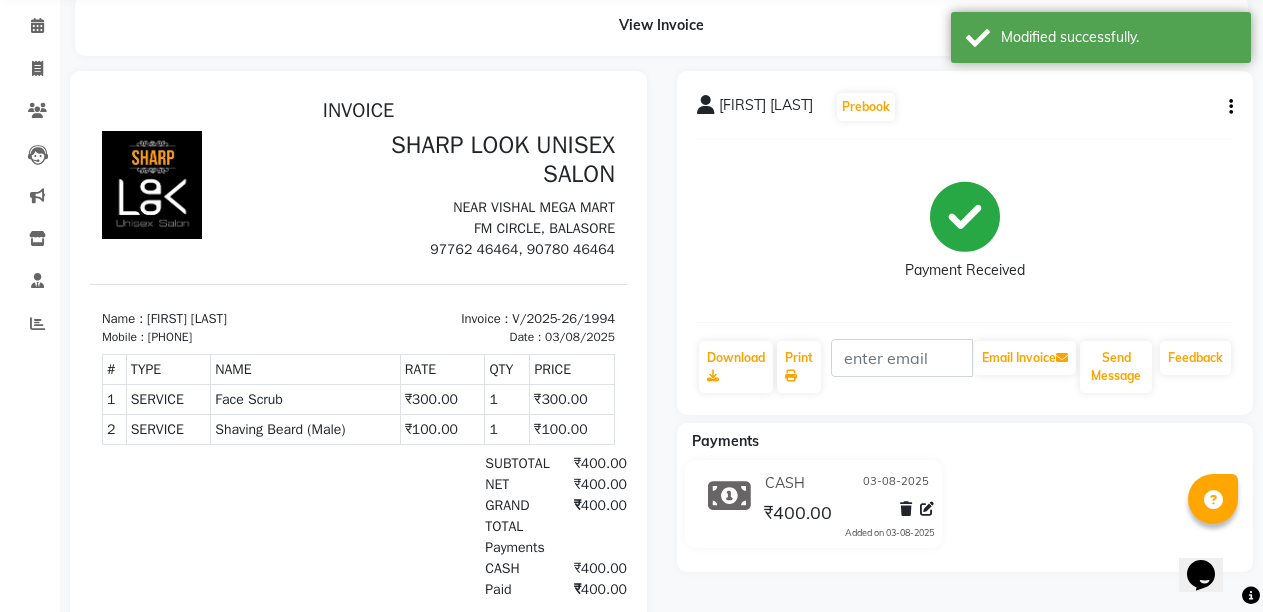 scroll, scrollTop: 0, scrollLeft: 0, axis: both 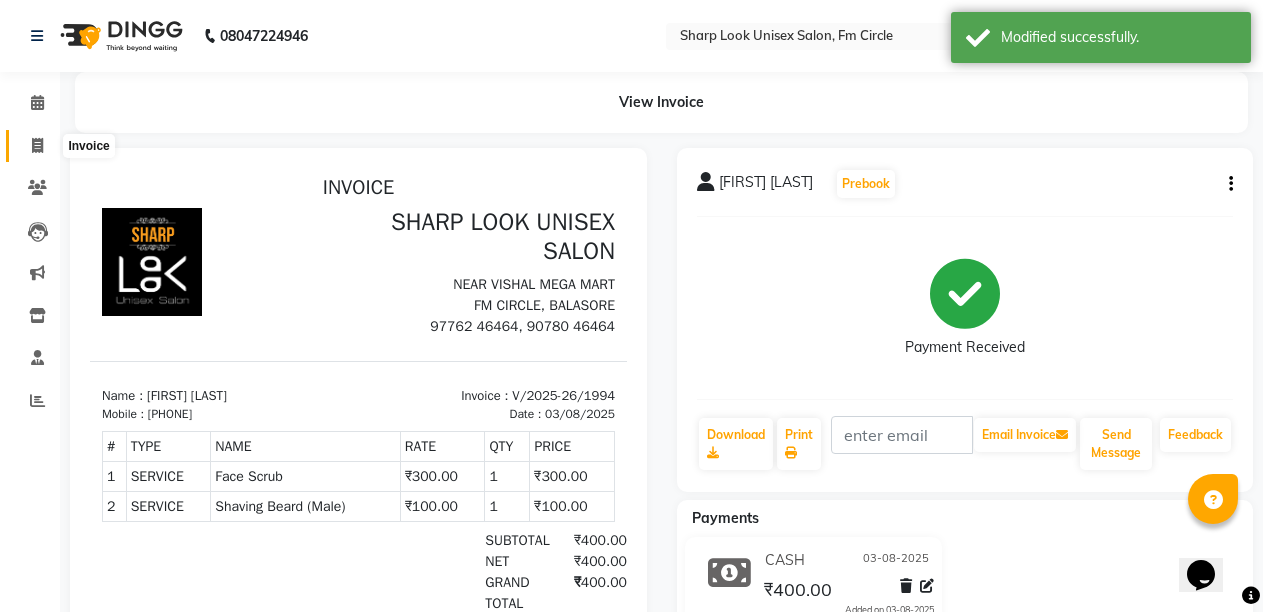 click 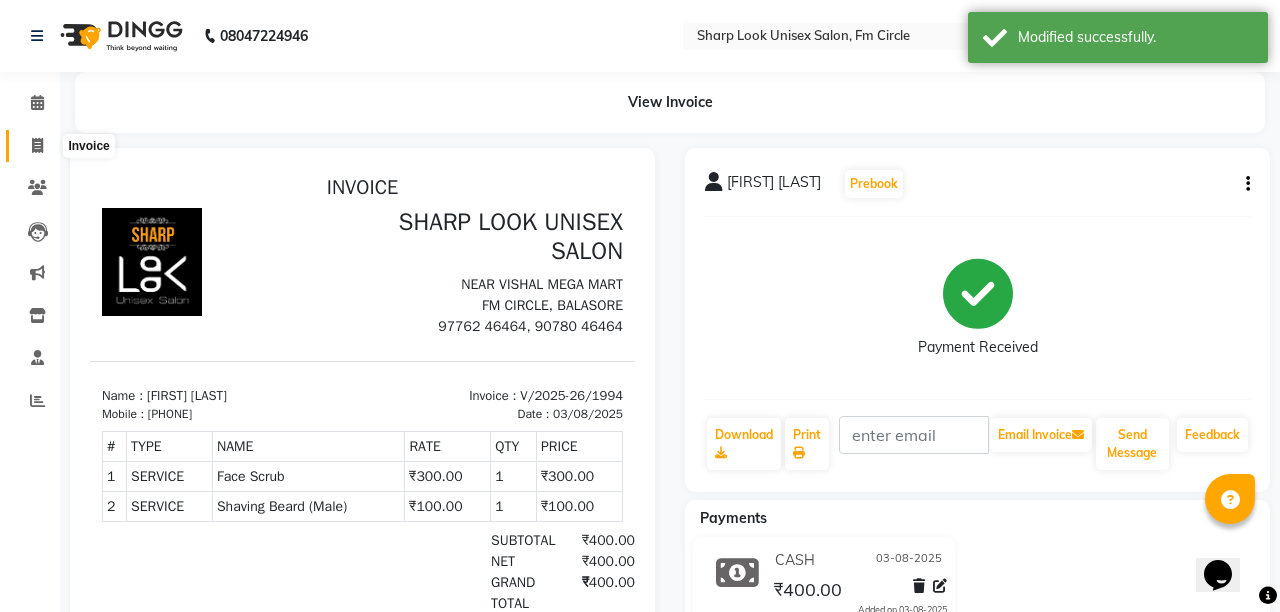 select on "service" 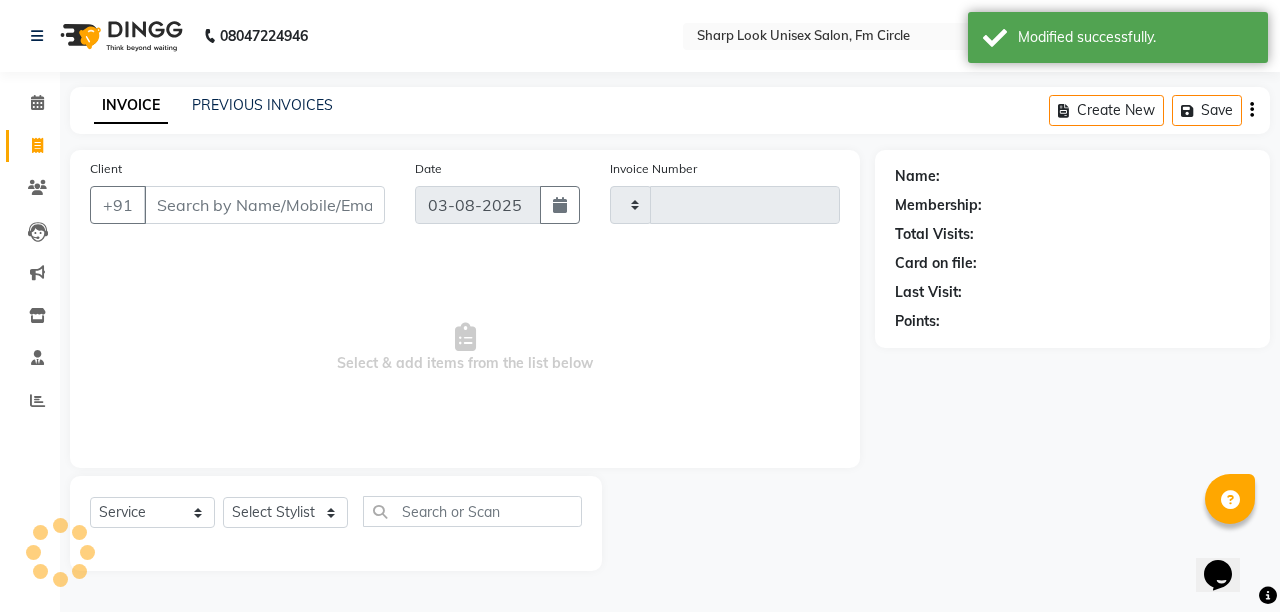 type on "1995" 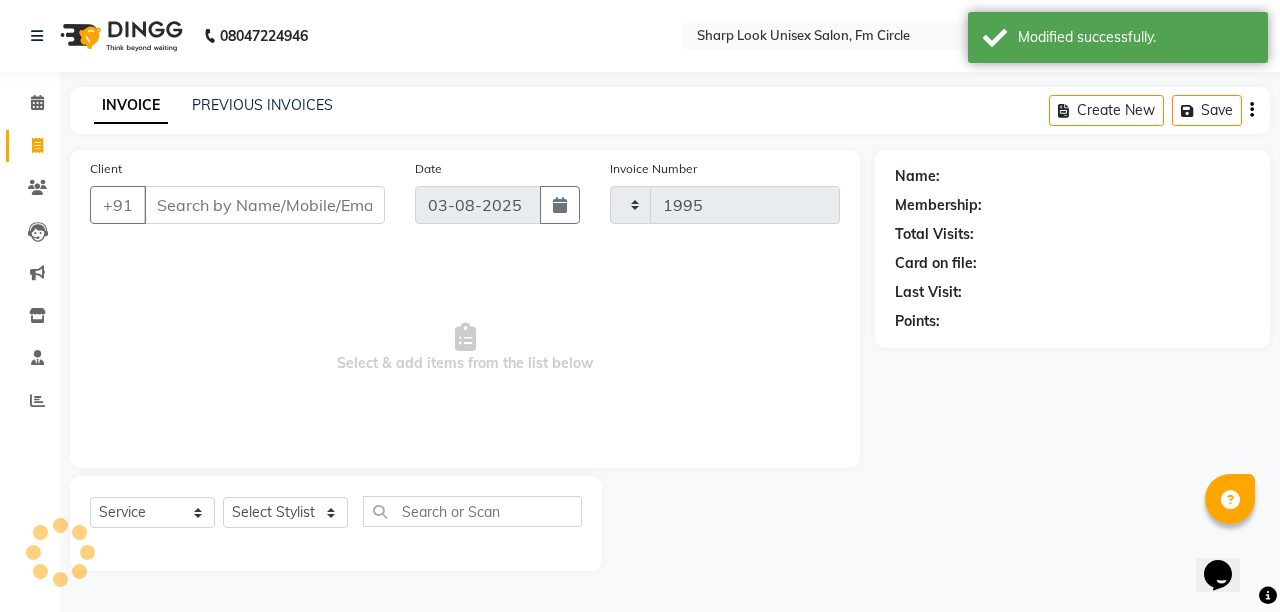 select on "804" 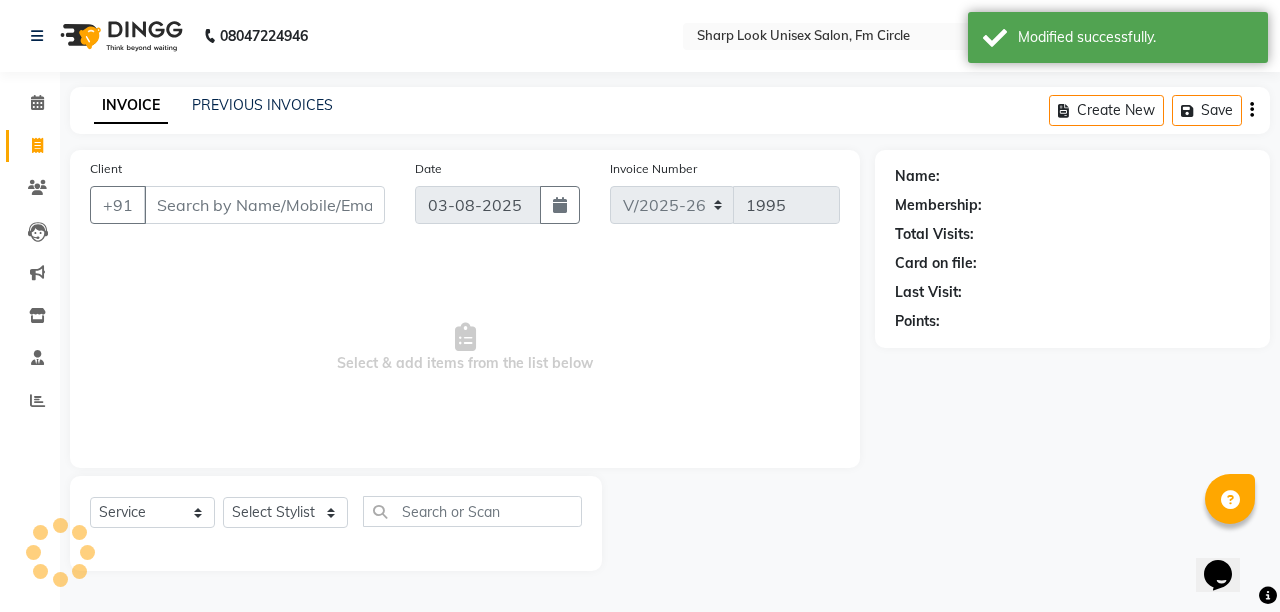 click on "Client" at bounding box center [264, 205] 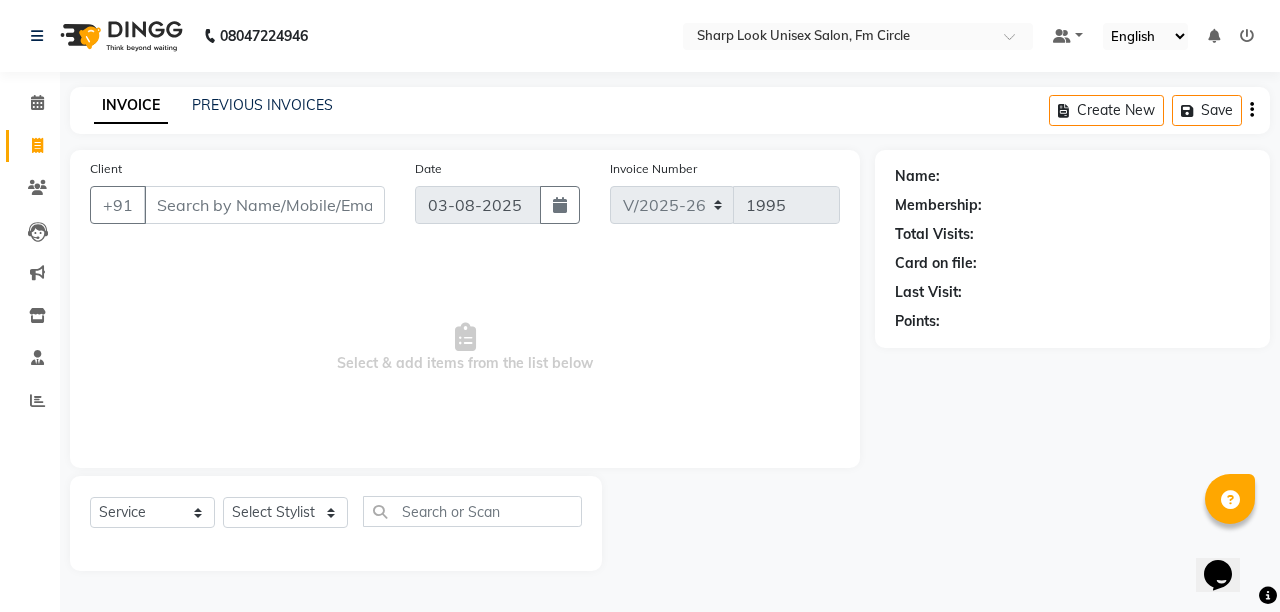 click on "Client" at bounding box center [264, 205] 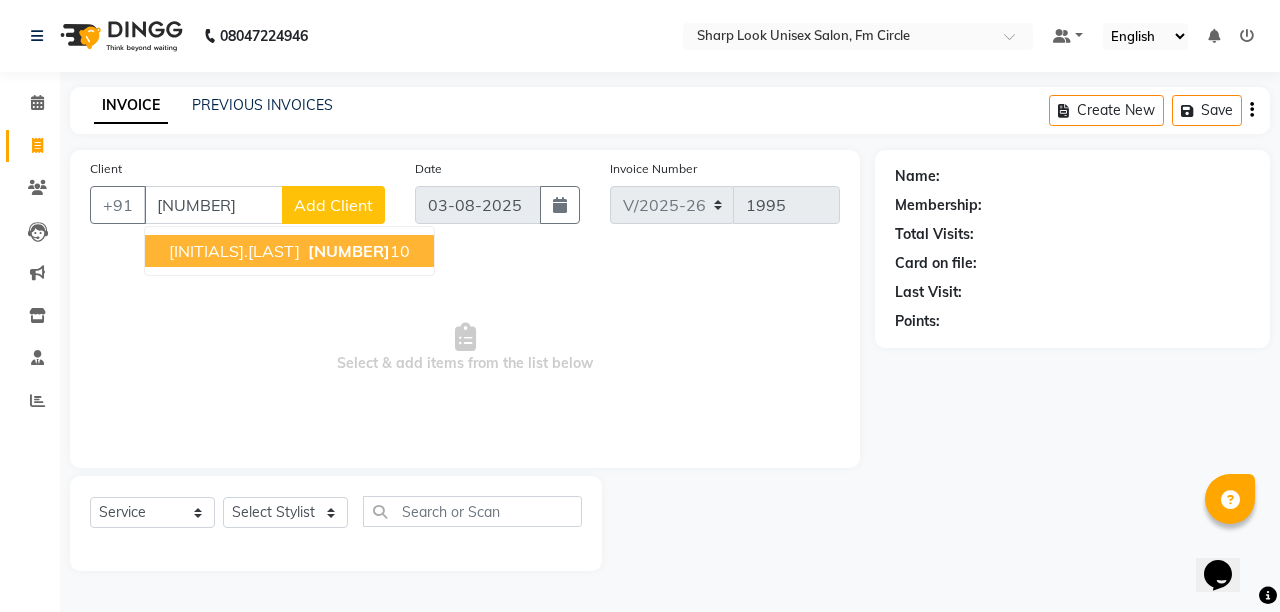 click on "[NUMBER]" at bounding box center (349, 251) 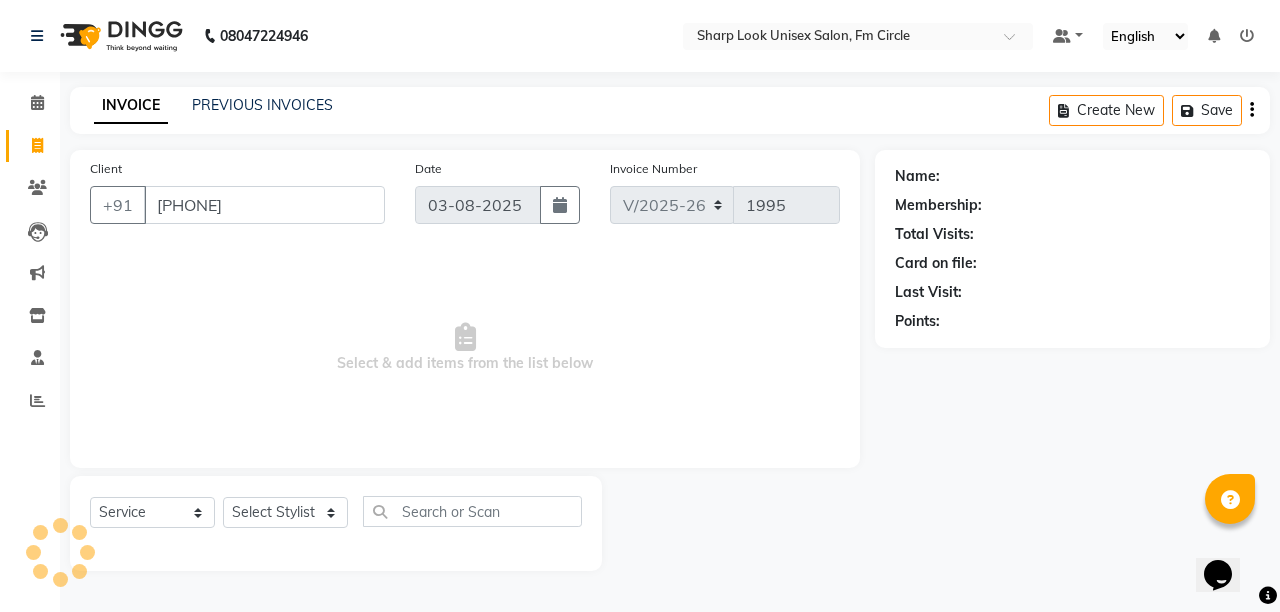 type on "[PHONE]" 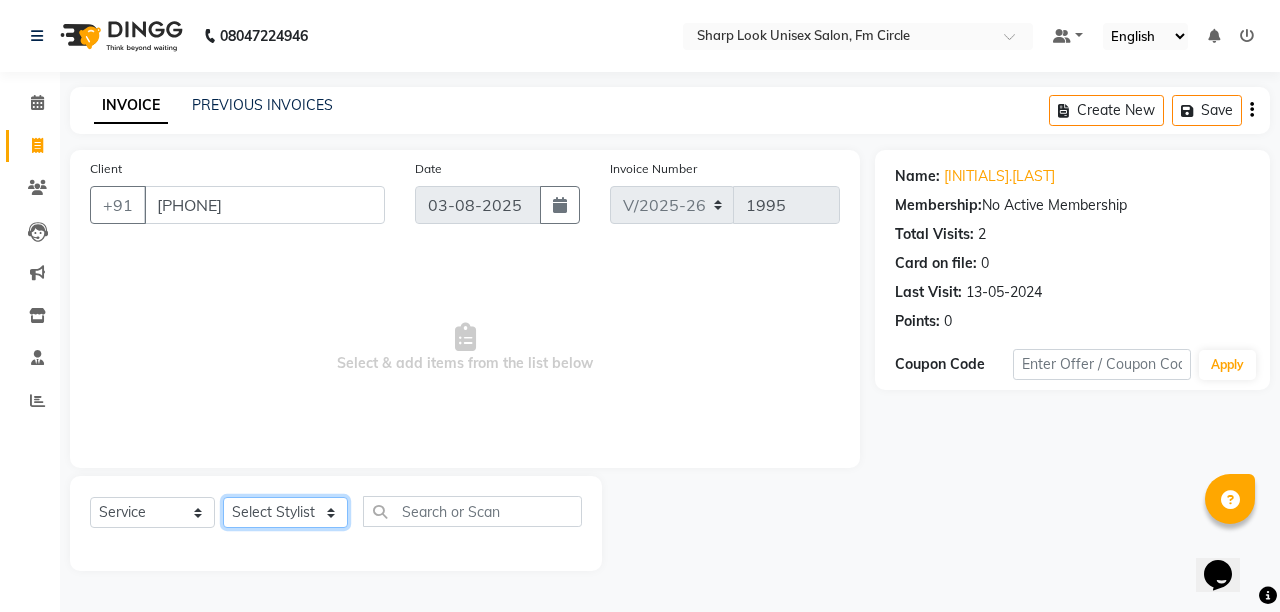 click on "Select Stylist Admin Anil Babu Budhia Monalisa  Nisha Priti" 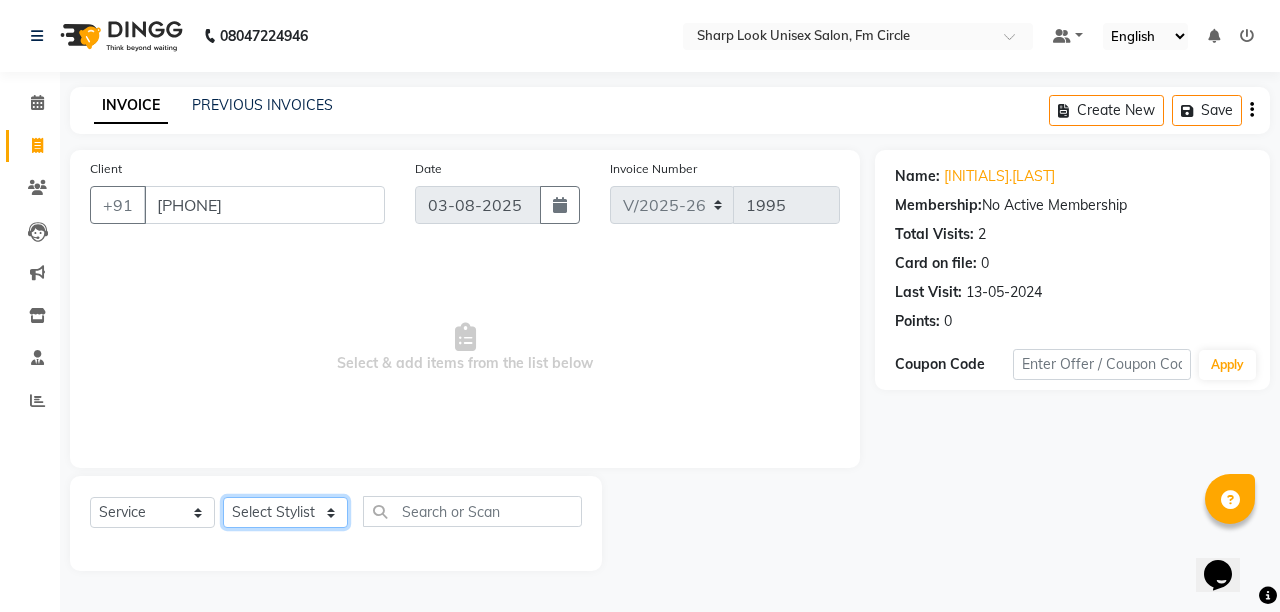 select on "87379" 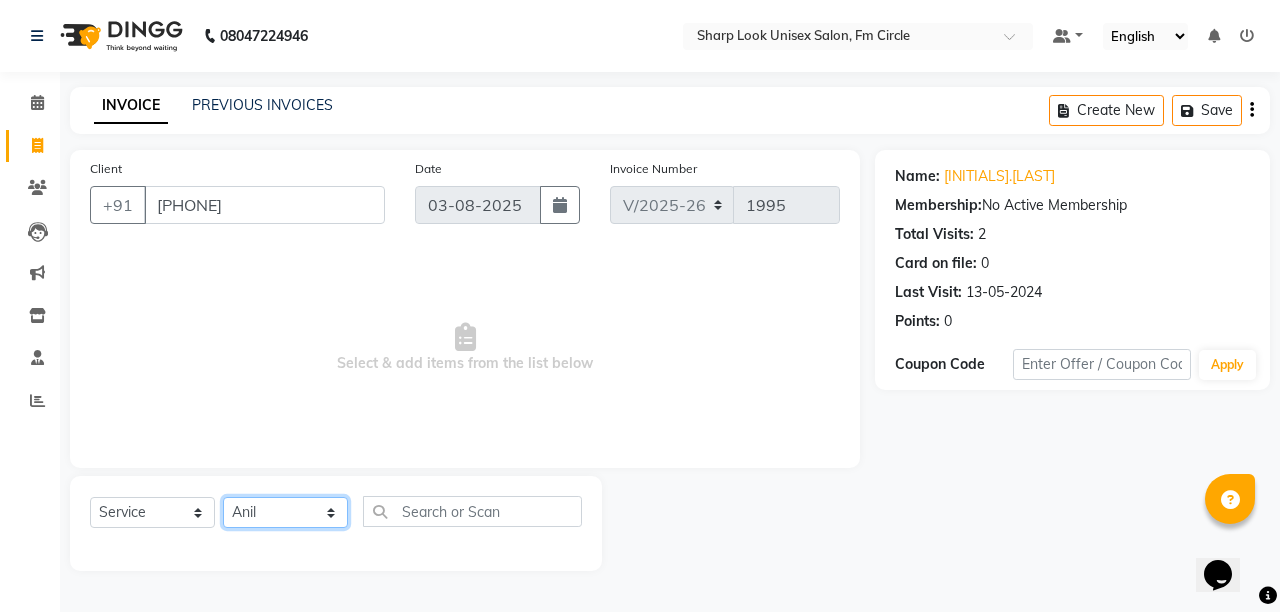 click on "Select Stylist Admin Anil Babu Budhia Monalisa  Nisha Priti" 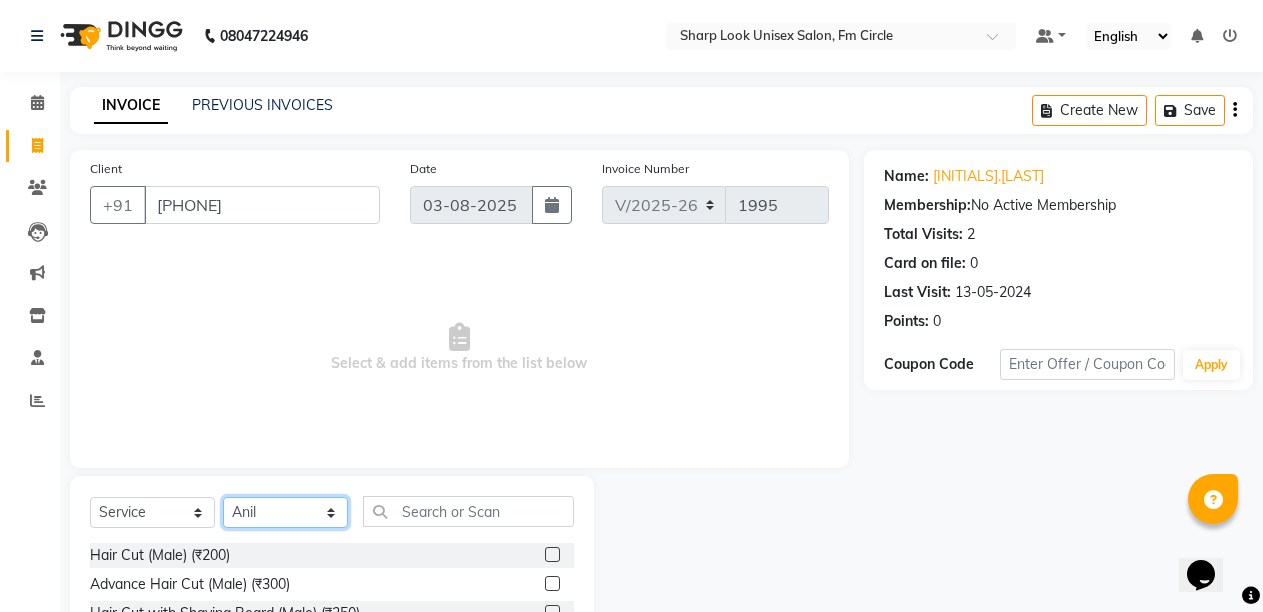 scroll, scrollTop: 189, scrollLeft: 0, axis: vertical 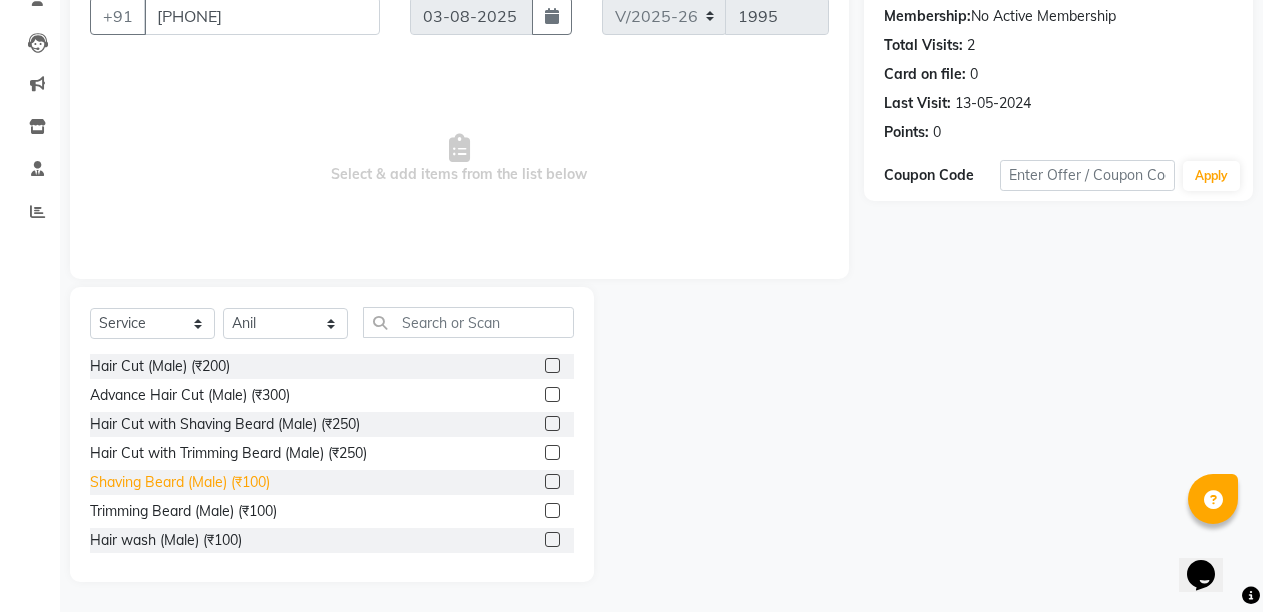 click on "Shaving Beard (Male) (₹100)" 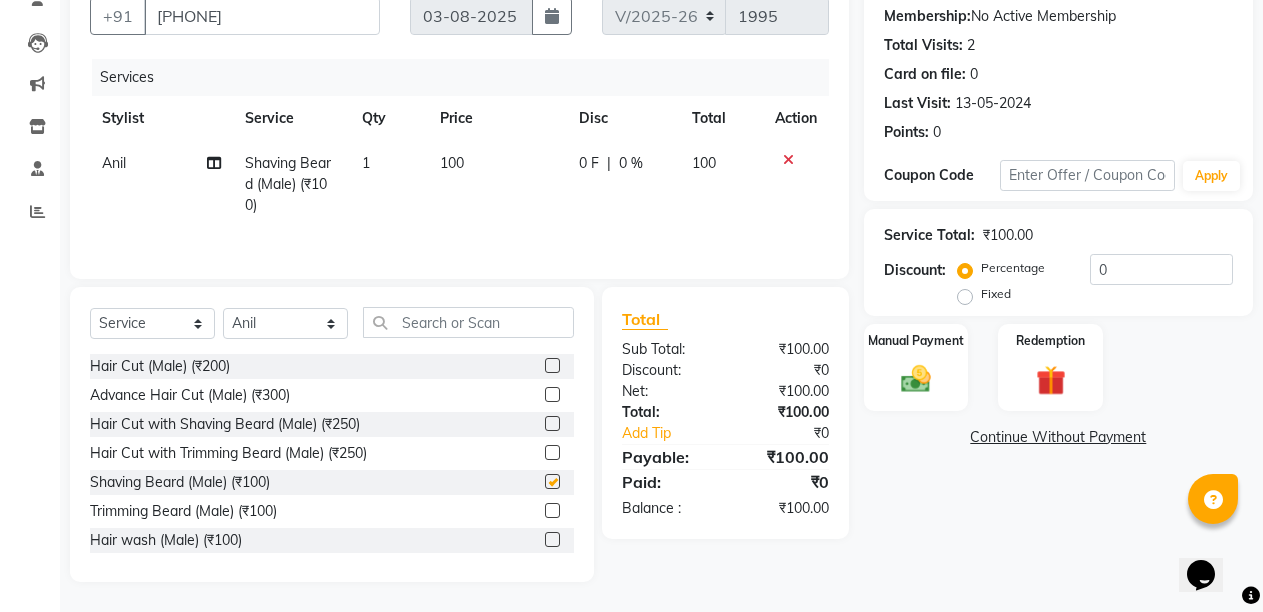 checkbox on "false" 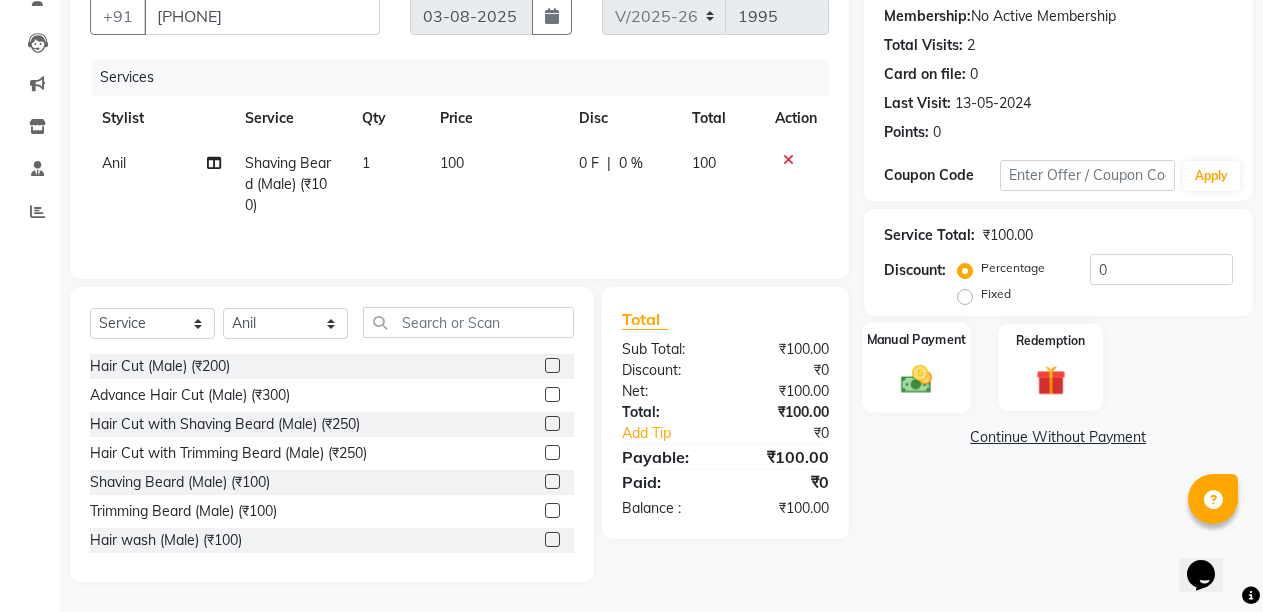 click 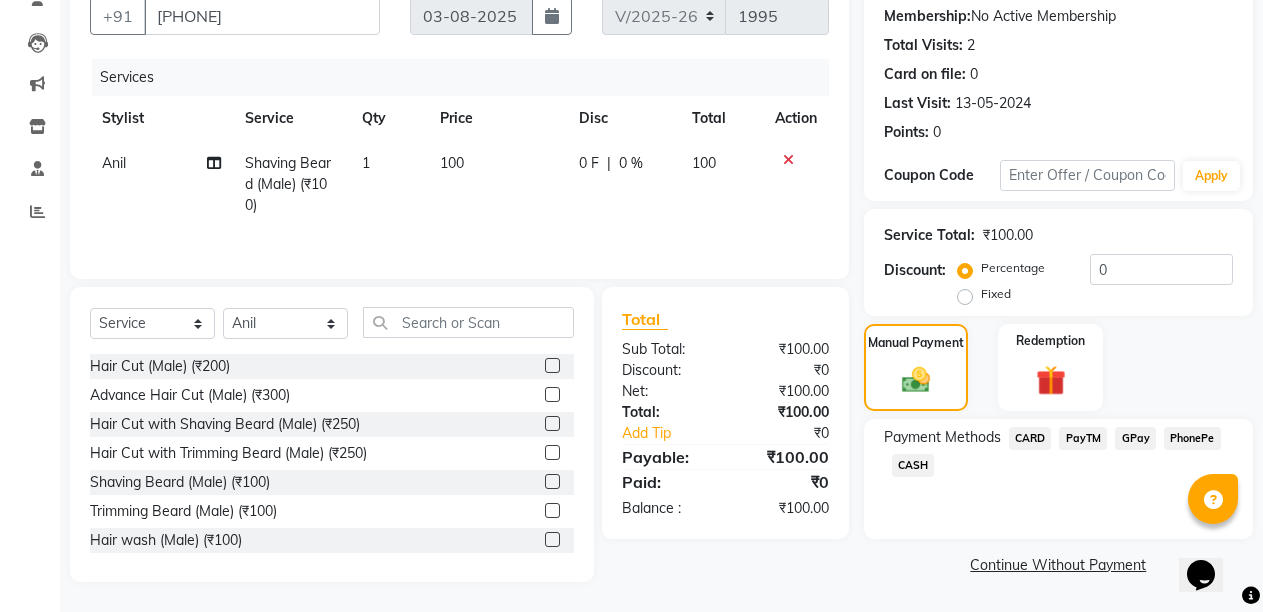 click on "PayTM" 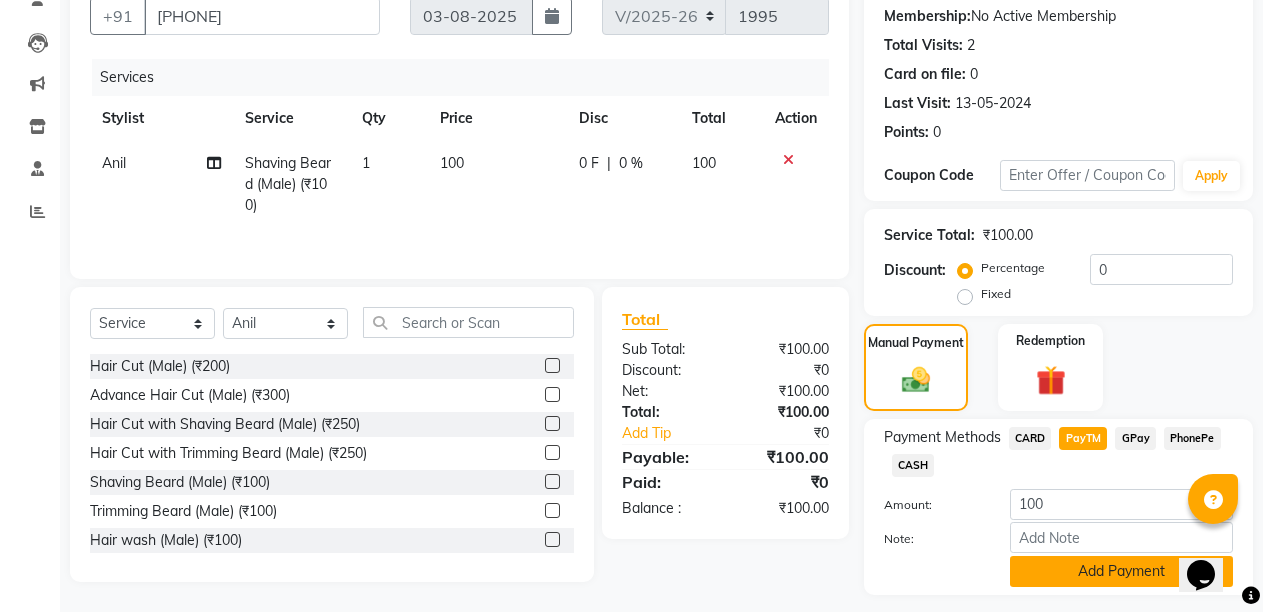 click on "Add Payment" 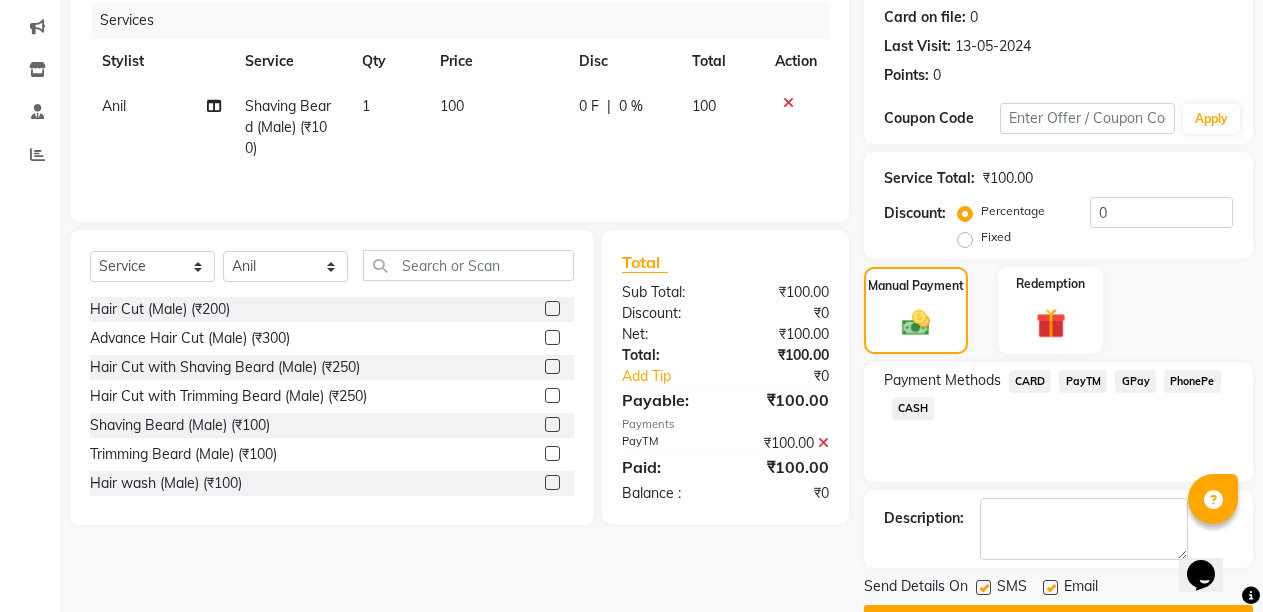 scroll, scrollTop: 300, scrollLeft: 0, axis: vertical 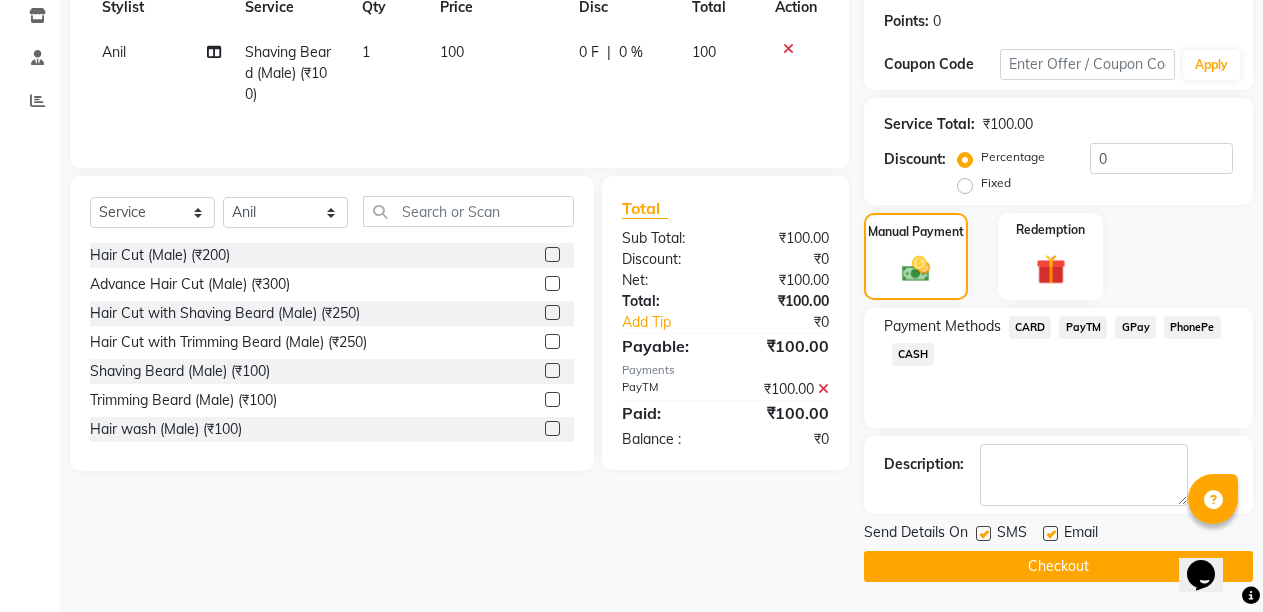 click 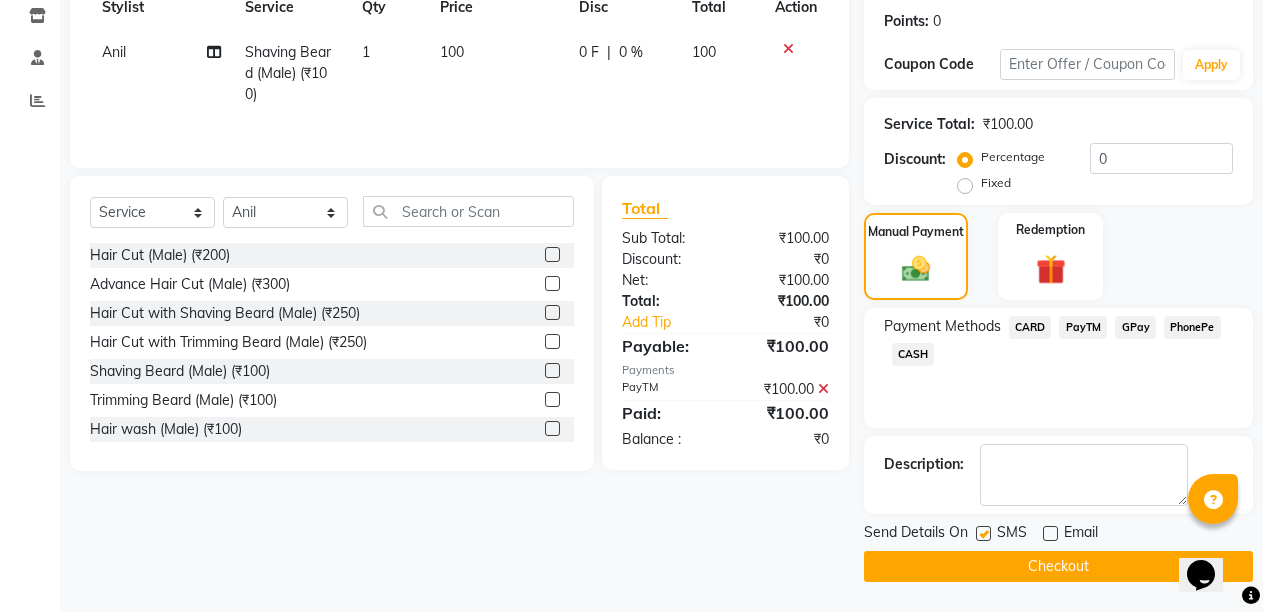 click on "Checkout" 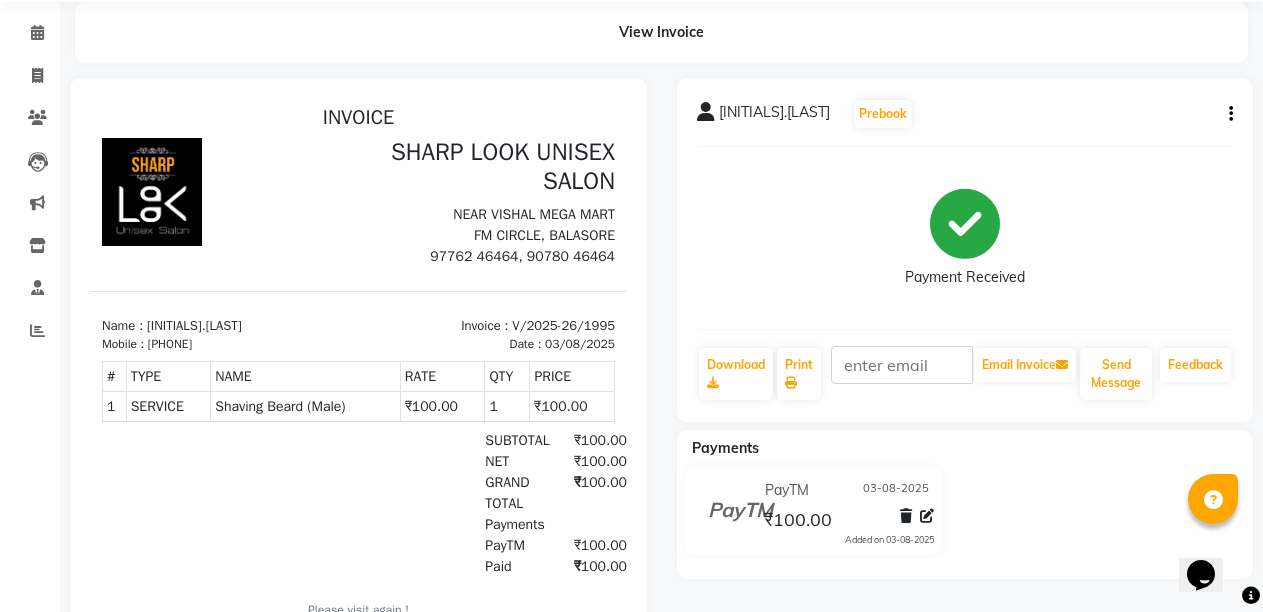 scroll, scrollTop: 0, scrollLeft: 0, axis: both 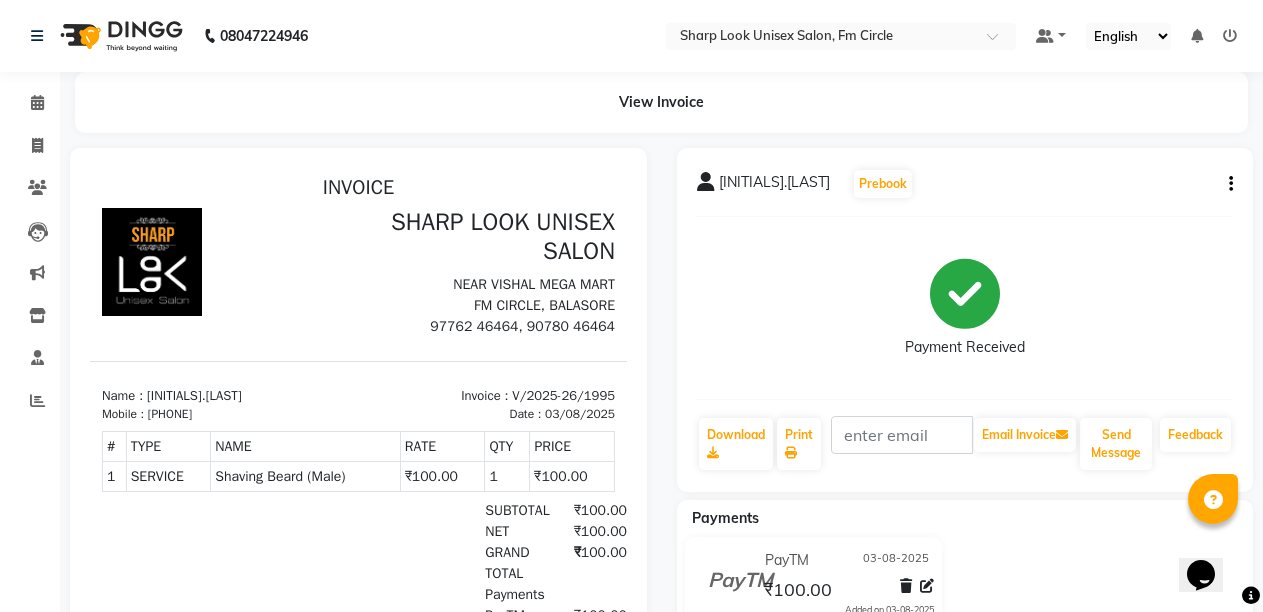 click 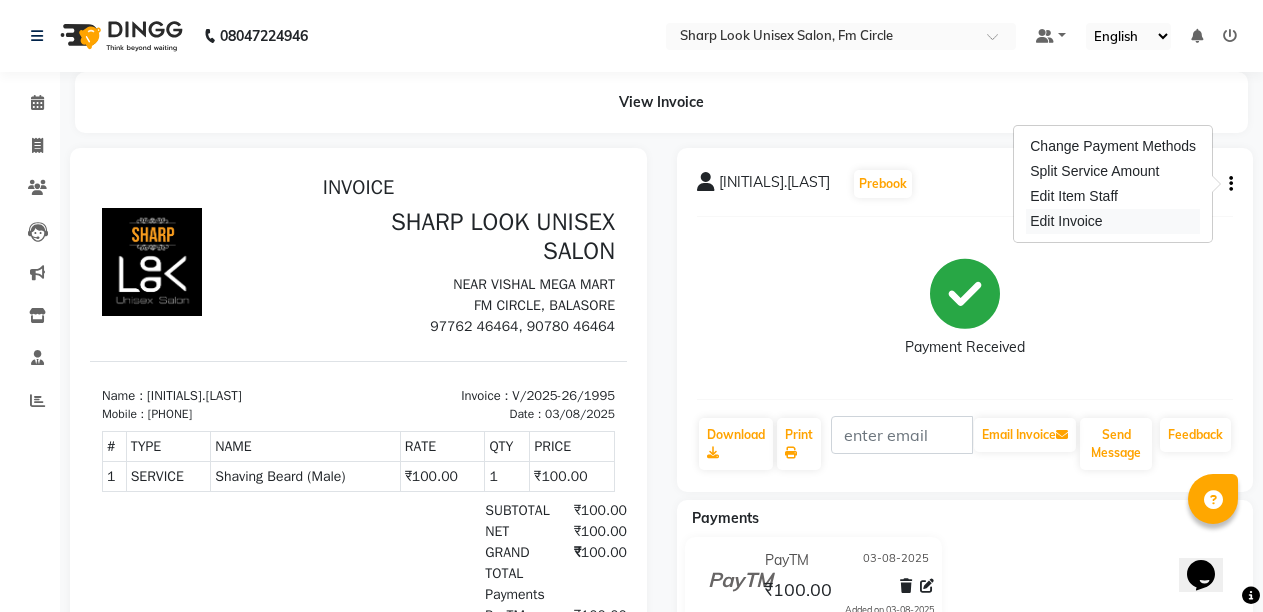 click on "Edit Invoice" at bounding box center [1113, 221] 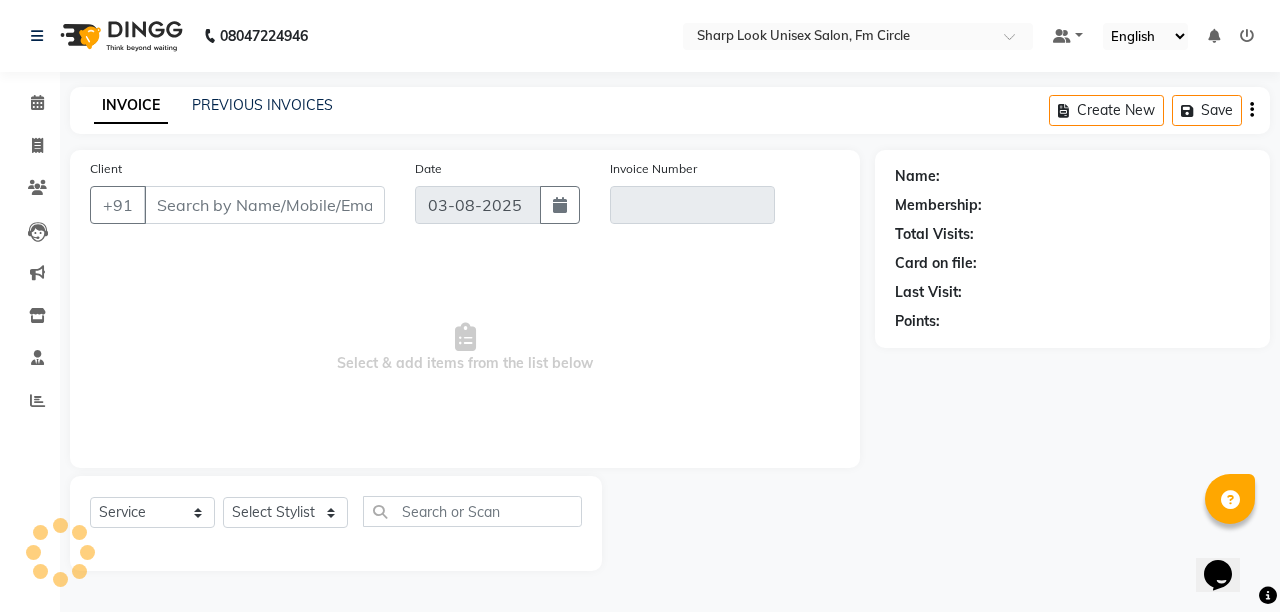 type on "[PHONE]" 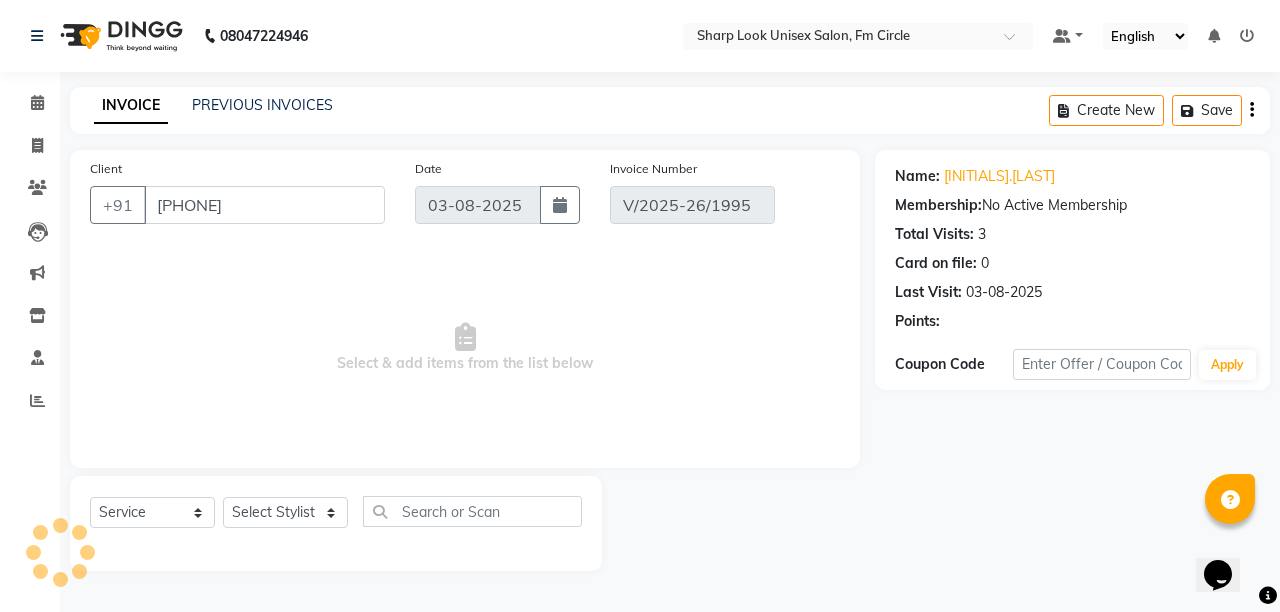 select on "select" 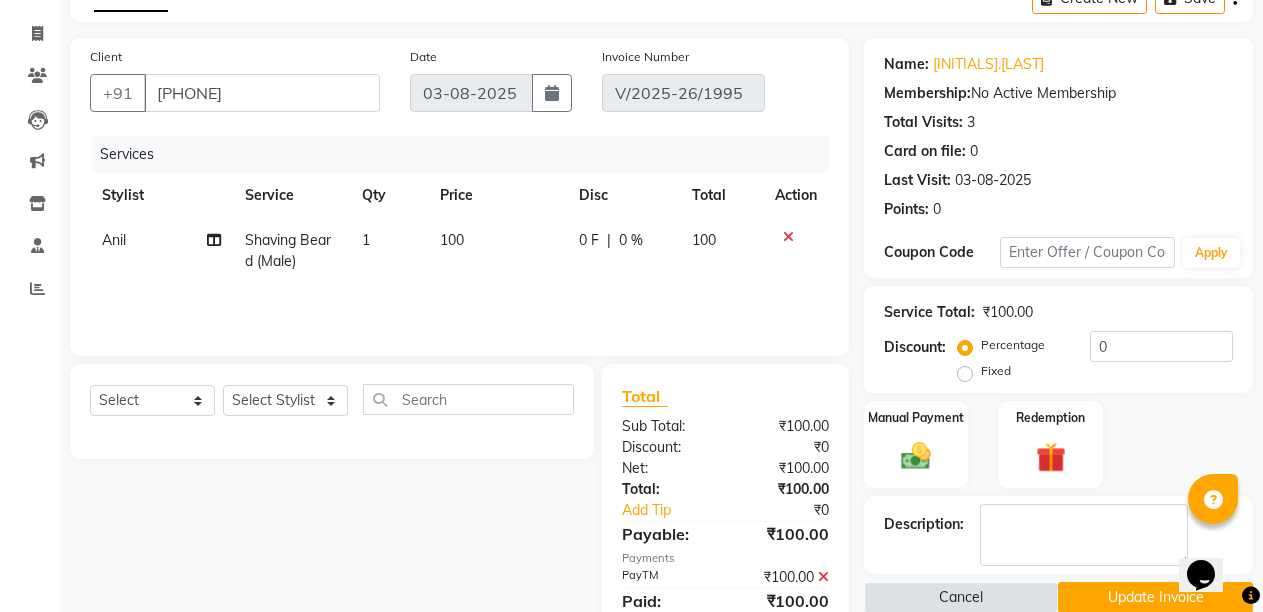 scroll, scrollTop: 188, scrollLeft: 0, axis: vertical 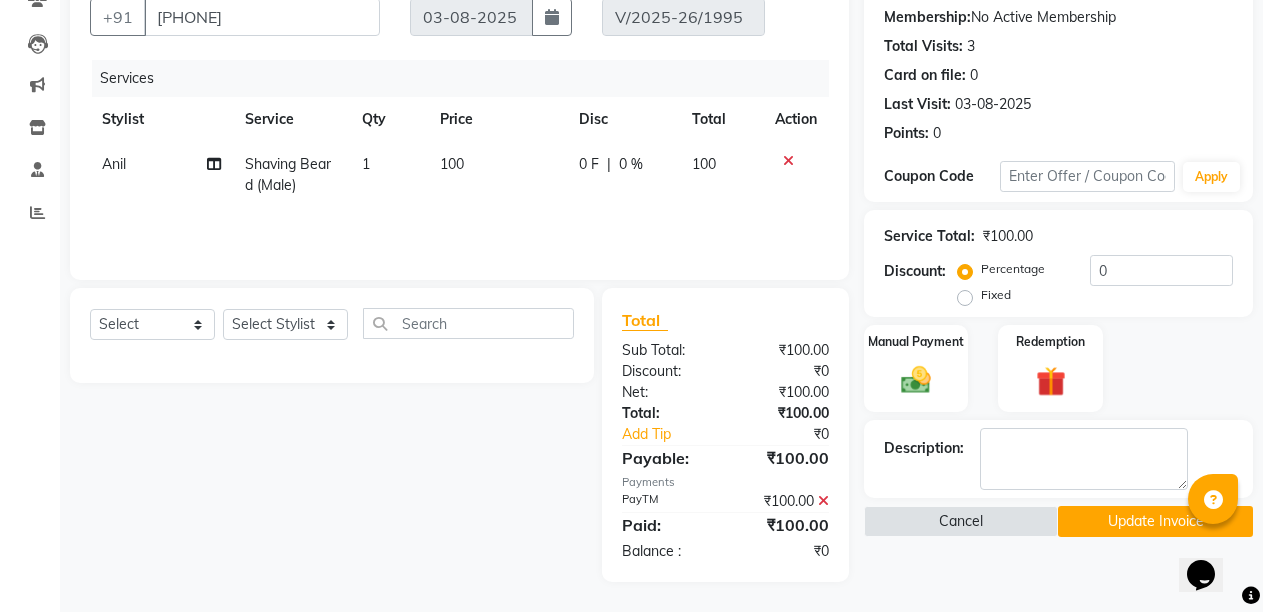 click on "Update Invoice" 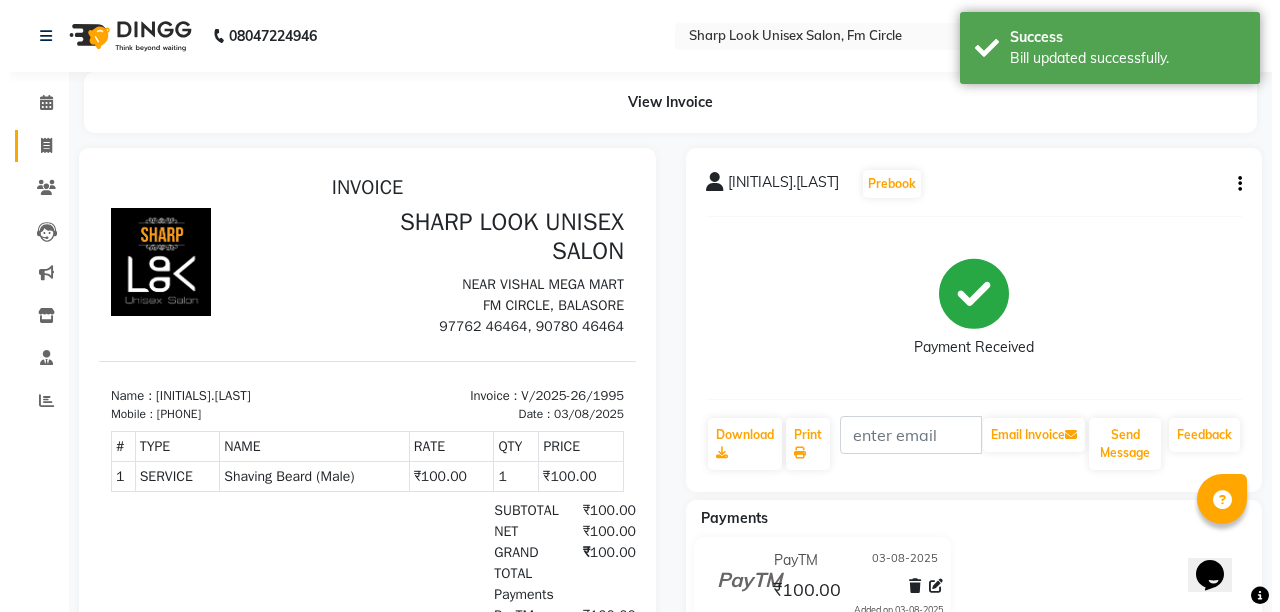 scroll, scrollTop: 0, scrollLeft: 0, axis: both 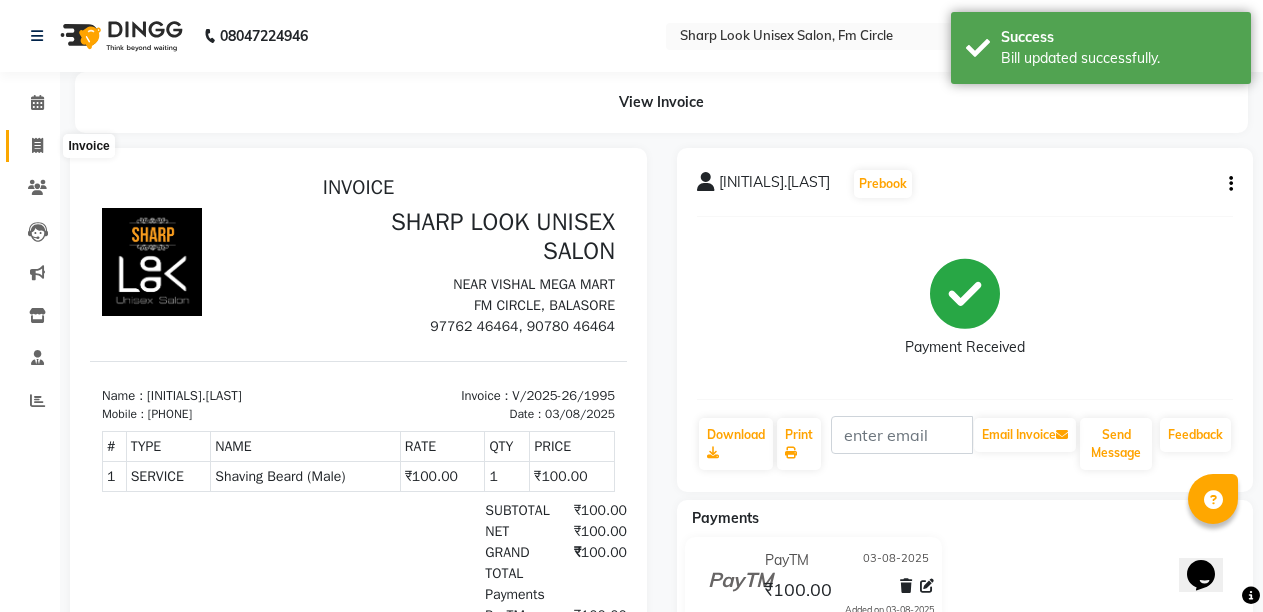 click 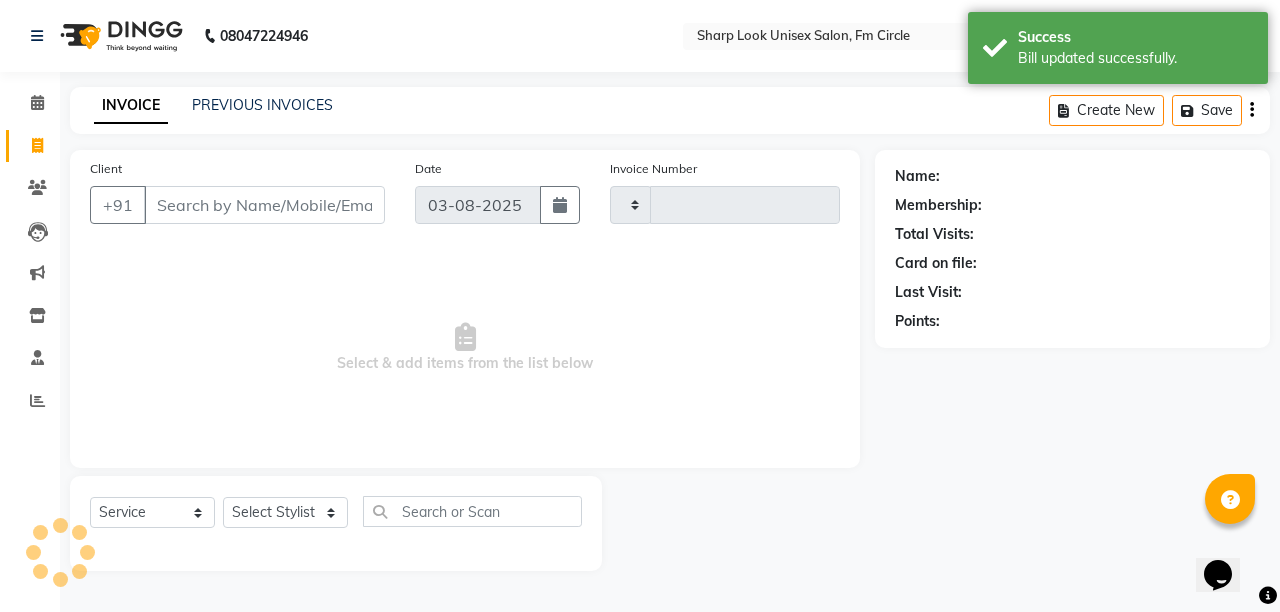 type on "1996" 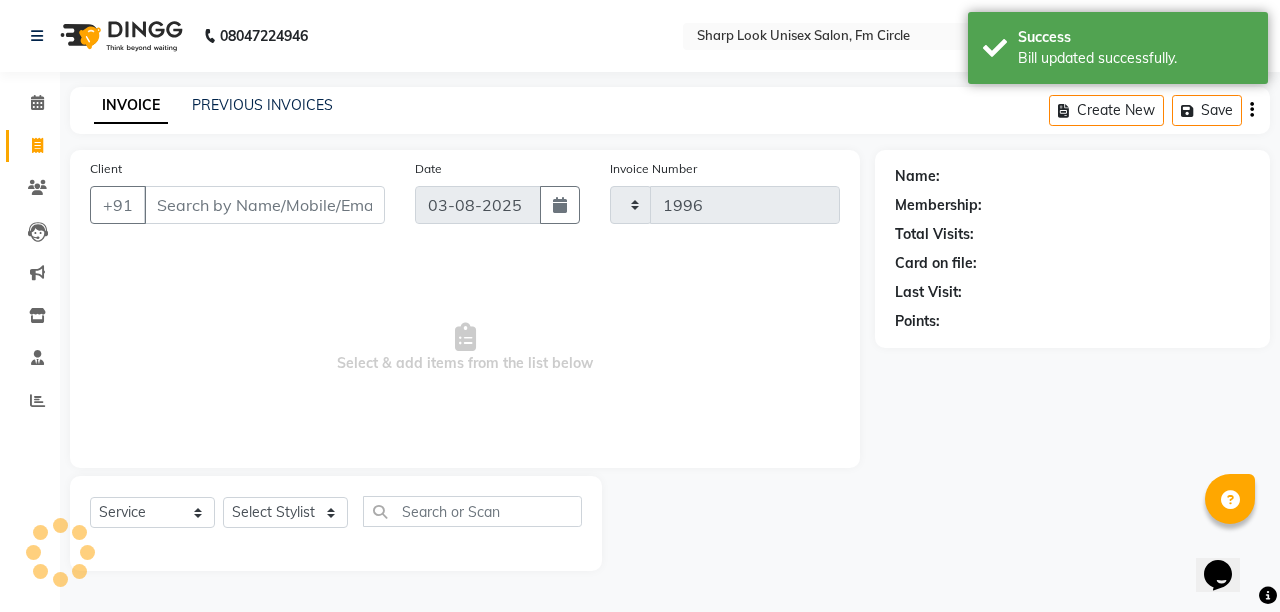 select on "804" 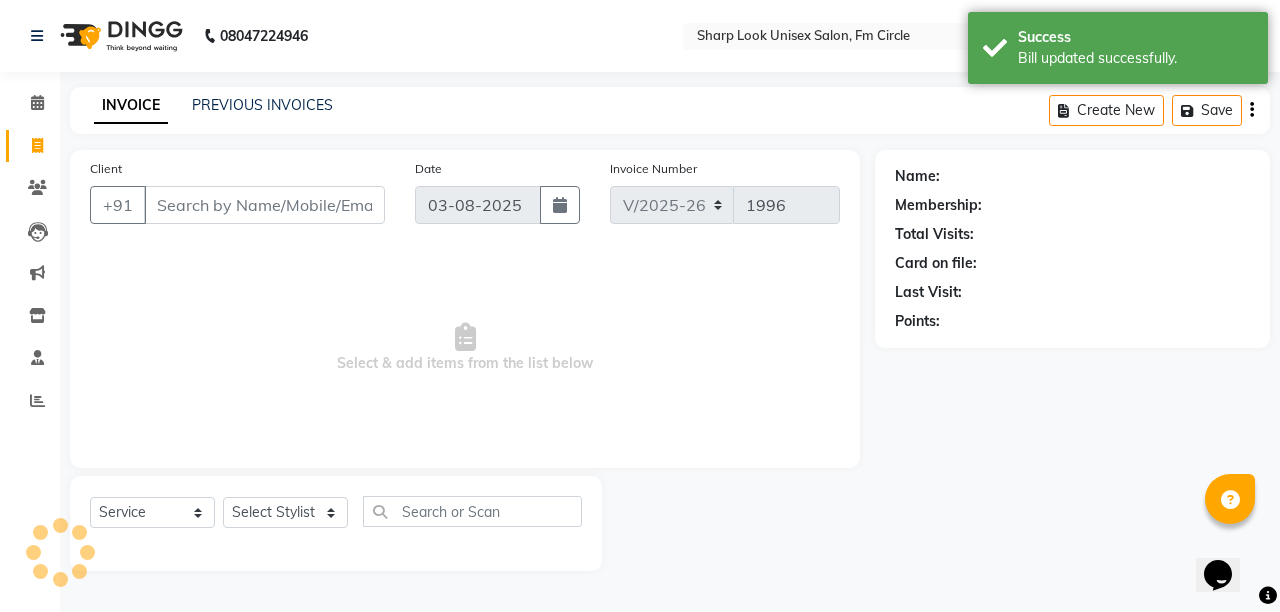click on "Client" at bounding box center (264, 205) 